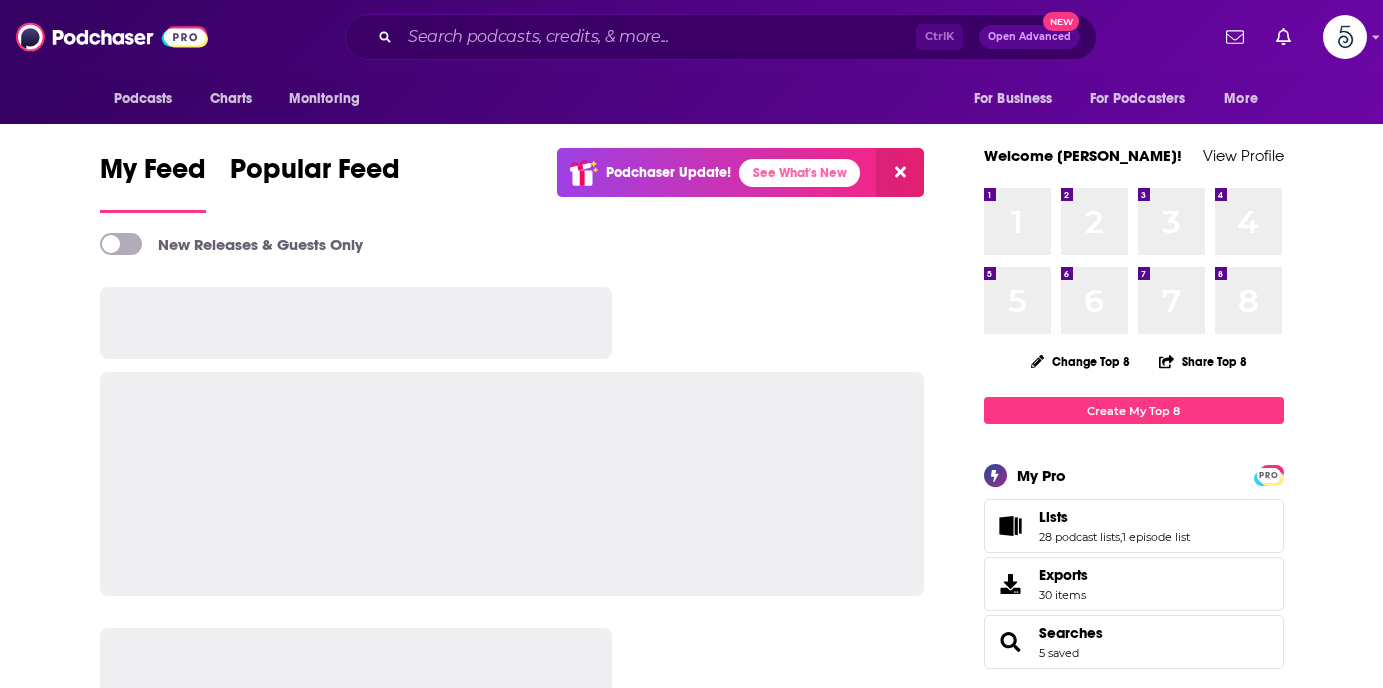 scroll, scrollTop: 0, scrollLeft: 0, axis: both 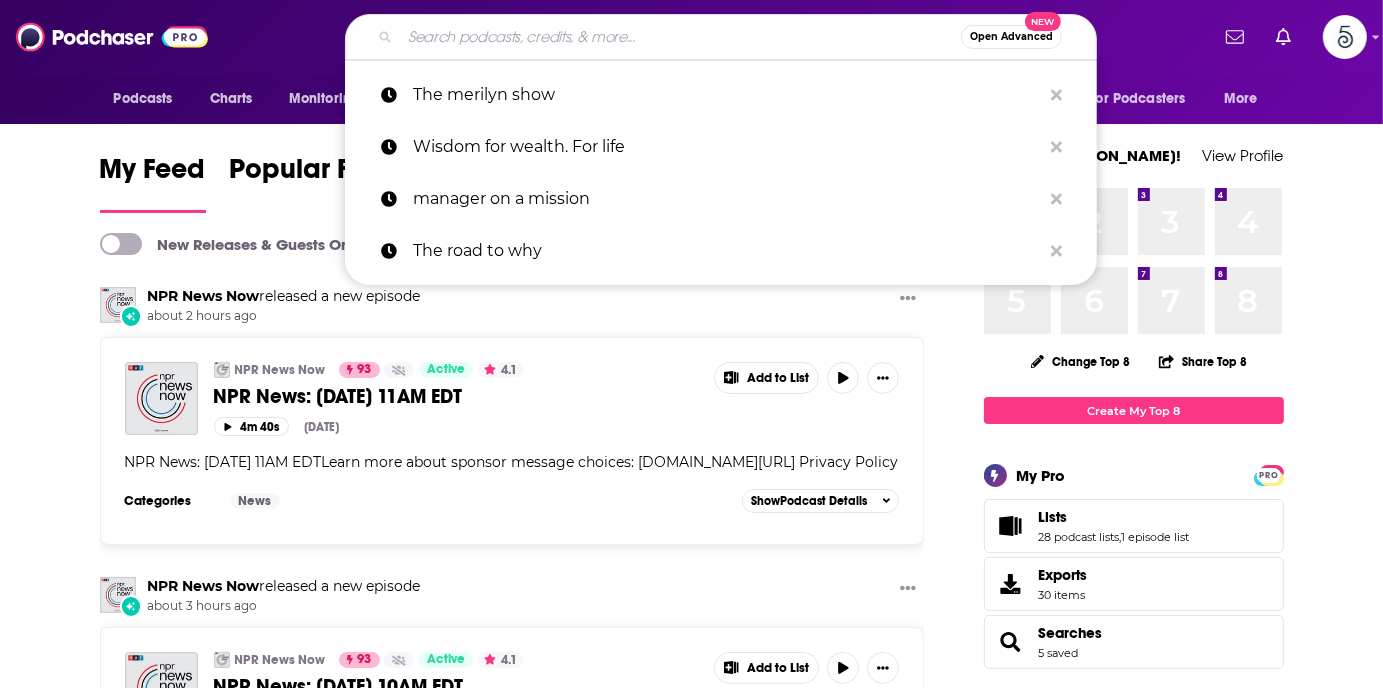 click at bounding box center (680, 37) 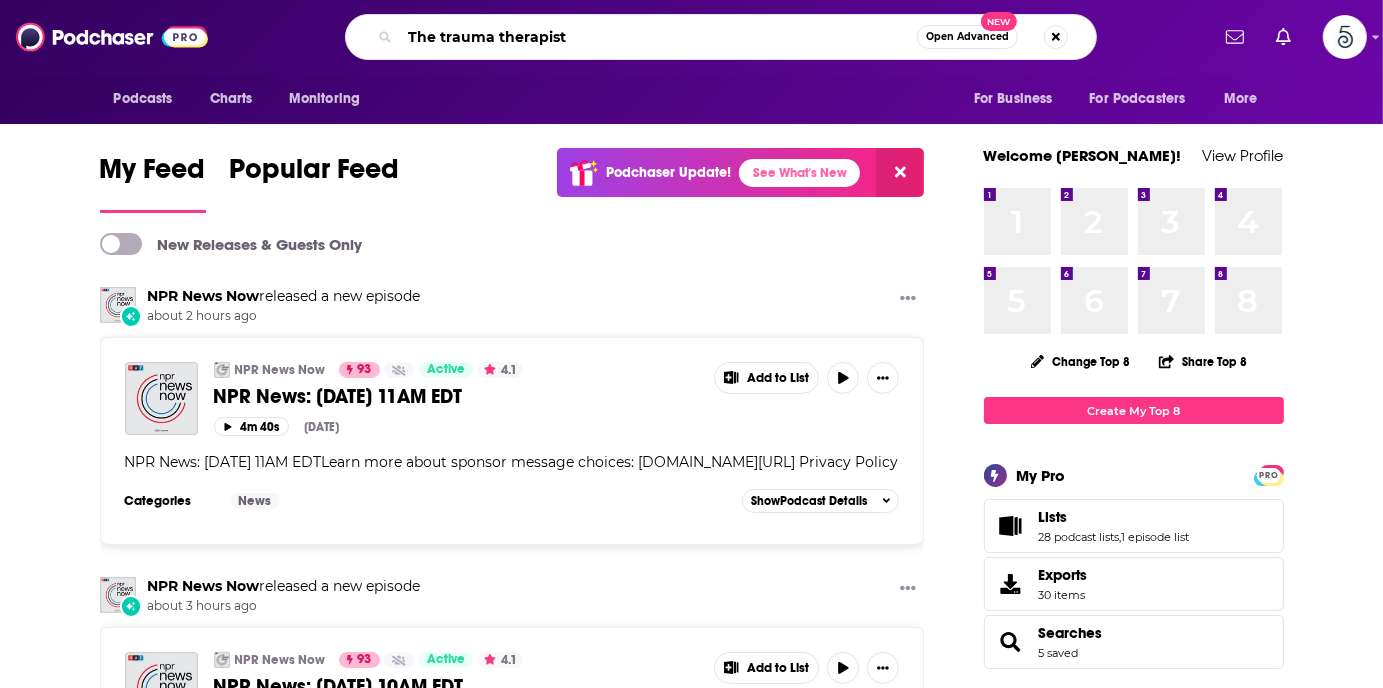 type on "The trauma therapist" 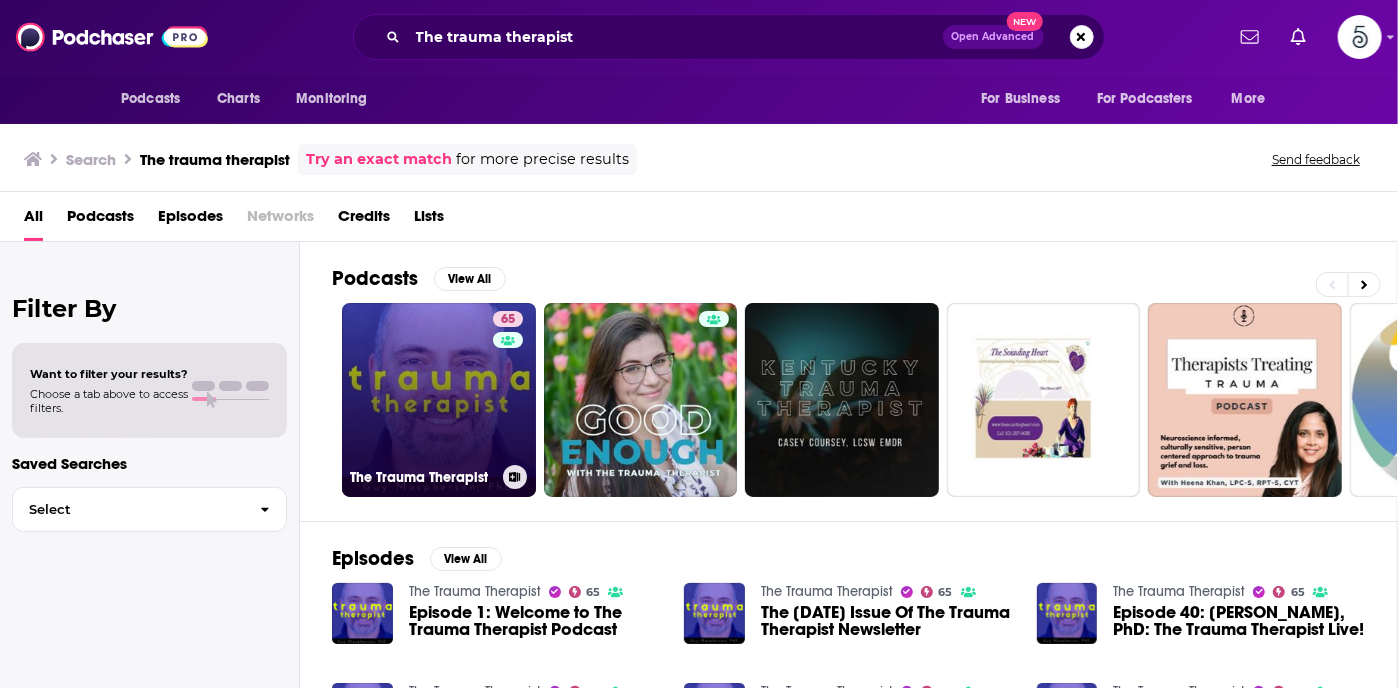 click on "65 The Trauma Therapist" at bounding box center (439, 400) 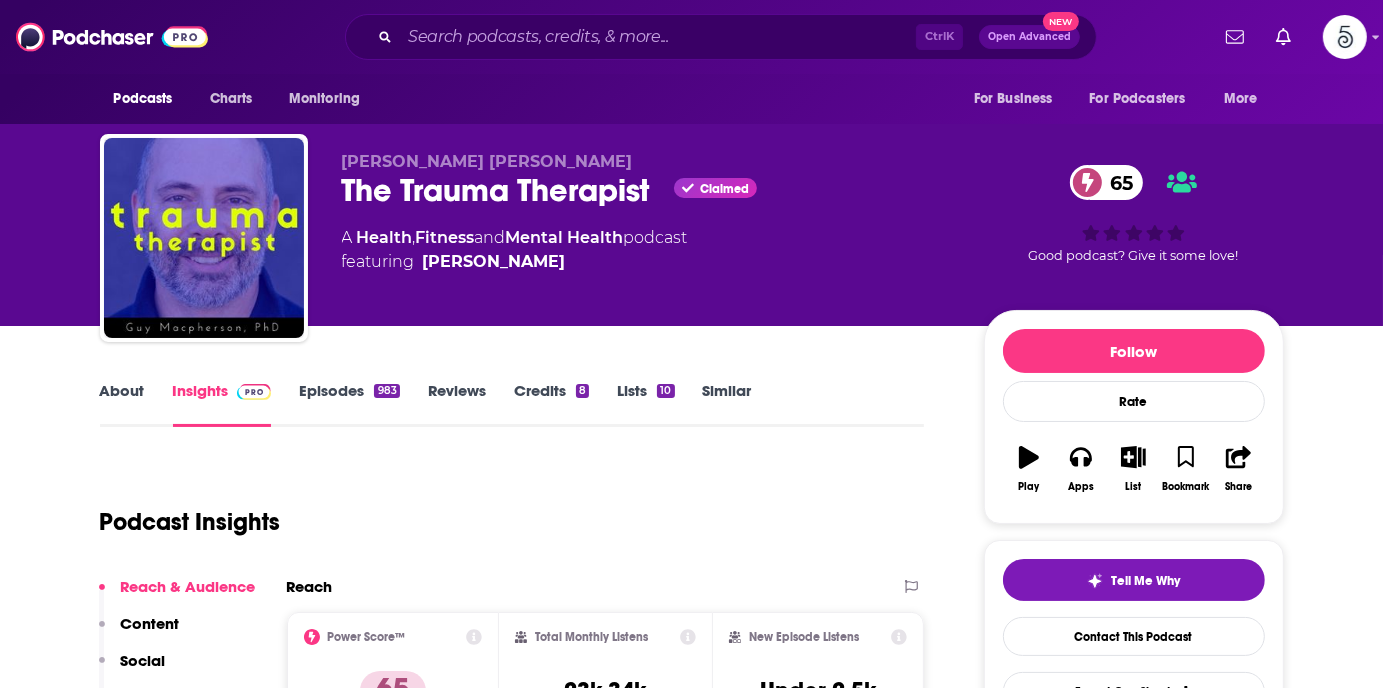 click on "Episodes 983" at bounding box center (349, 404) 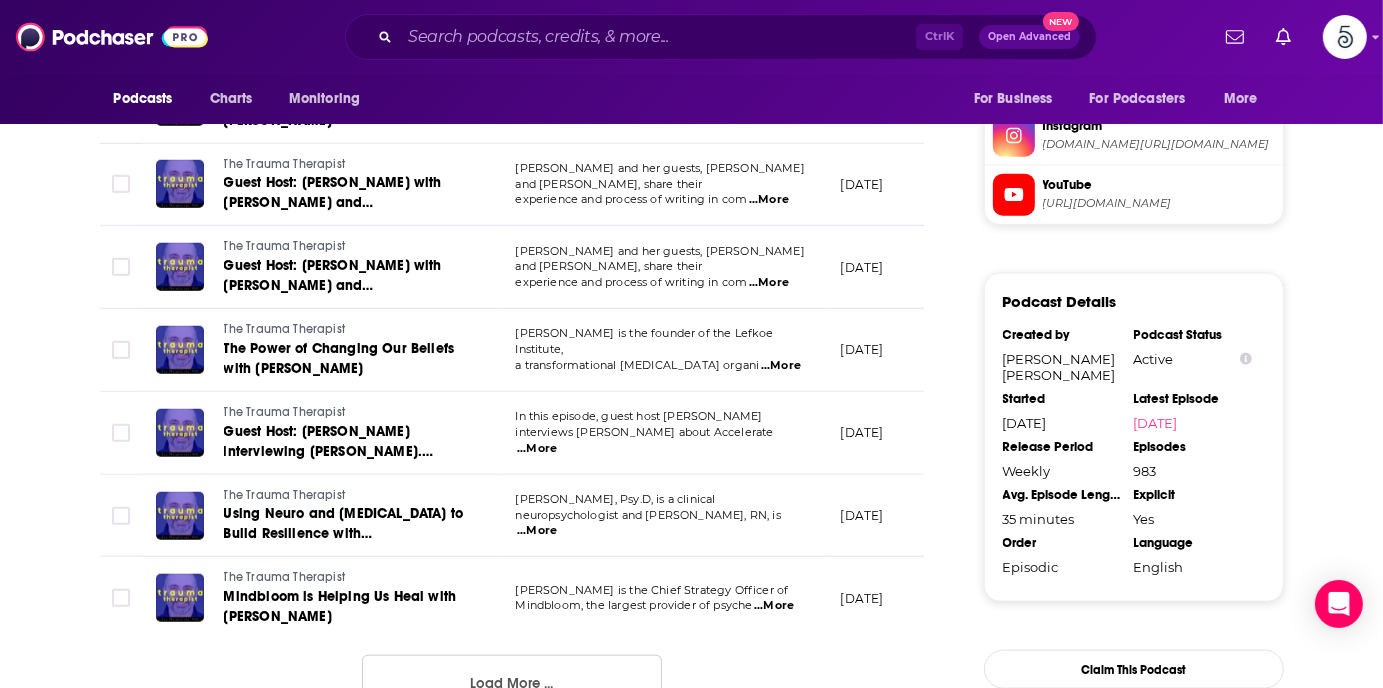 scroll, scrollTop: 2013, scrollLeft: 0, axis: vertical 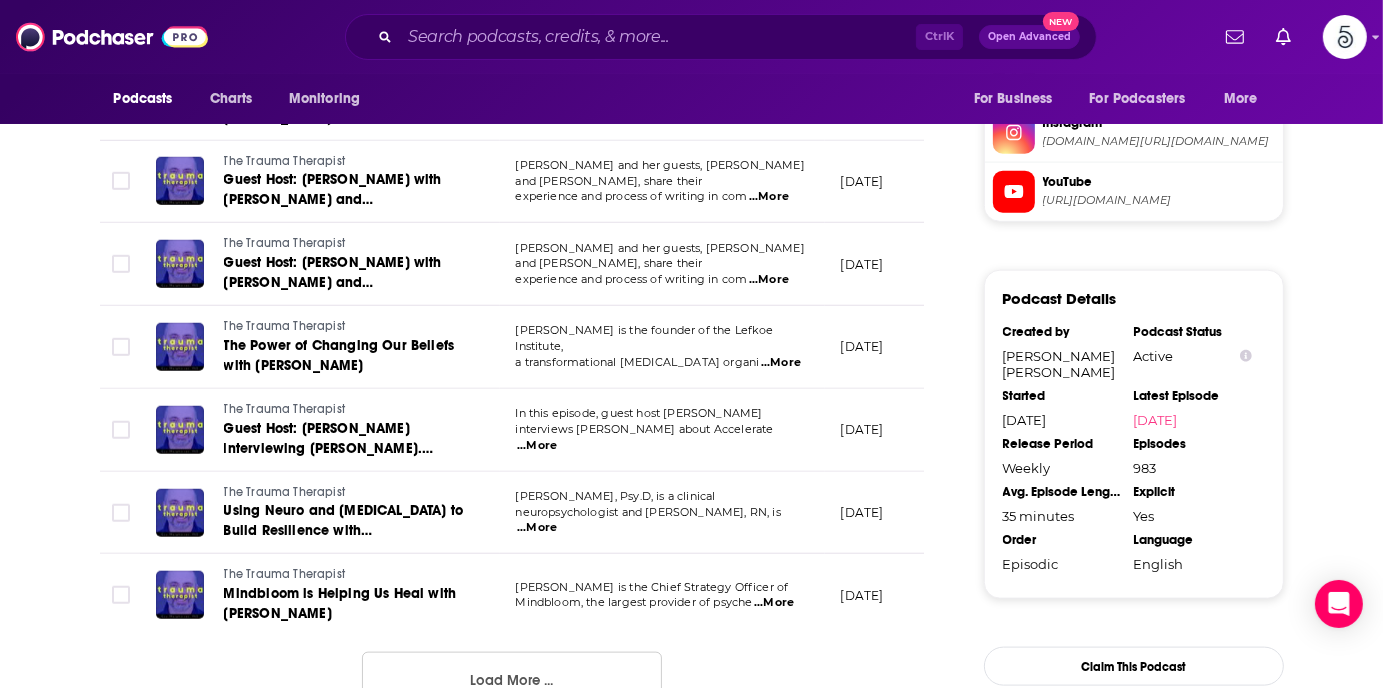 click on "The Trauma Therapist Mindbloom is Helping Us Heal with [PERSON_NAME]" at bounding box center [320, 595] 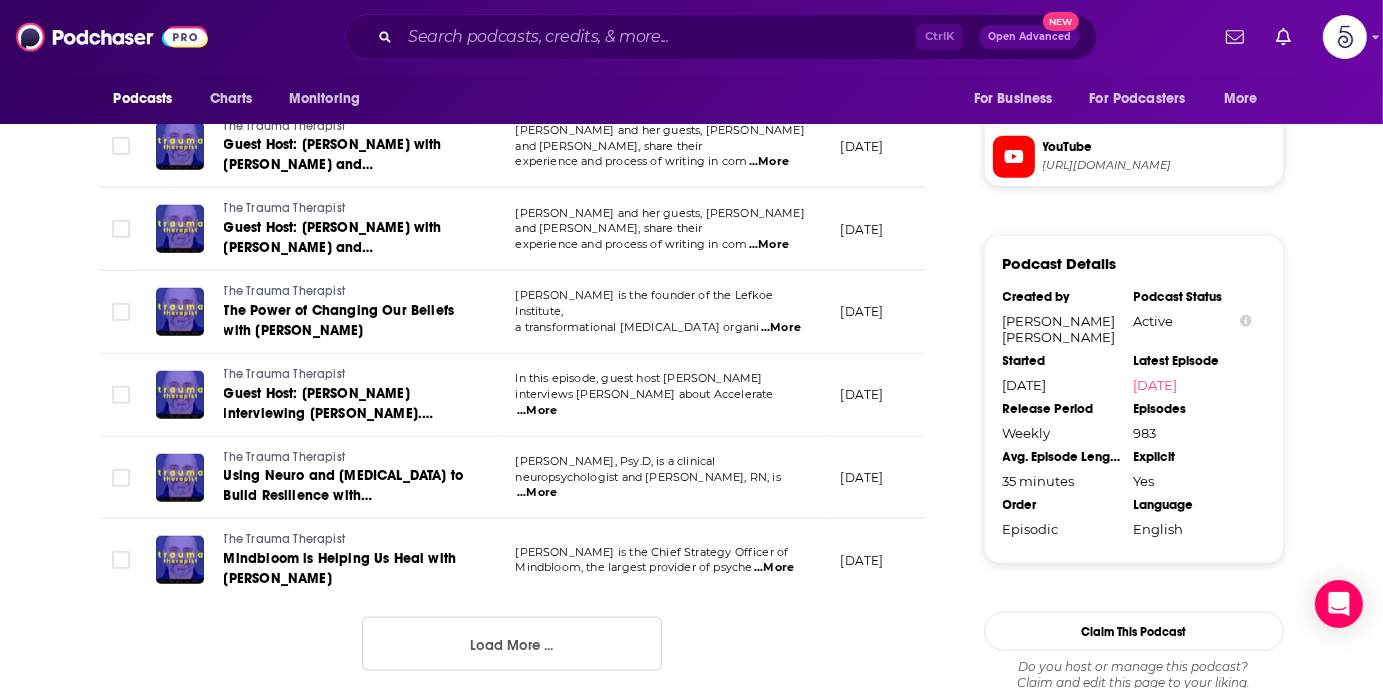 scroll, scrollTop: 2053, scrollLeft: 0, axis: vertical 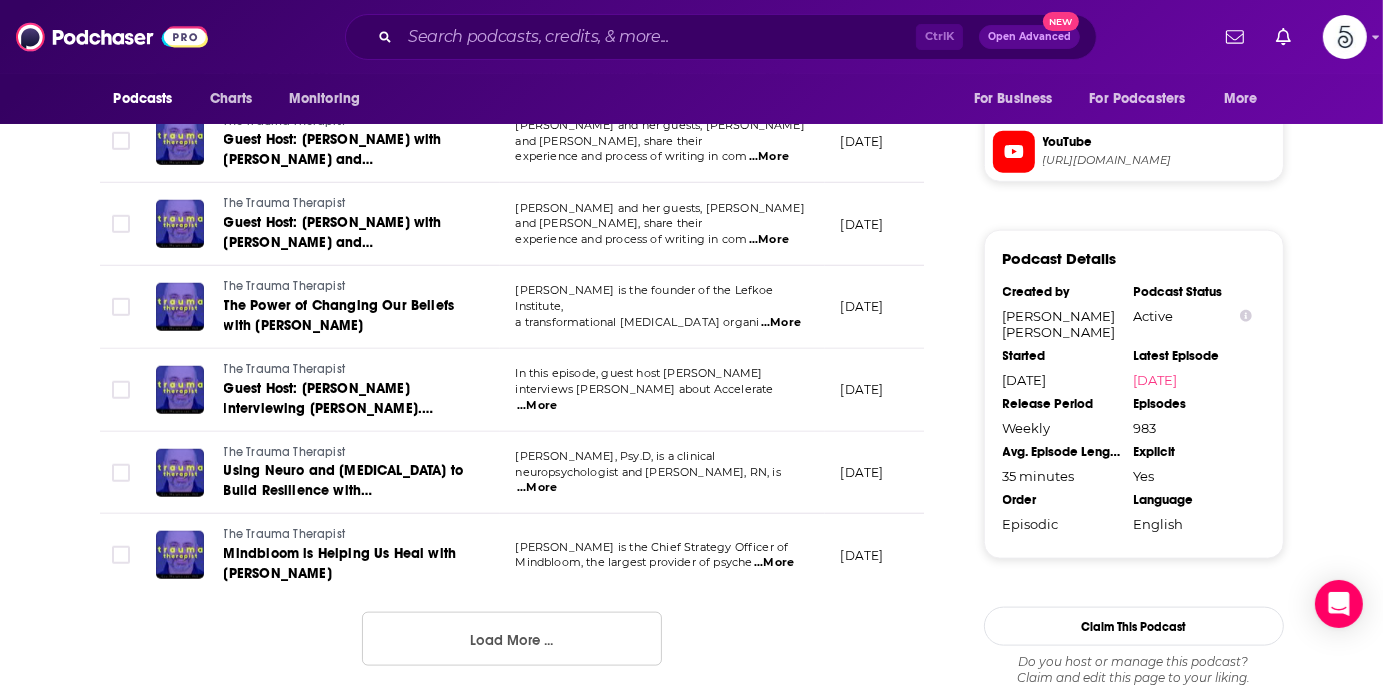 click on "Load More ..." at bounding box center (512, 639) 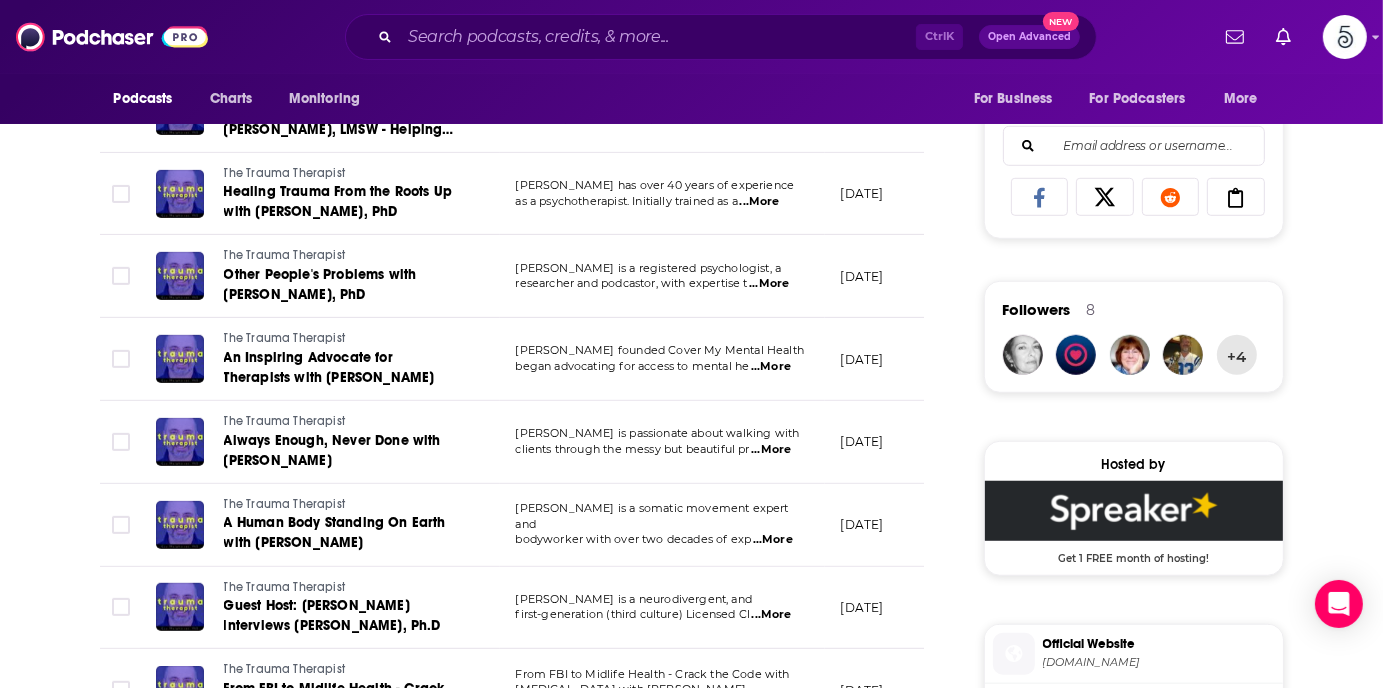 scroll, scrollTop: 1320, scrollLeft: 0, axis: vertical 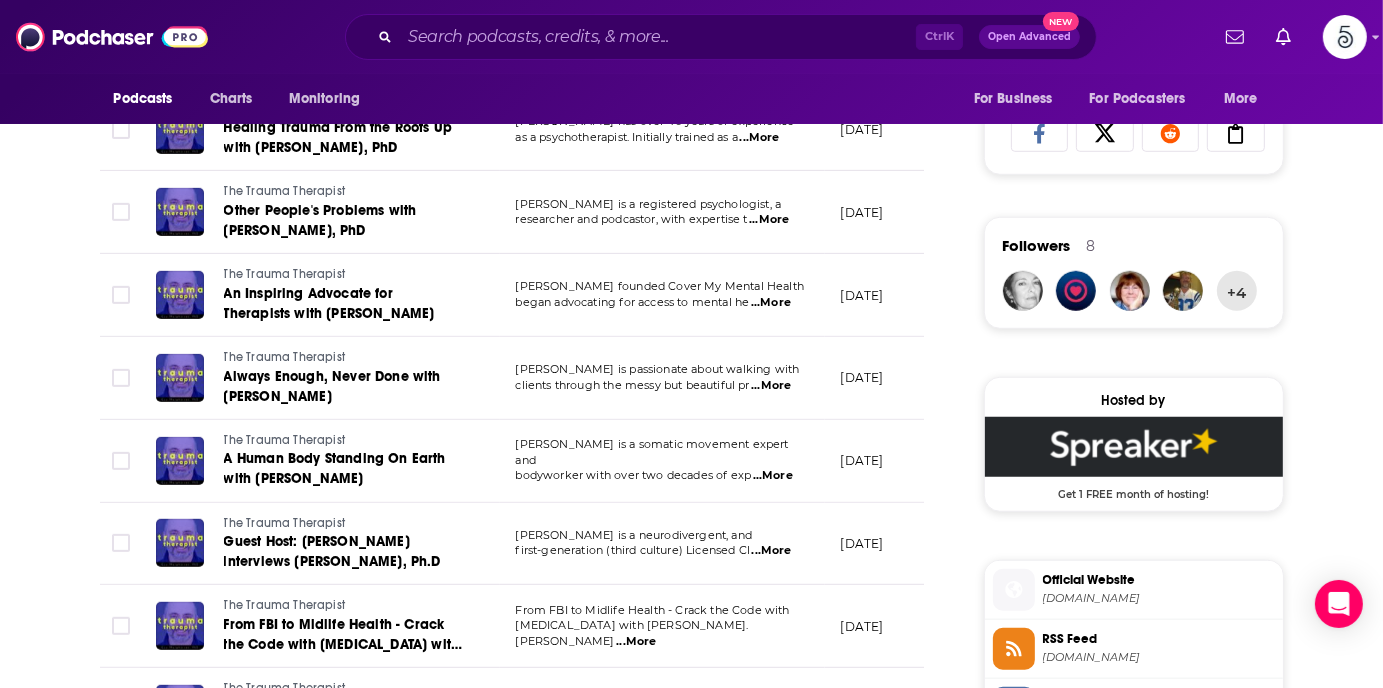 click on "[PERSON_NAME] is passionate about walking with clients through the messy but beautiful pr  ...More" at bounding box center (662, 378) 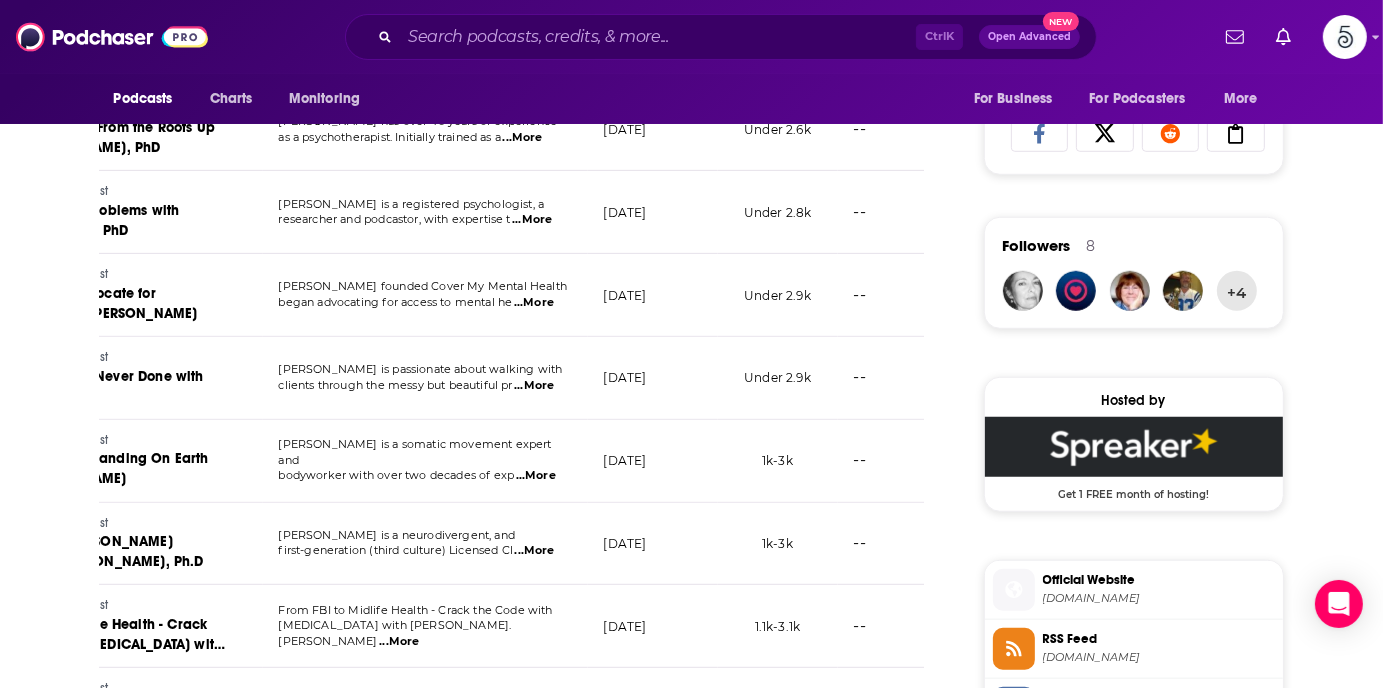 scroll, scrollTop: 0, scrollLeft: 240, axis: horizontal 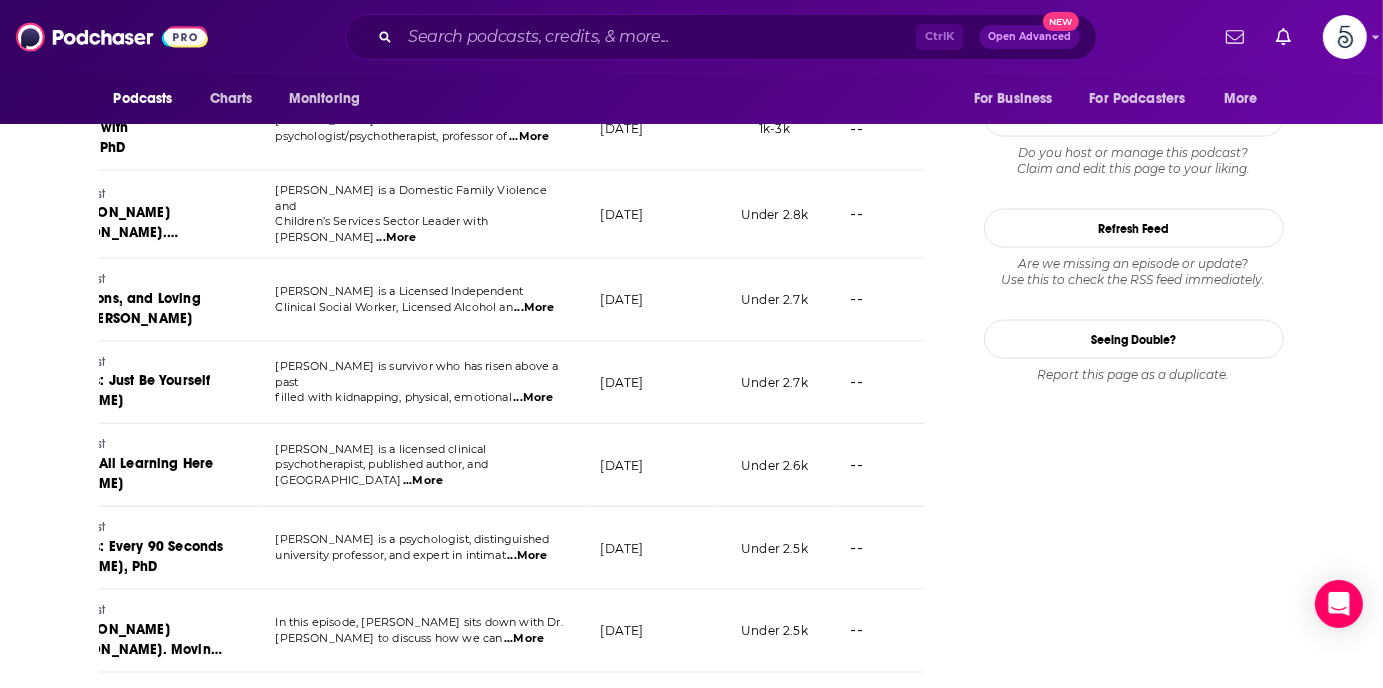 click on "Under 2.6k" at bounding box center [775, 465] 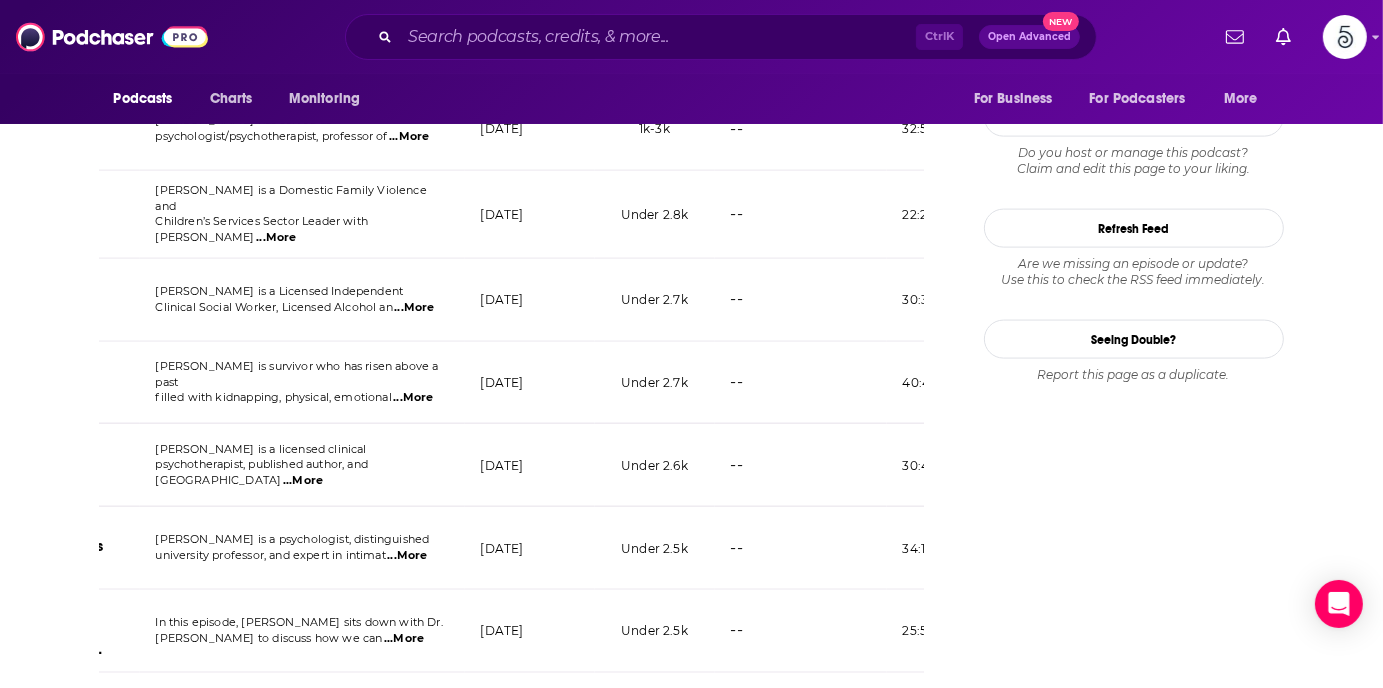 scroll, scrollTop: 0, scrollLeft: 400, axis: horizontal 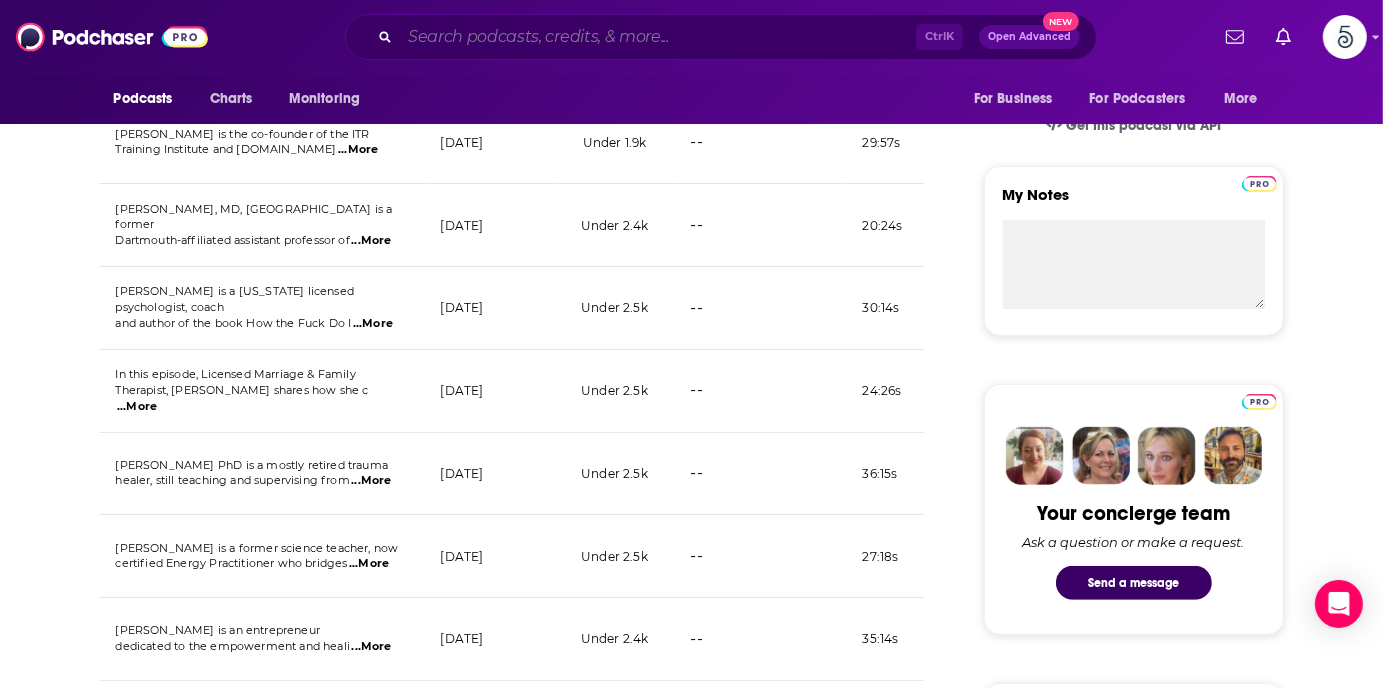click at bounding box center [658, 37] 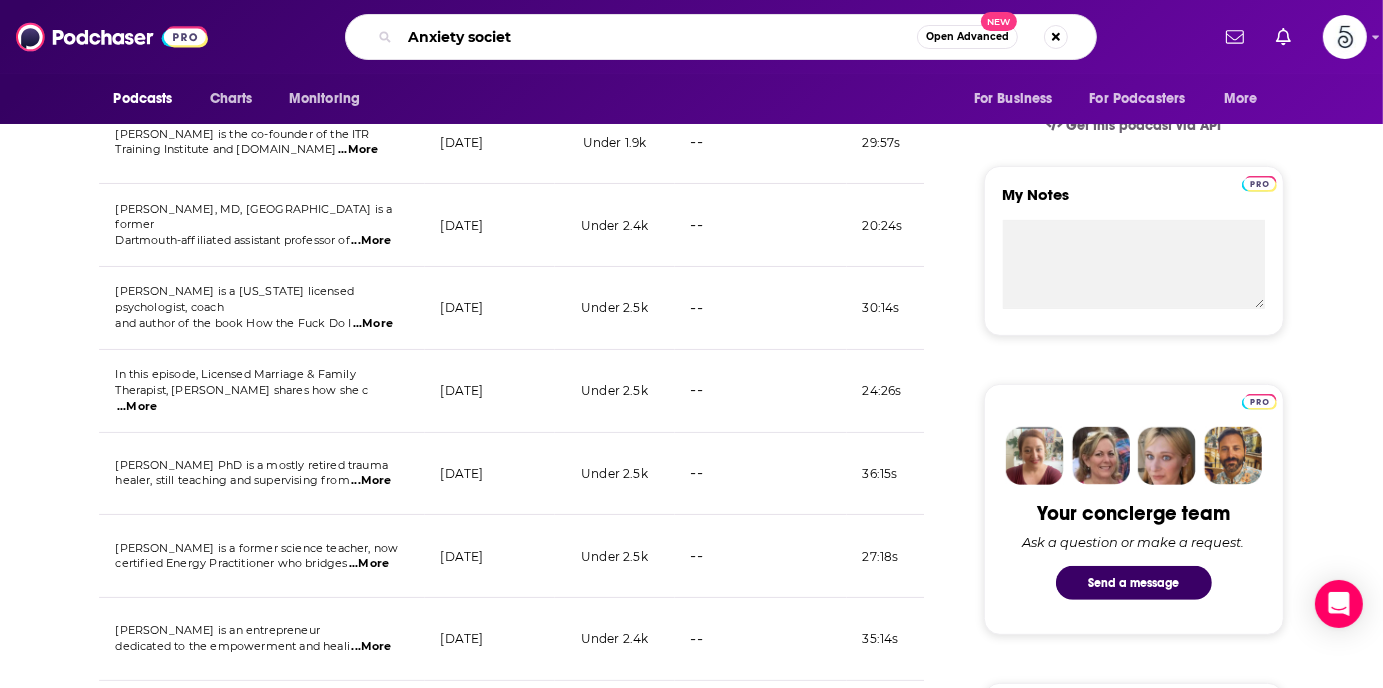 type on "Anxiety society" 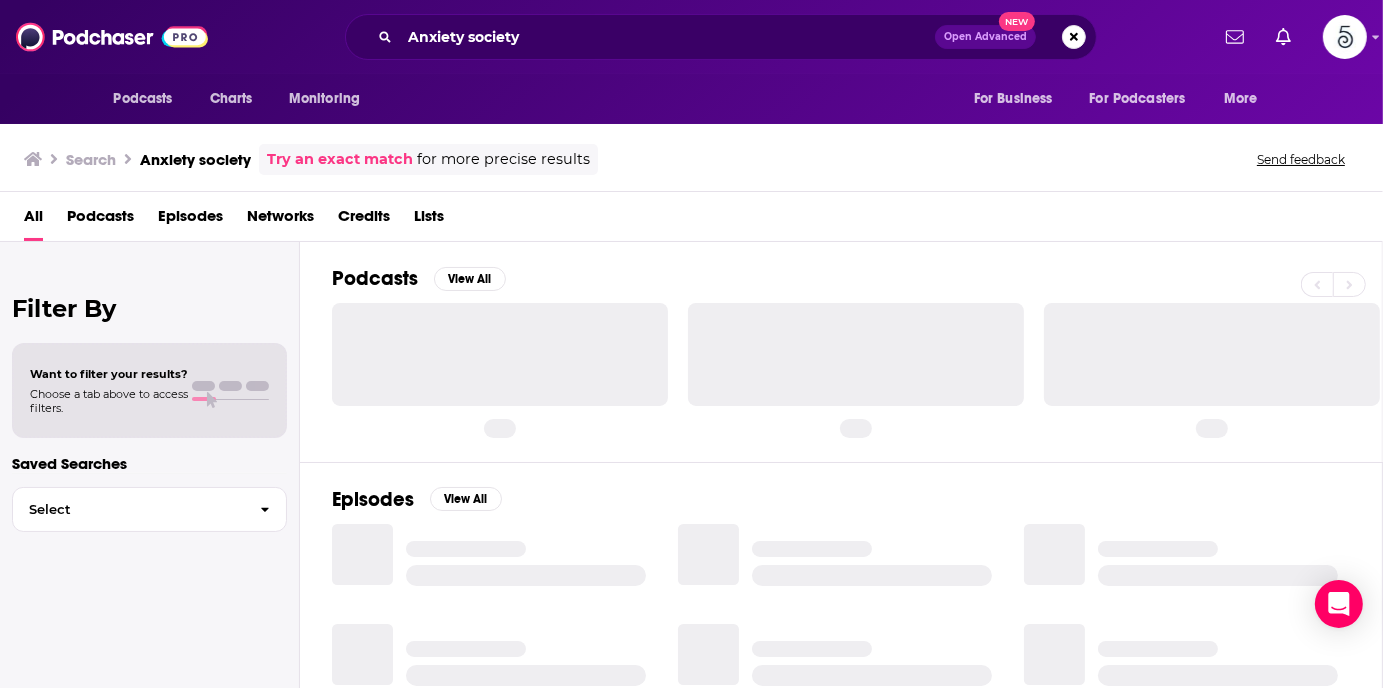 scroll, scrollTop: 0, scrollLeft: 0, axis: both 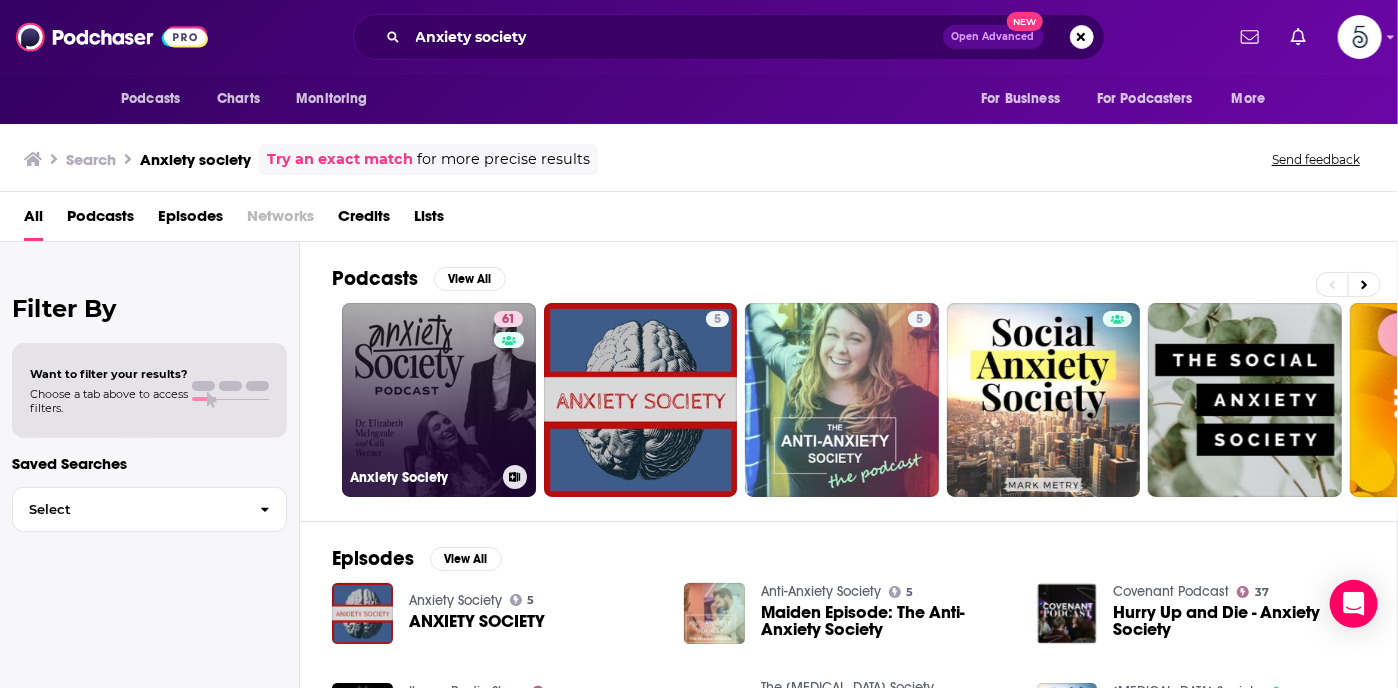 click on "61 Anxiety Society" at bounding box center [439, 400] 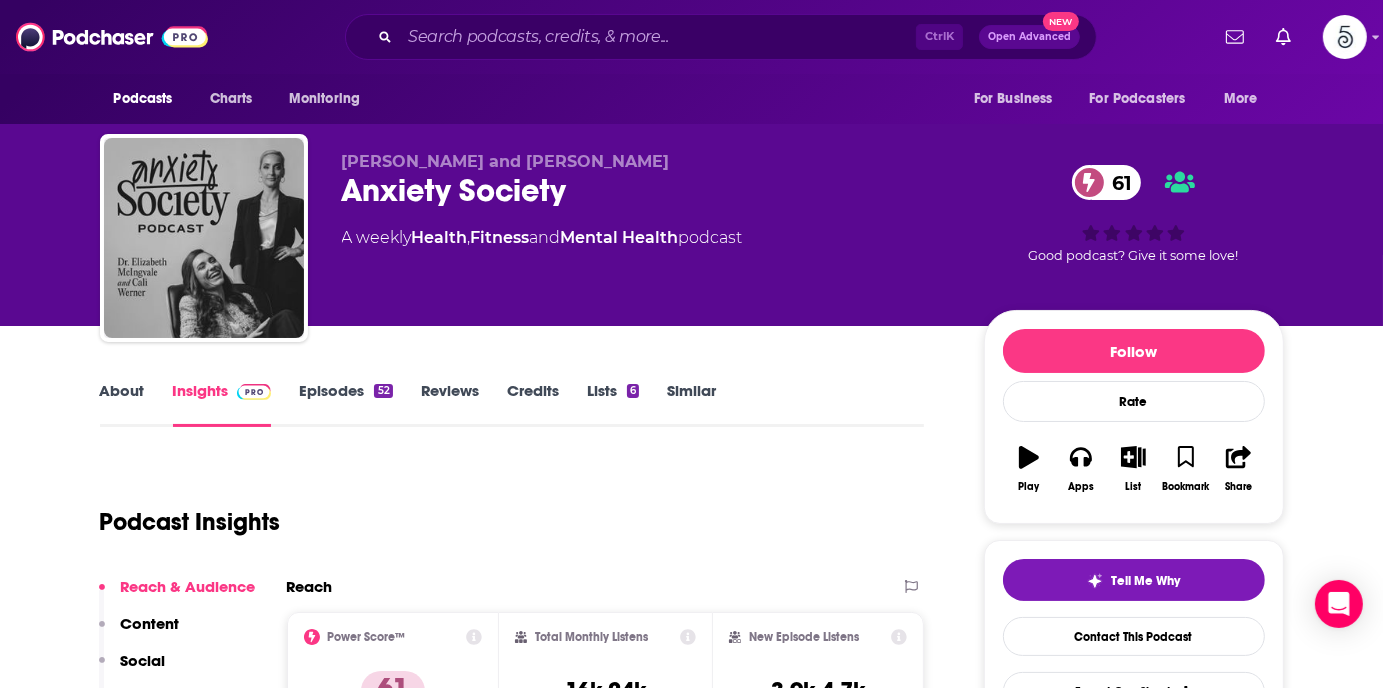 click on "Episodes 52" at bounding box center [345, 404] 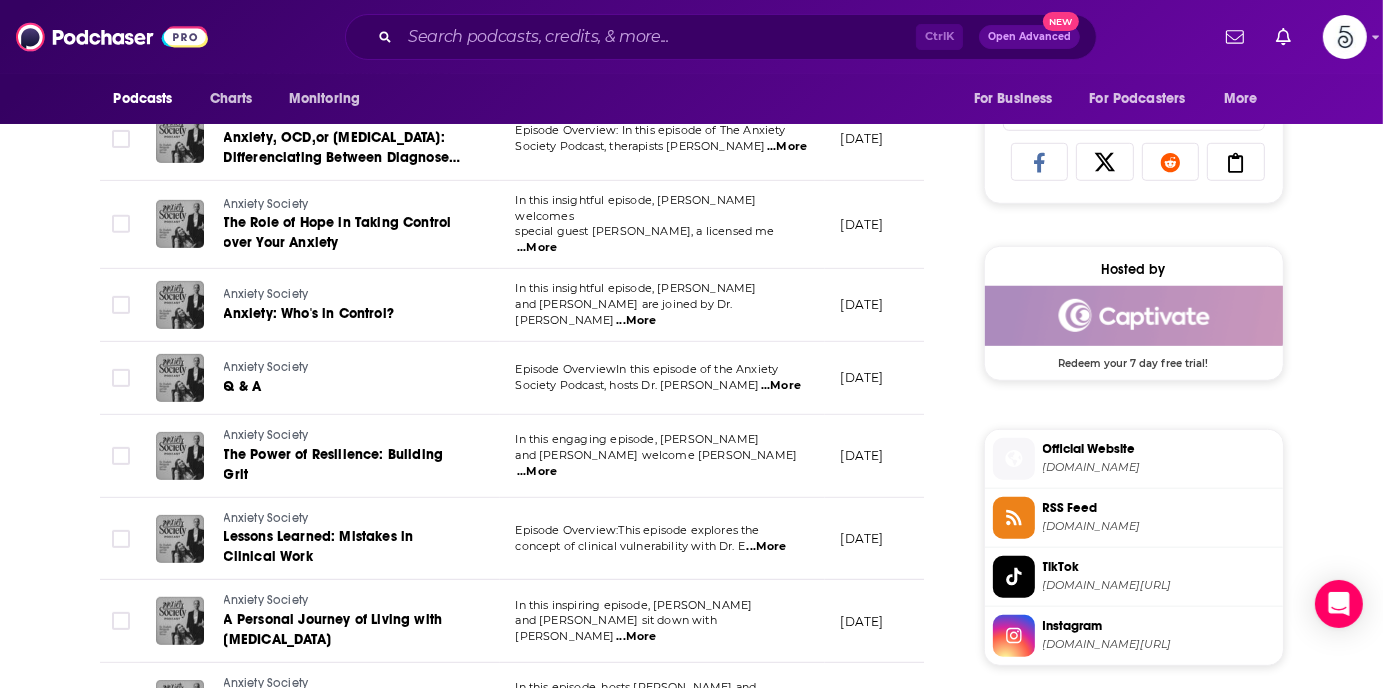 scroll, scrollTop: 1276, scrollLeft: 0, axis: vertical 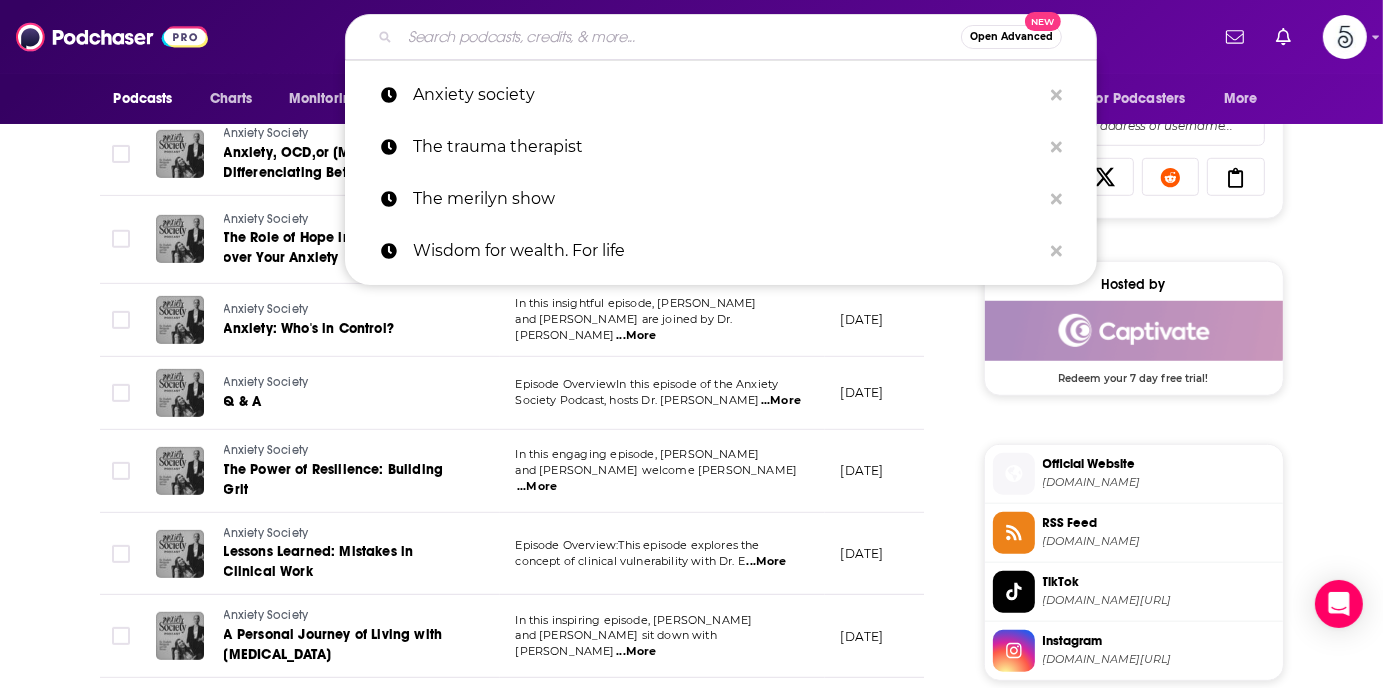 click at bounding box center [680, 37] 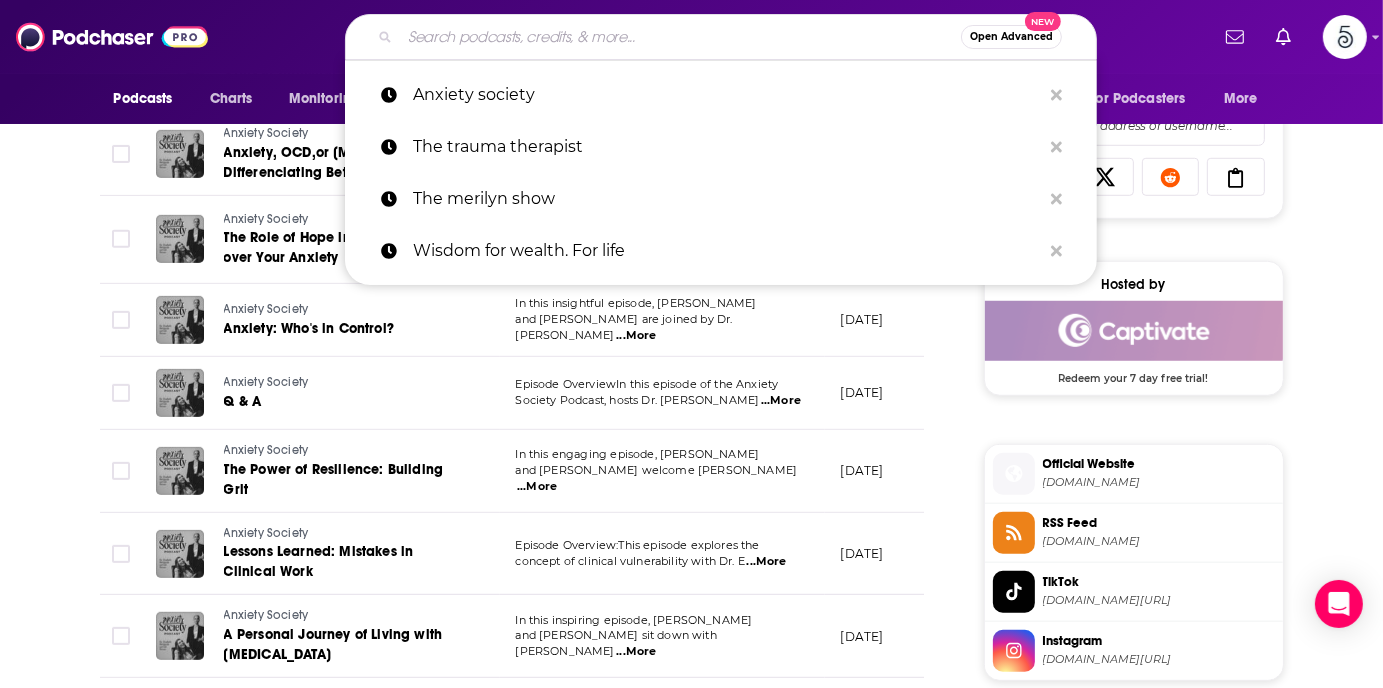 type on "S" 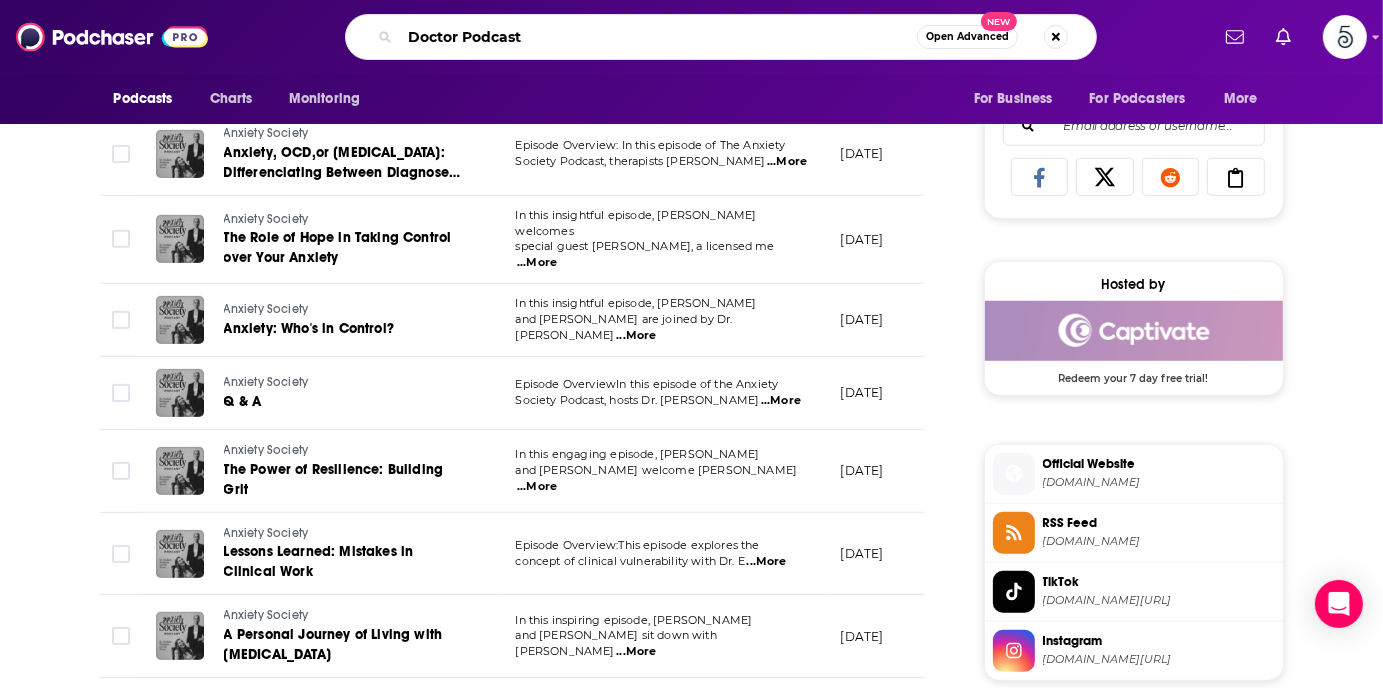 type on "Doctor Podcasts" 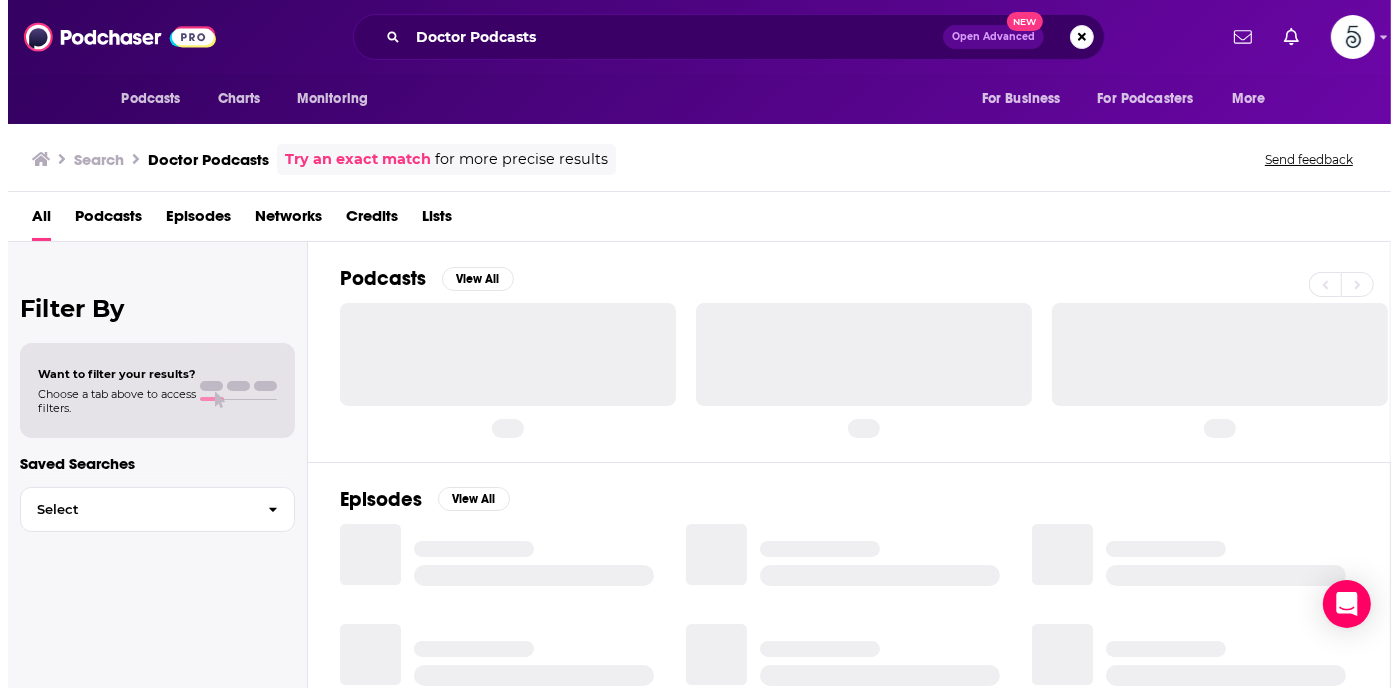 scroll, scrollTop: 0, scrollLeft: 0, axis: both 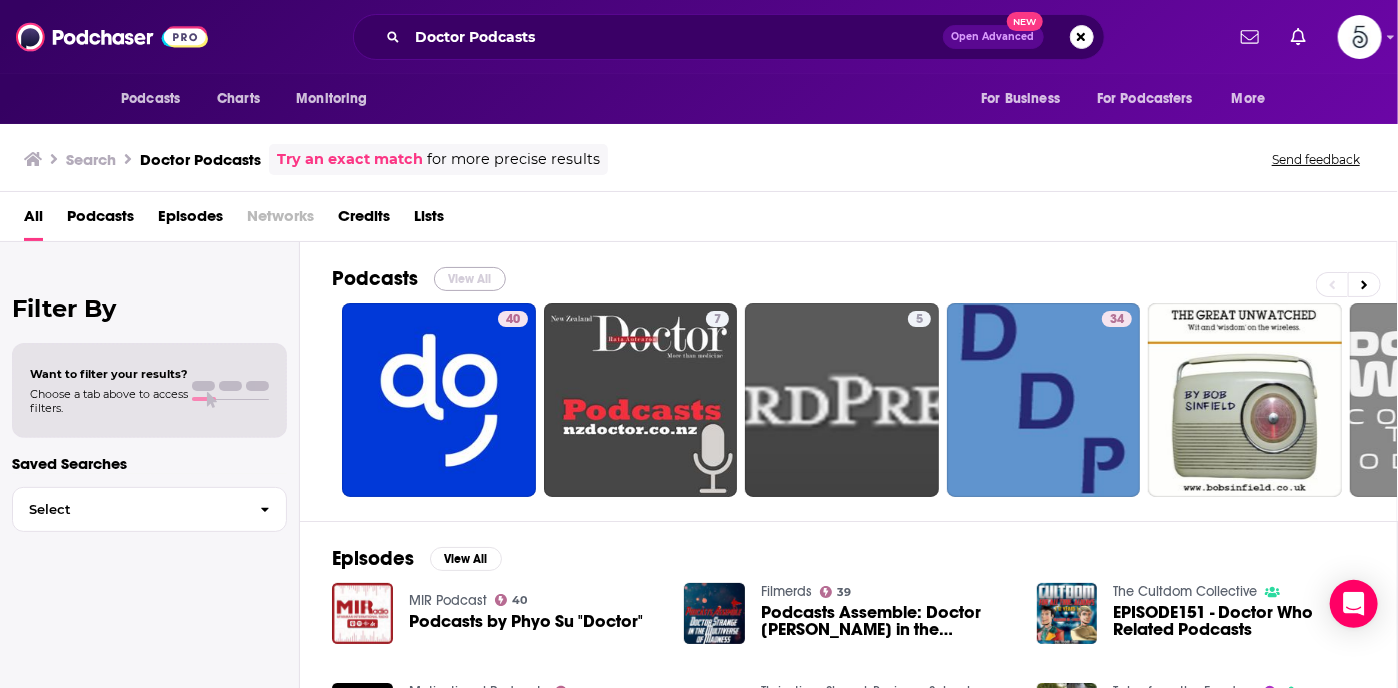 click on "View All" at bounding box center [470, 279] 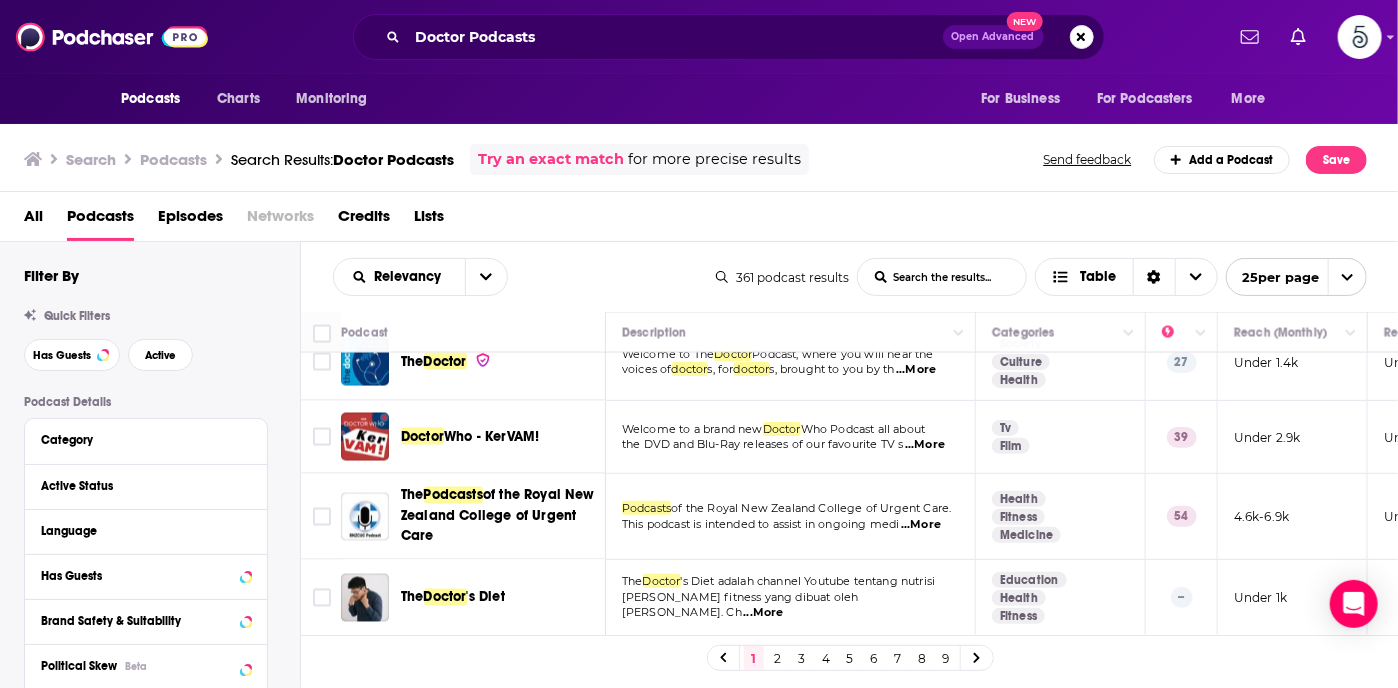 scroll, scrollTop: 1636, scrollLeft: 0, axis: vertical 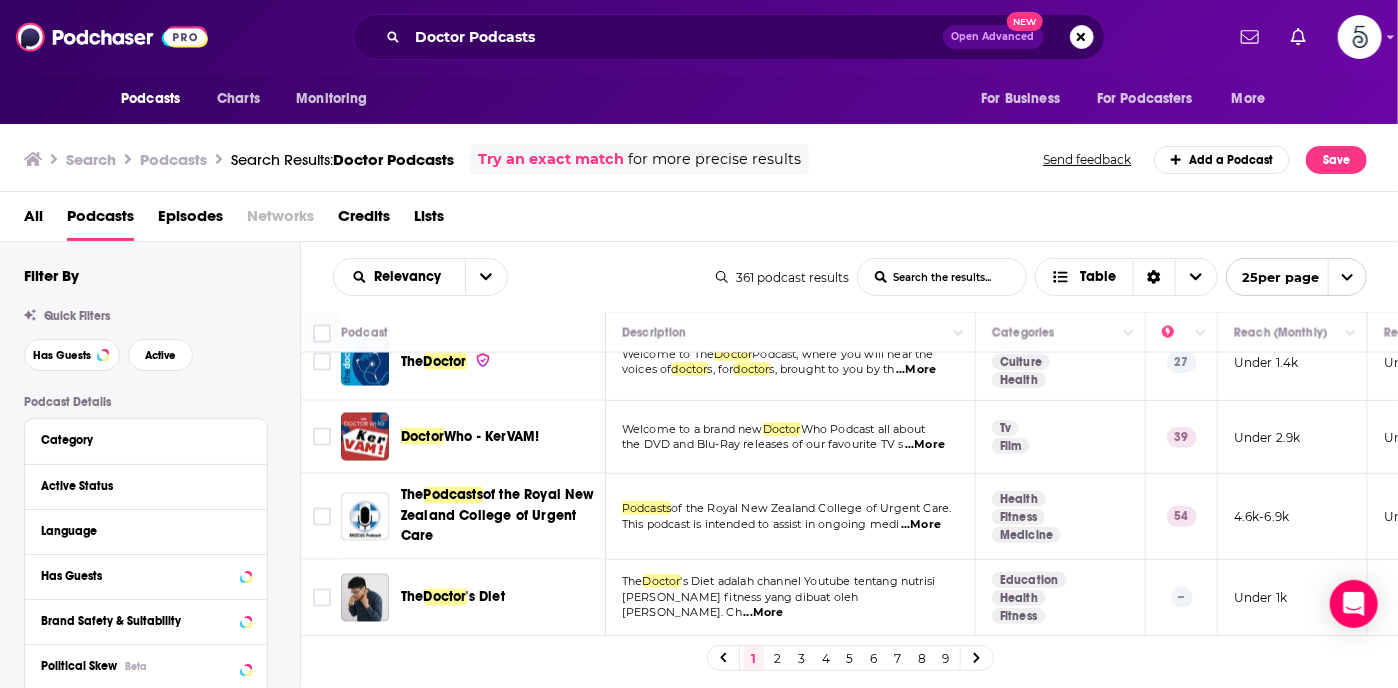 click on "2" at bounding box center (778, 658) 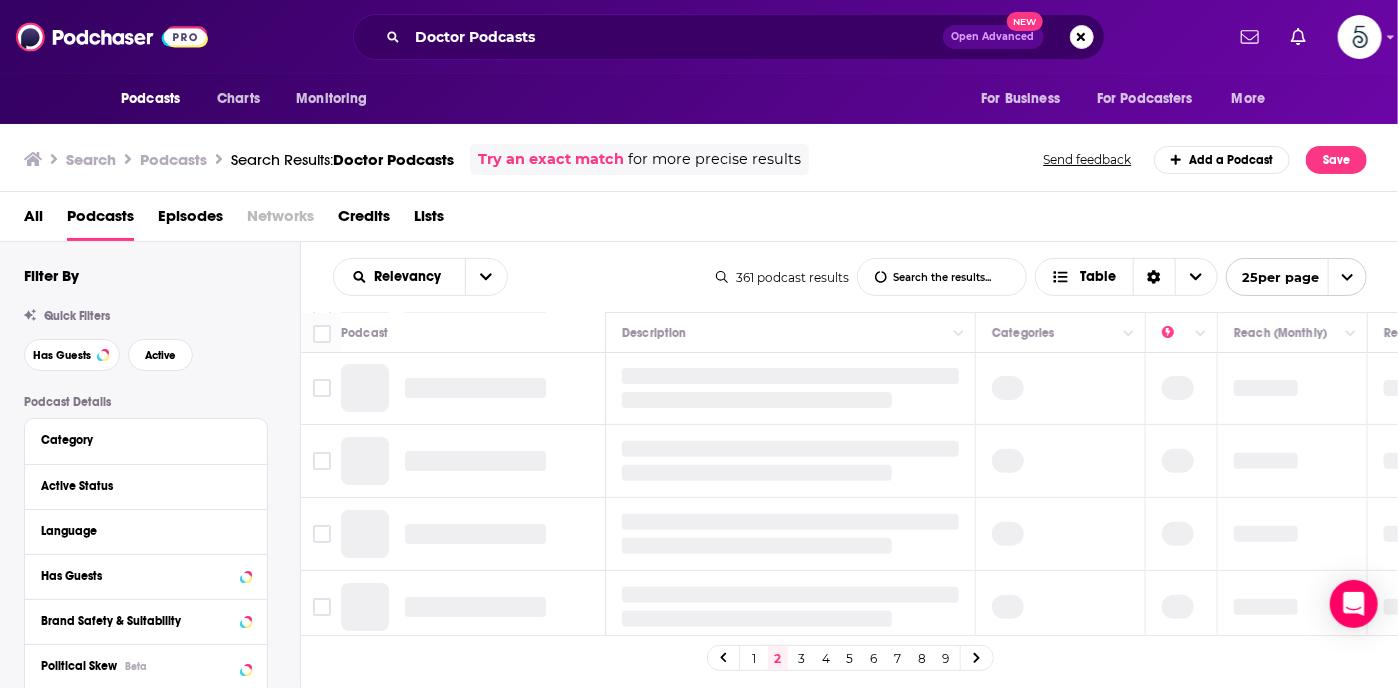 scroll, scrollTop: 0, scrollLeft: 0, axis: both 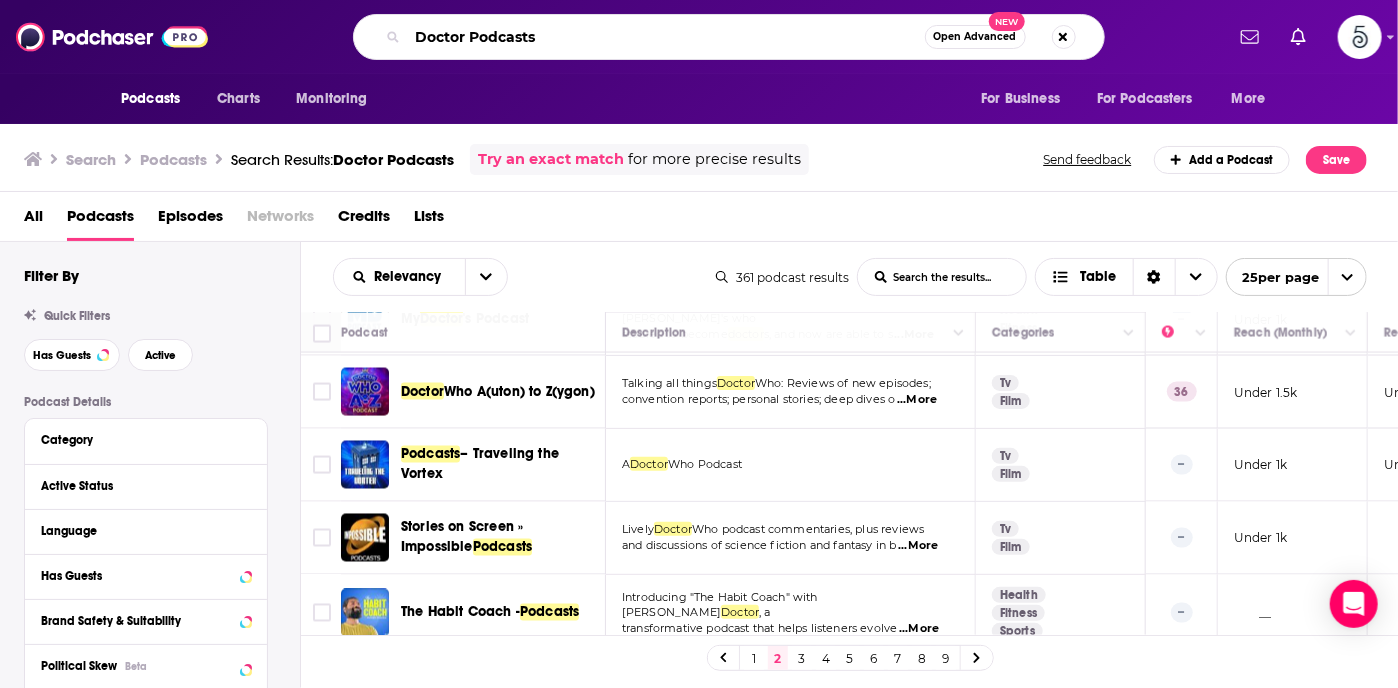 click on "Doctor Podcasts" at bounding box center (666, 37) 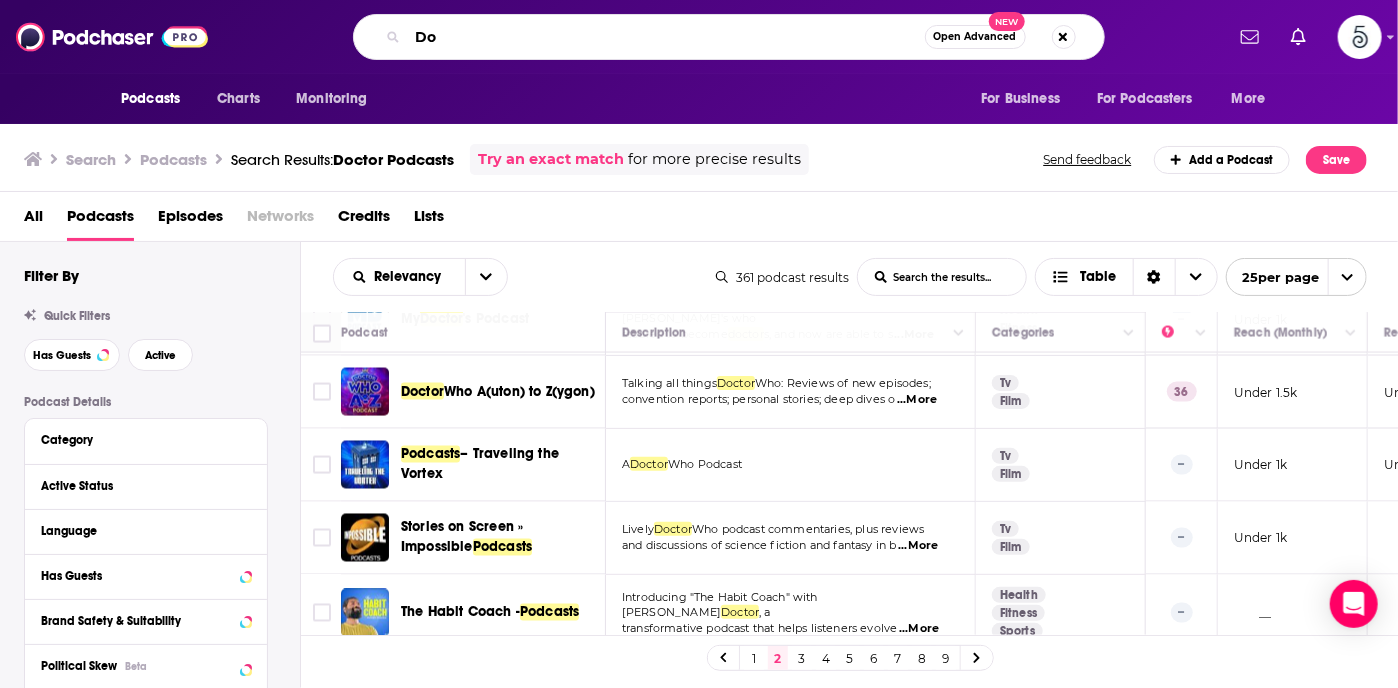 type on "D" 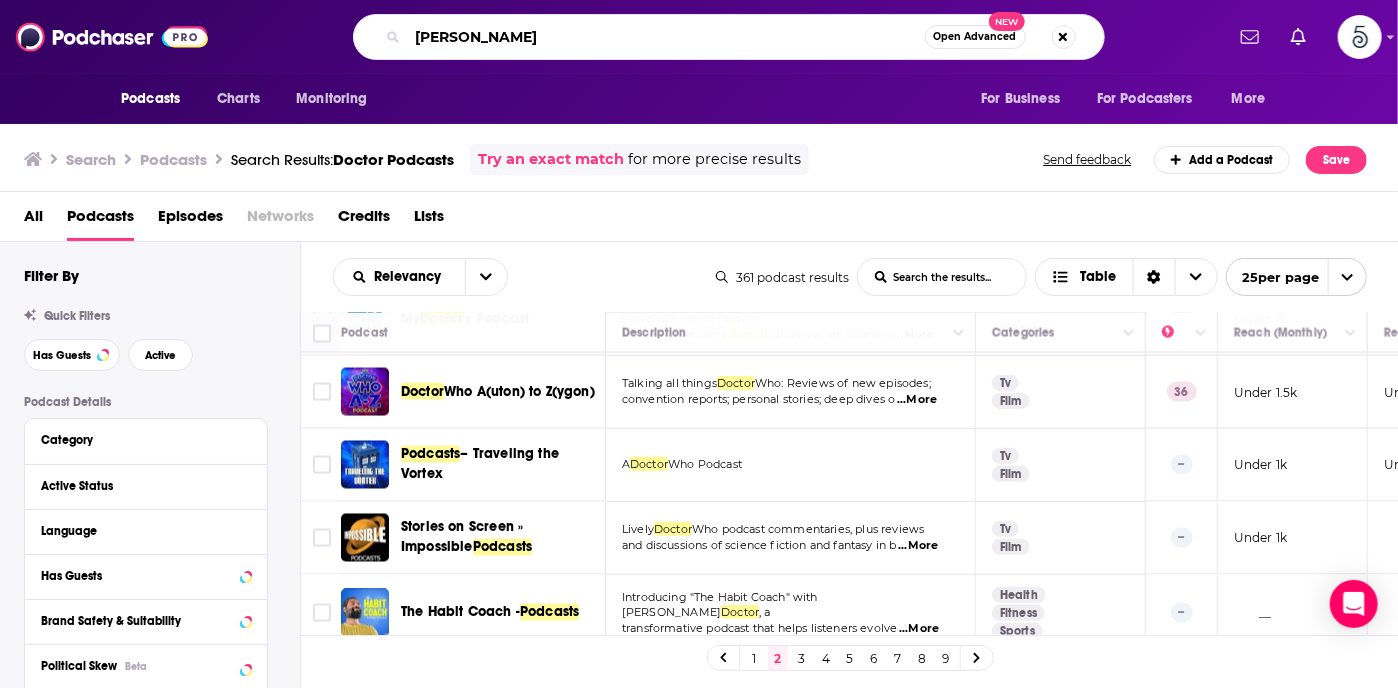 type on "[PERSON_NAME]" 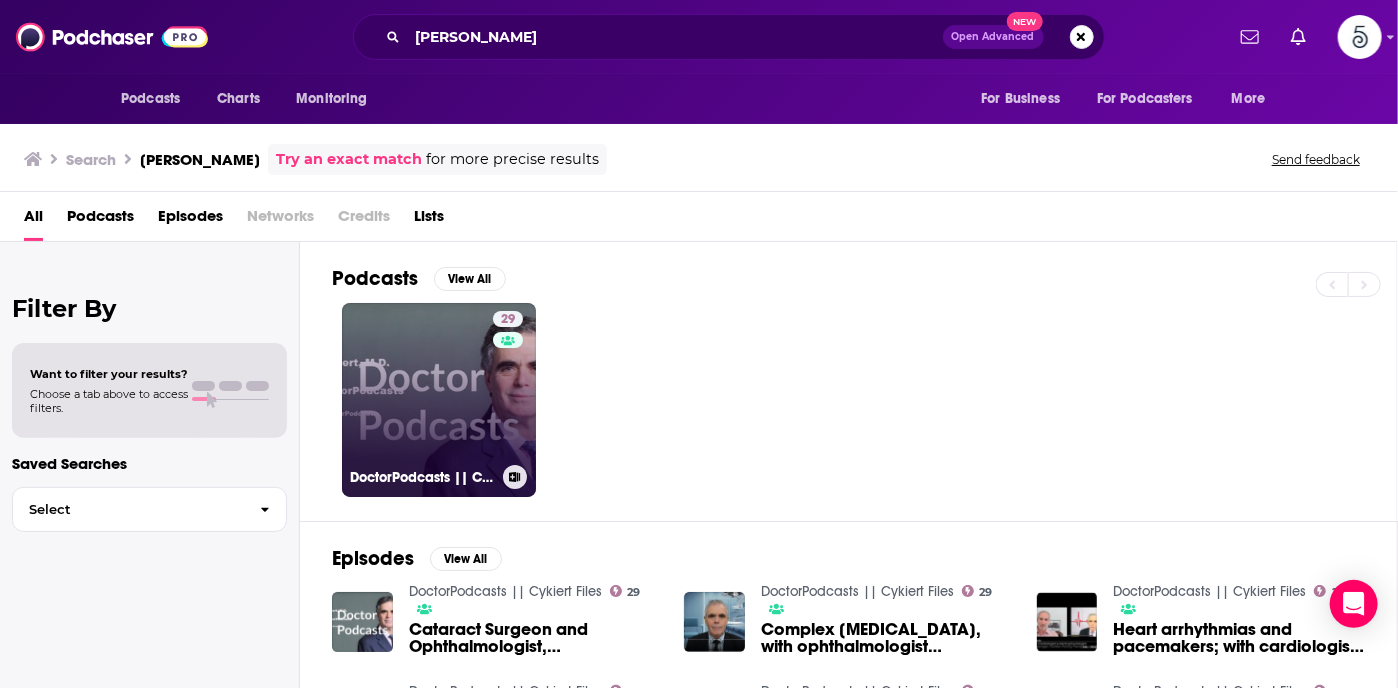 click on "29 DoctorPodcasts || Cykiert Files" at bounding box center (439, 400) 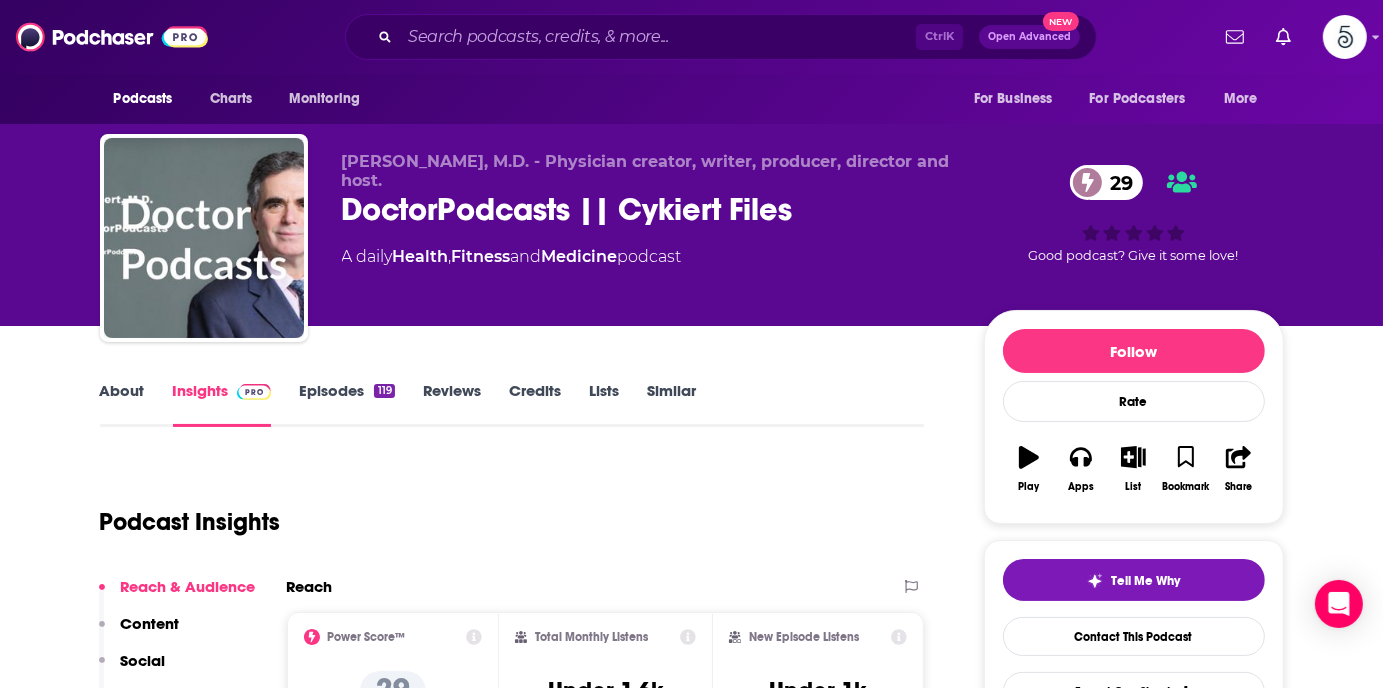 click on "Episodes 119" at bounding box center (346, 404) 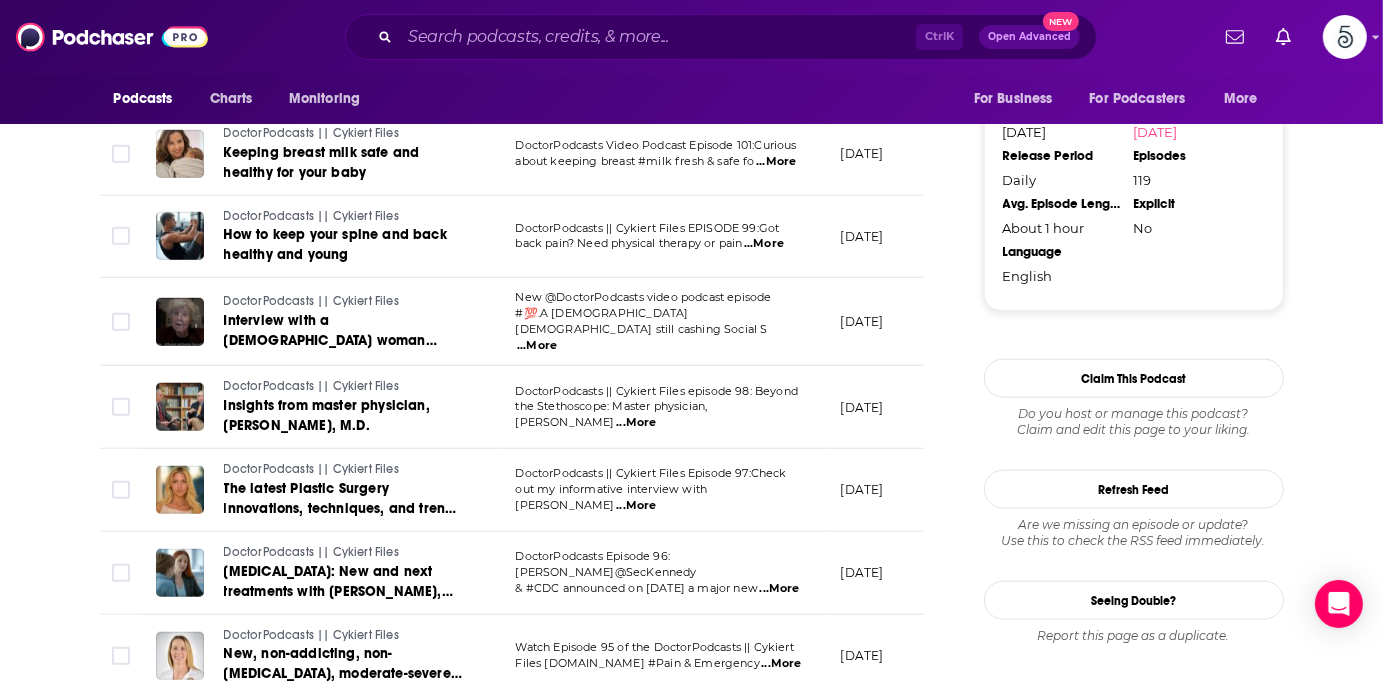 scroll, scrollTop: 2061, scrollLeft: 0, axis: vertical 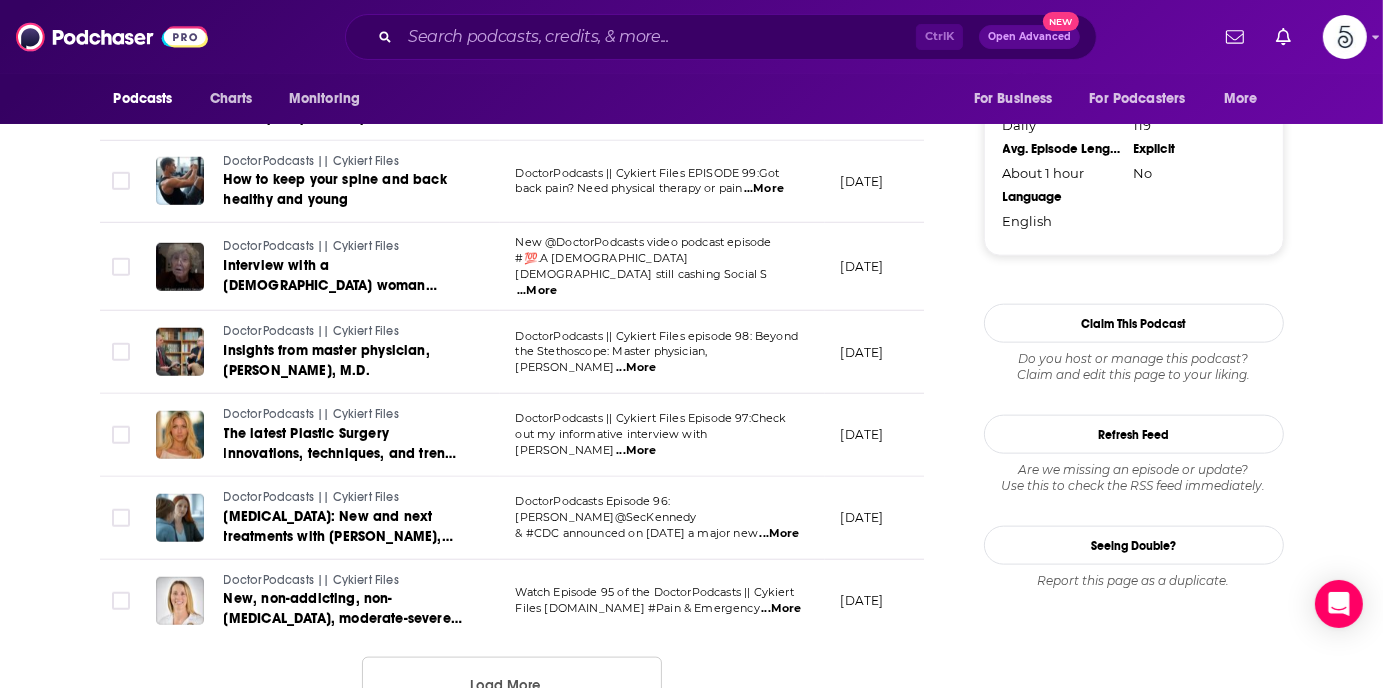 click on "[DATE]" at bounding box center (890, 601) 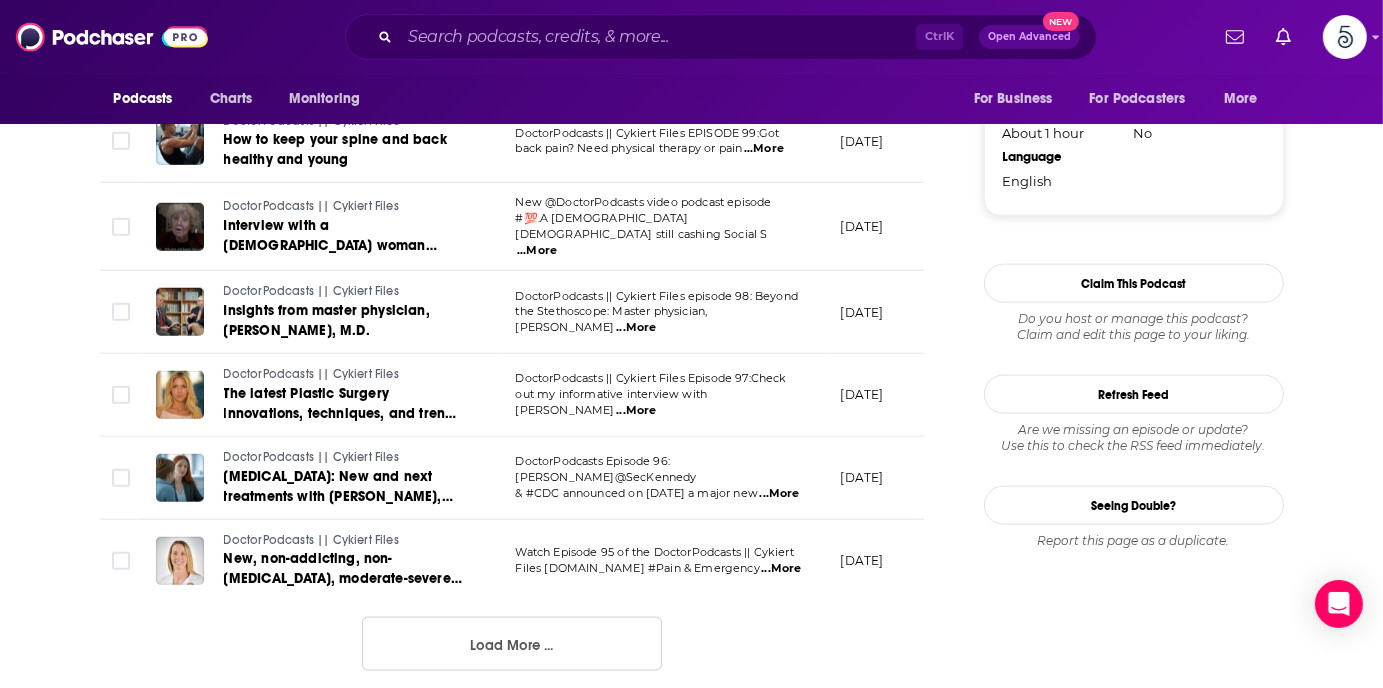scroll, scrollTop: 2141, scrollLeft: 0, axis: vertical 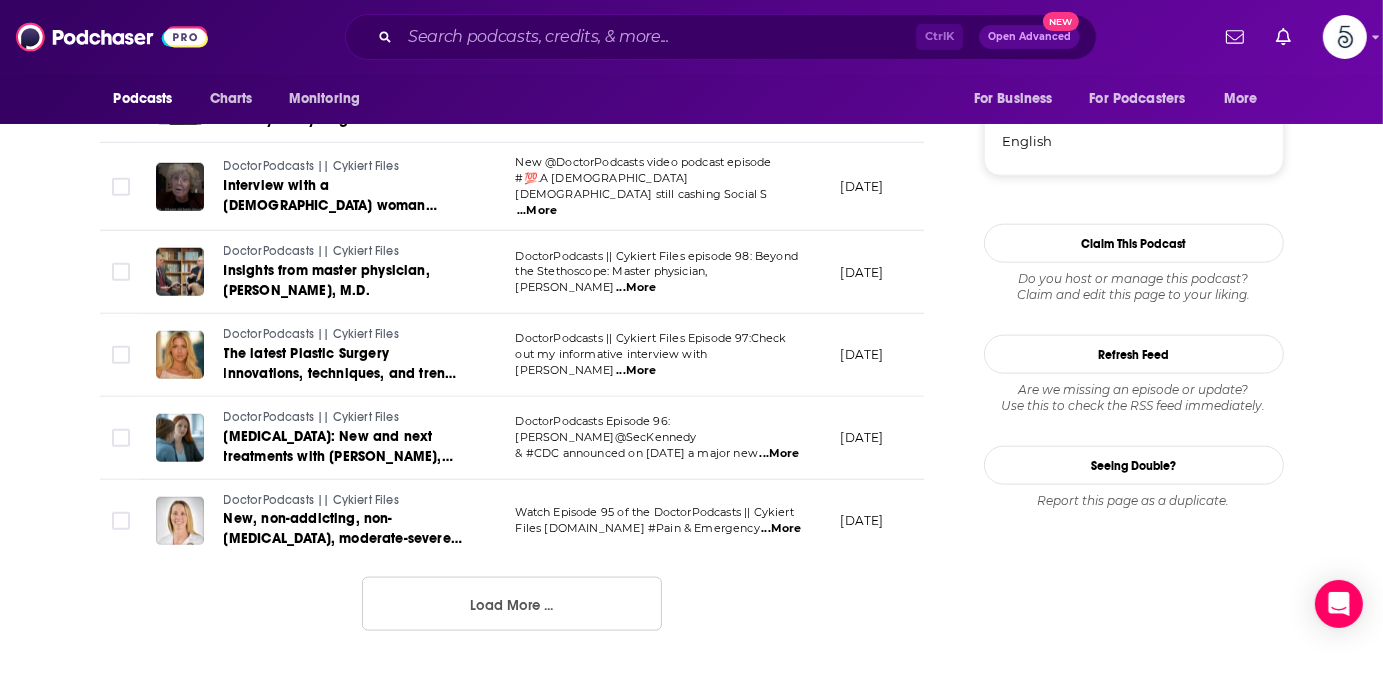 click on "Load More ..." at bounding box center (512, 604) 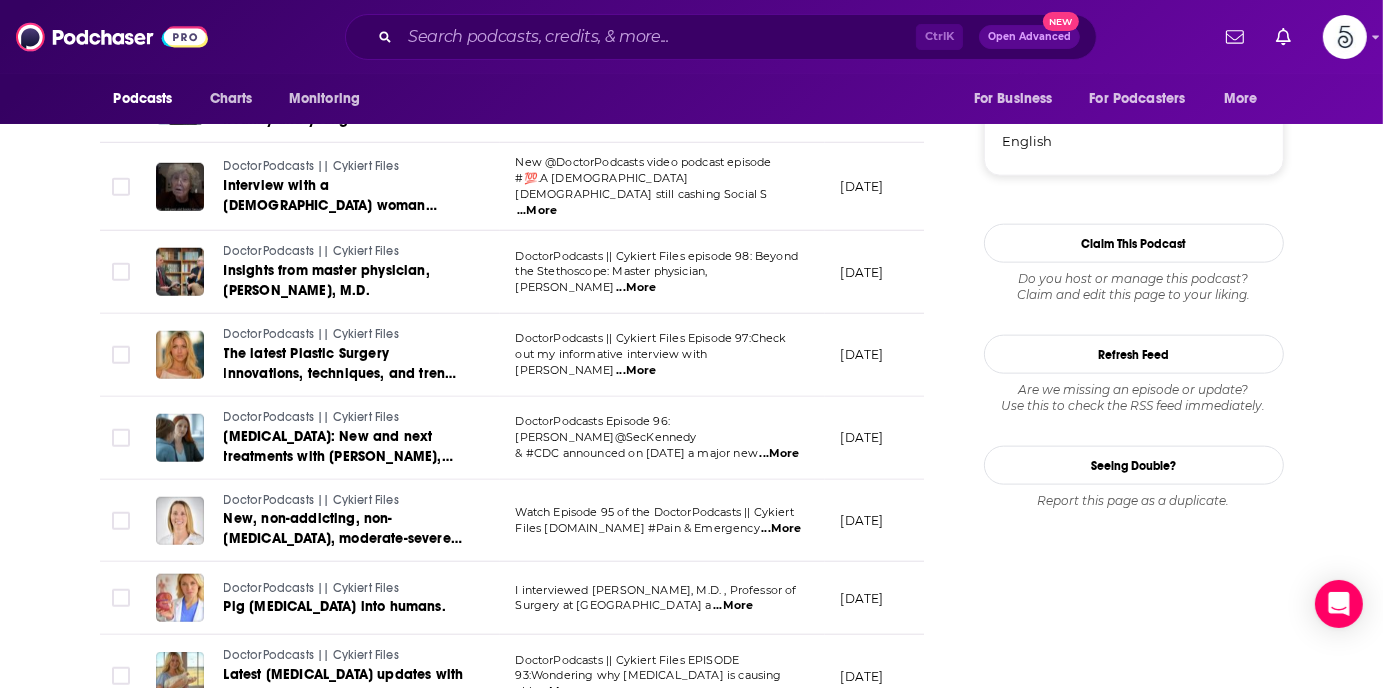 click on "[DATE]" at bounding box center (890, 521) 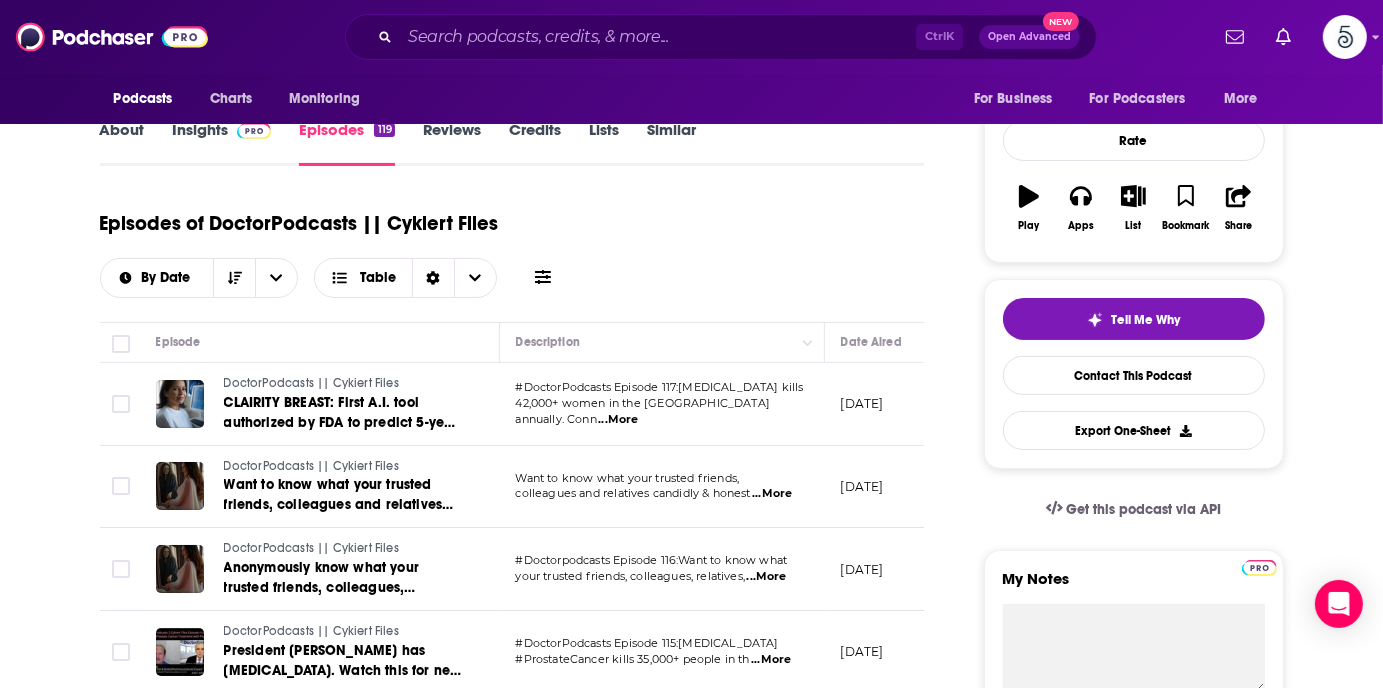 scroll, scrollTop: 221, scrollLeft: 0, axis: vertical 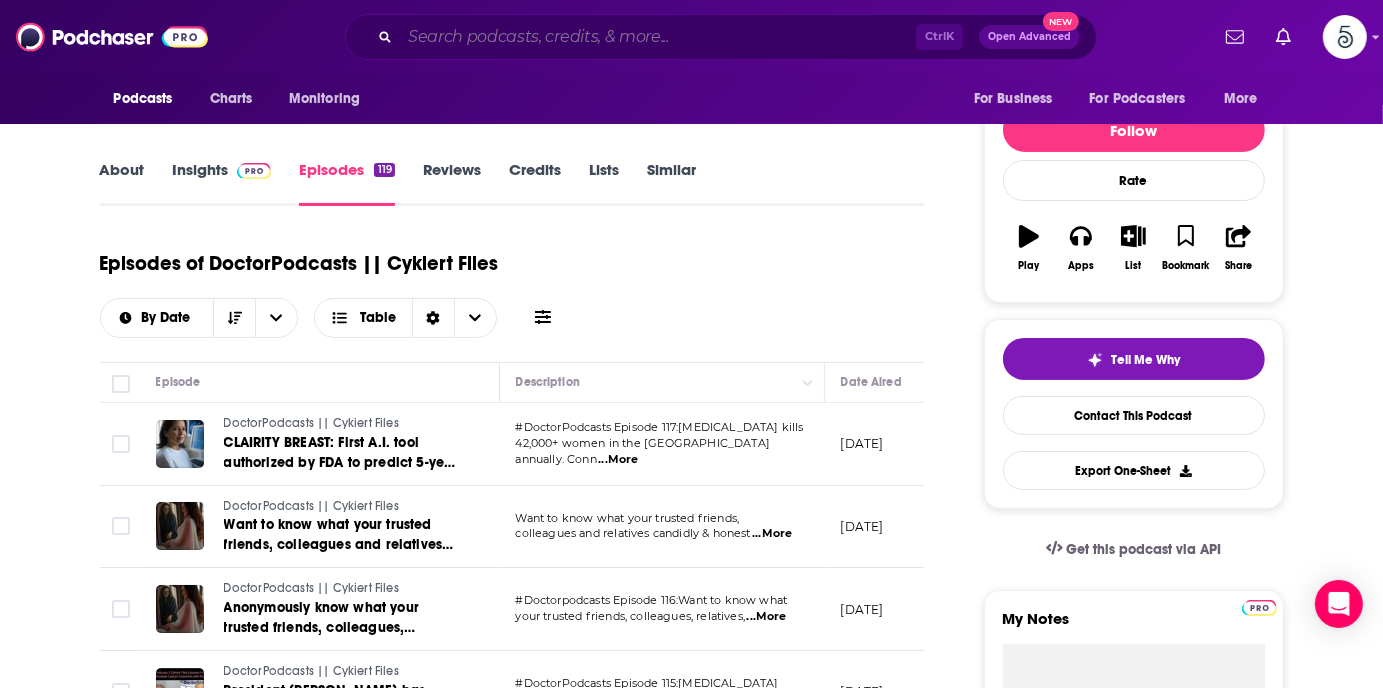 click at bounding box center (658, 37) 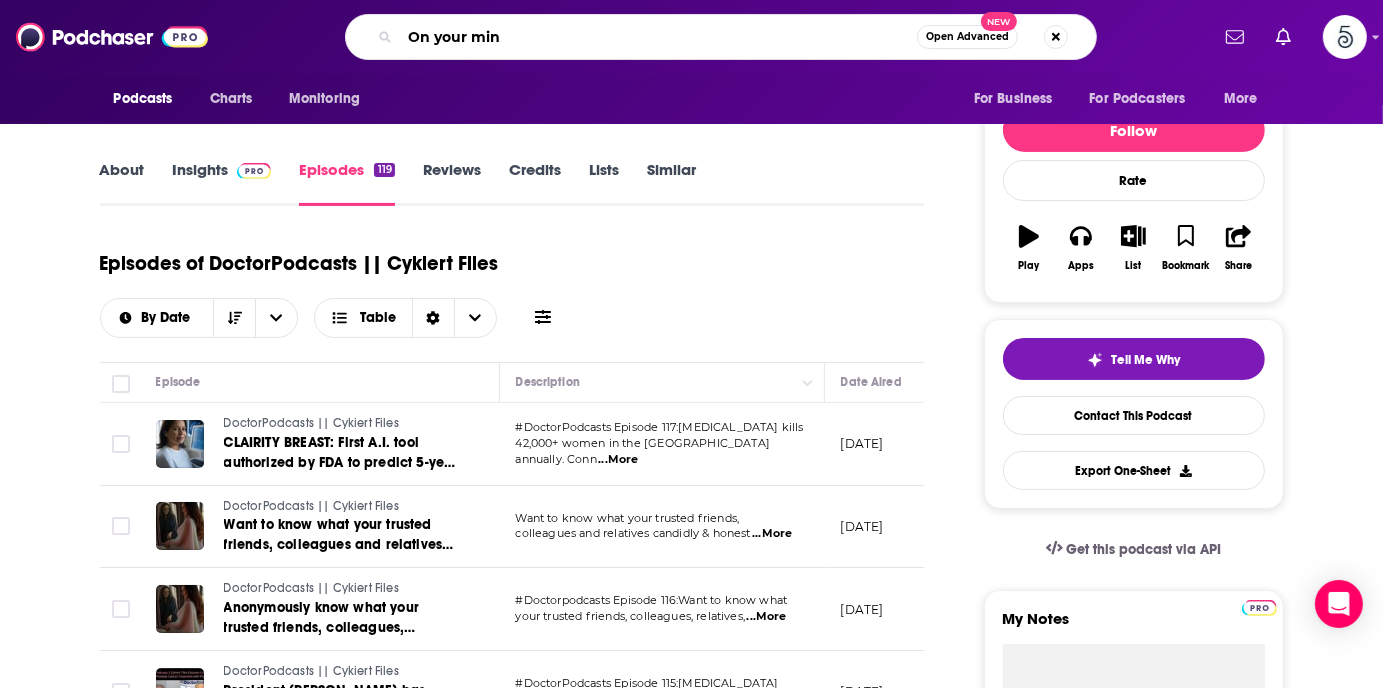 type on "On your mind" 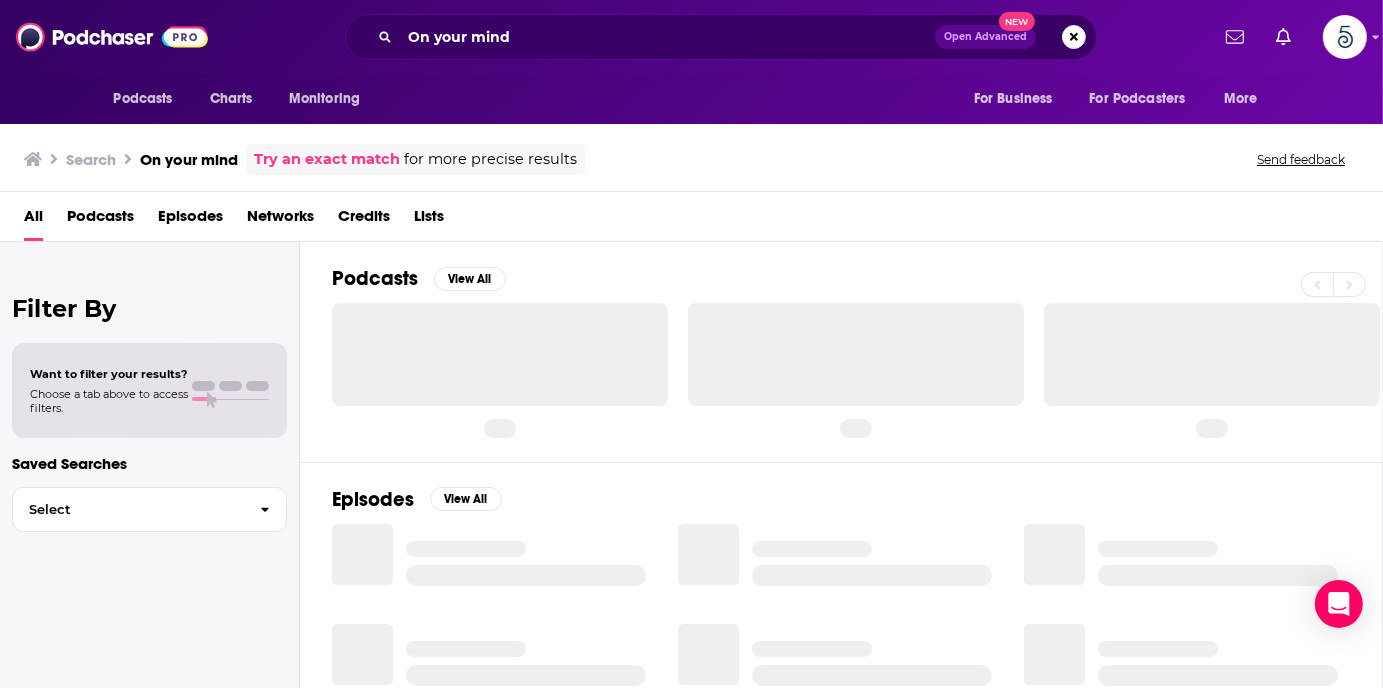 scroll, scrollTop: 0, scrollLeft: 0, axis: both 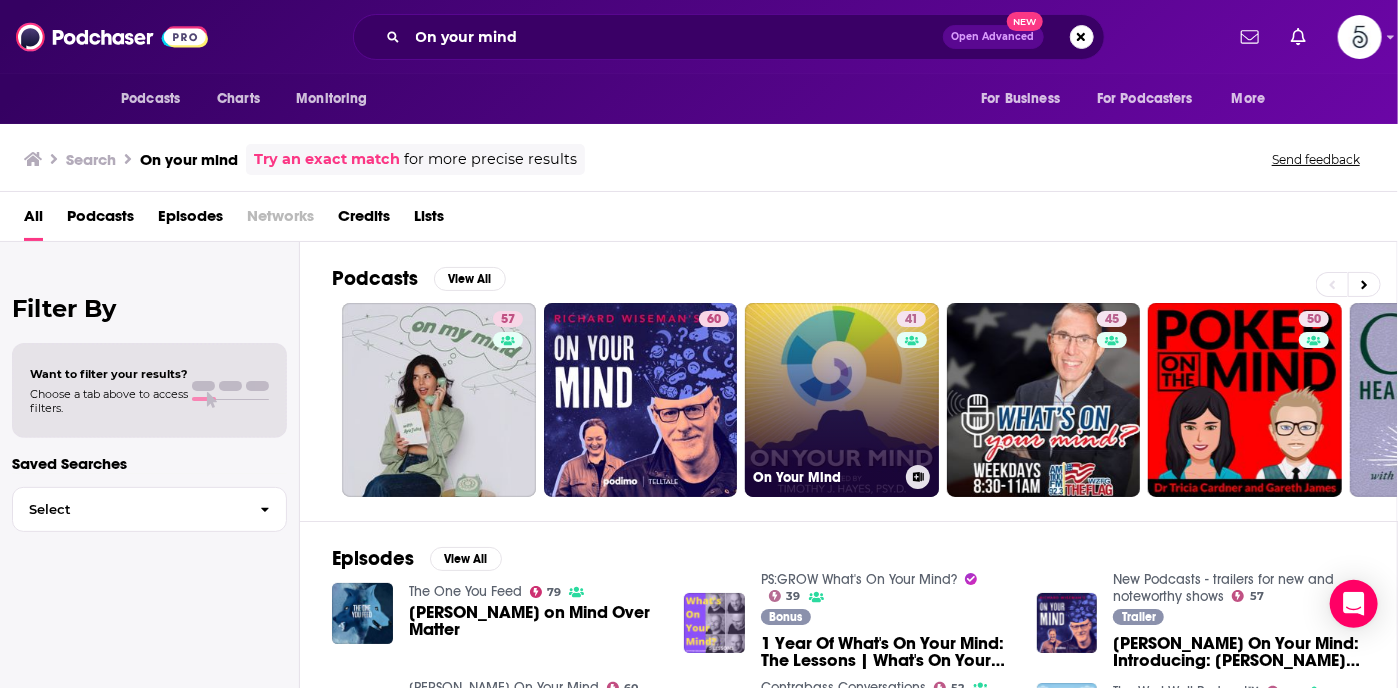 click on "41 On Your Mind" at bounding box center (842, 400) 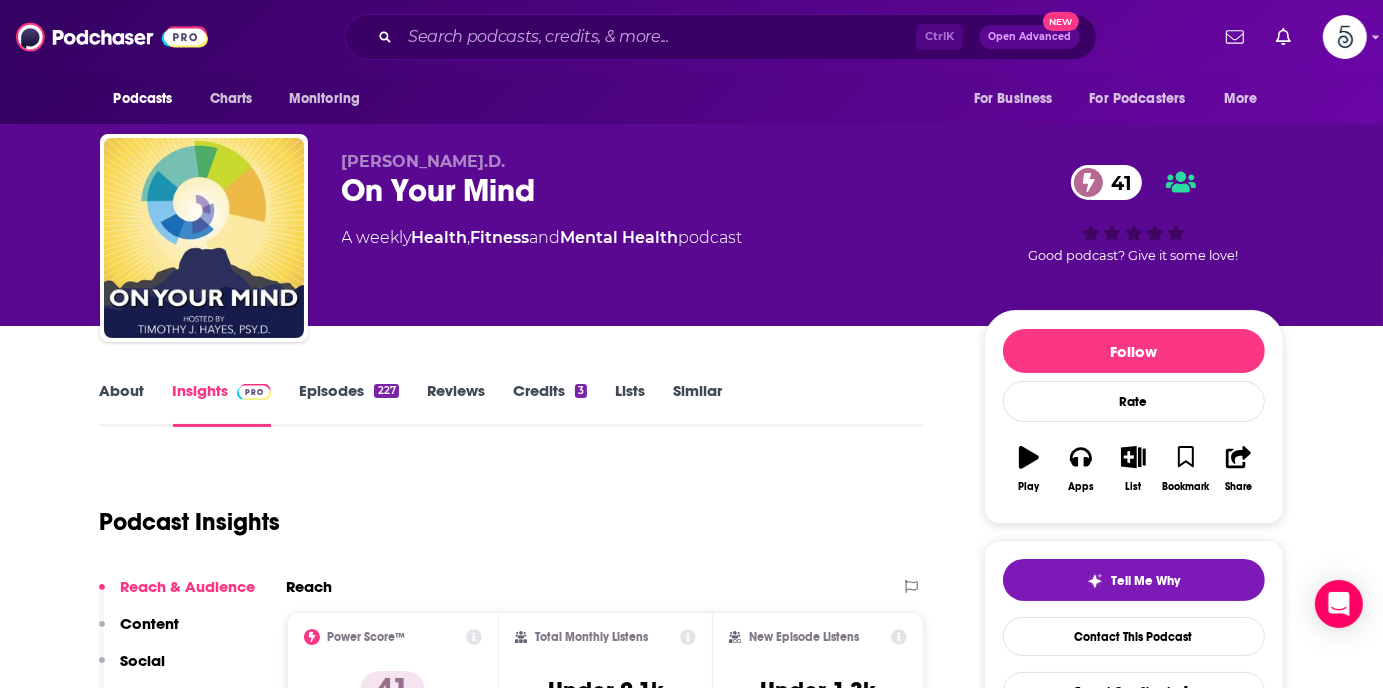 click on "Episodes 227" at bounding box center [348, 404] 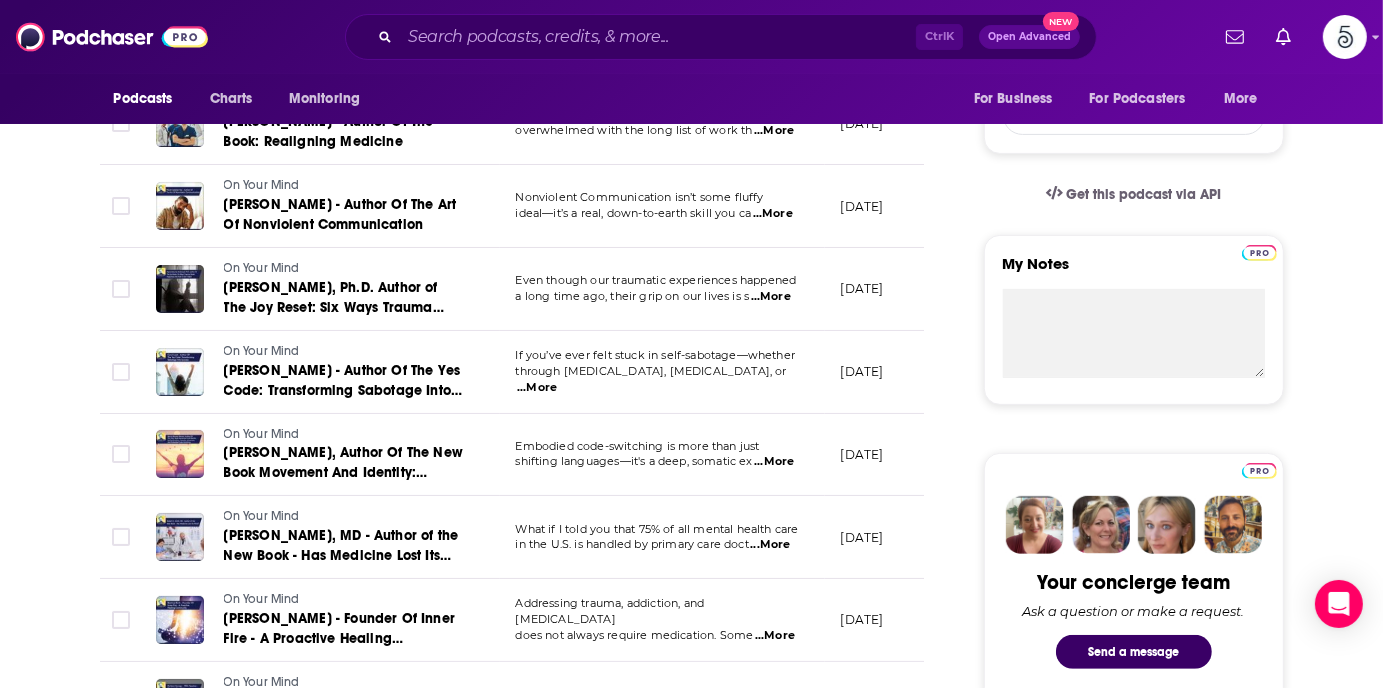 scroll, scrollTop: 616, scrollLeft: 0, axis: vertical 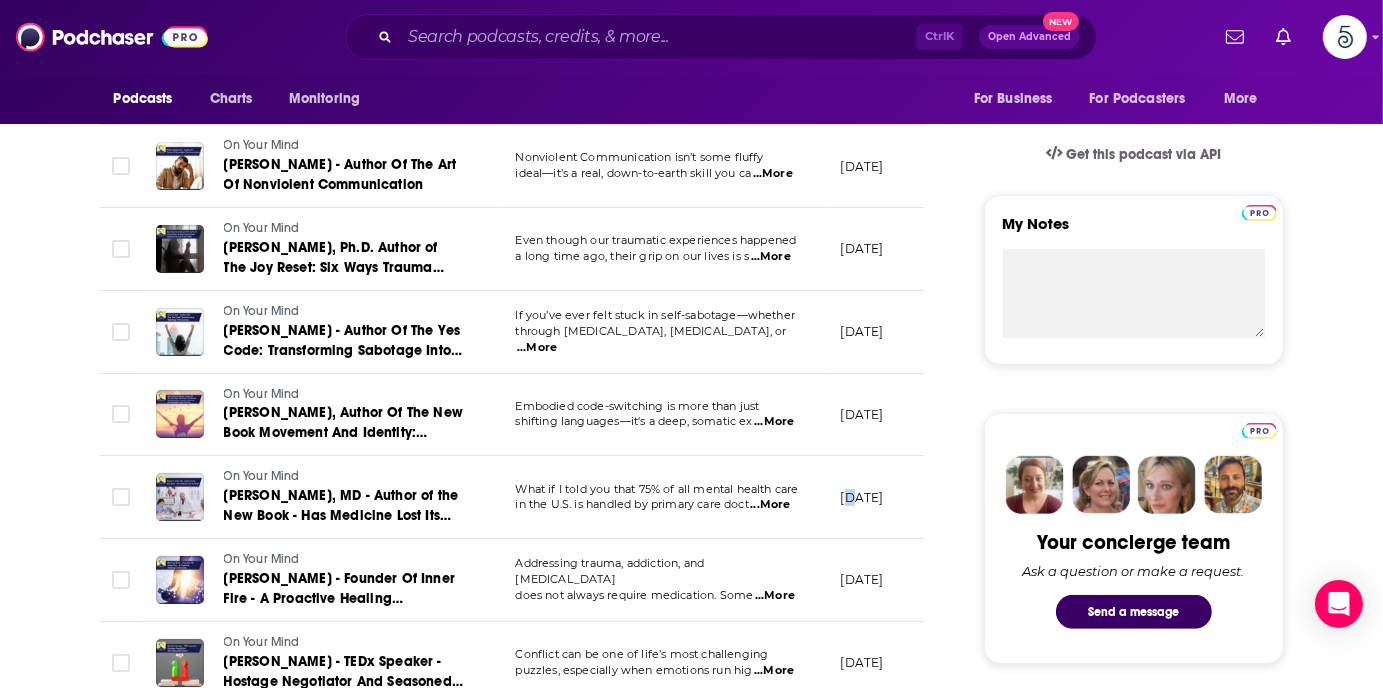click on "[DATE]" at bounding box center [890, 497] 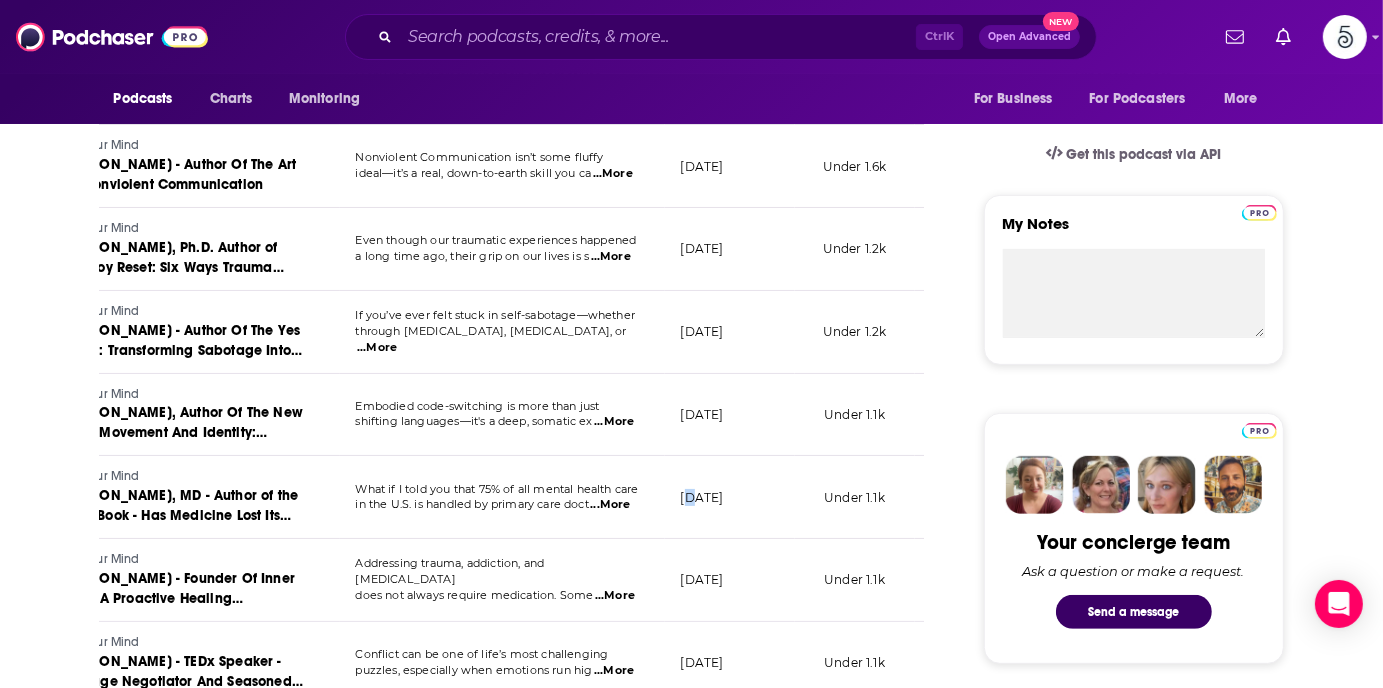 scroll, scrollTop: 0, scrollLeft: 200, axis: horizontal 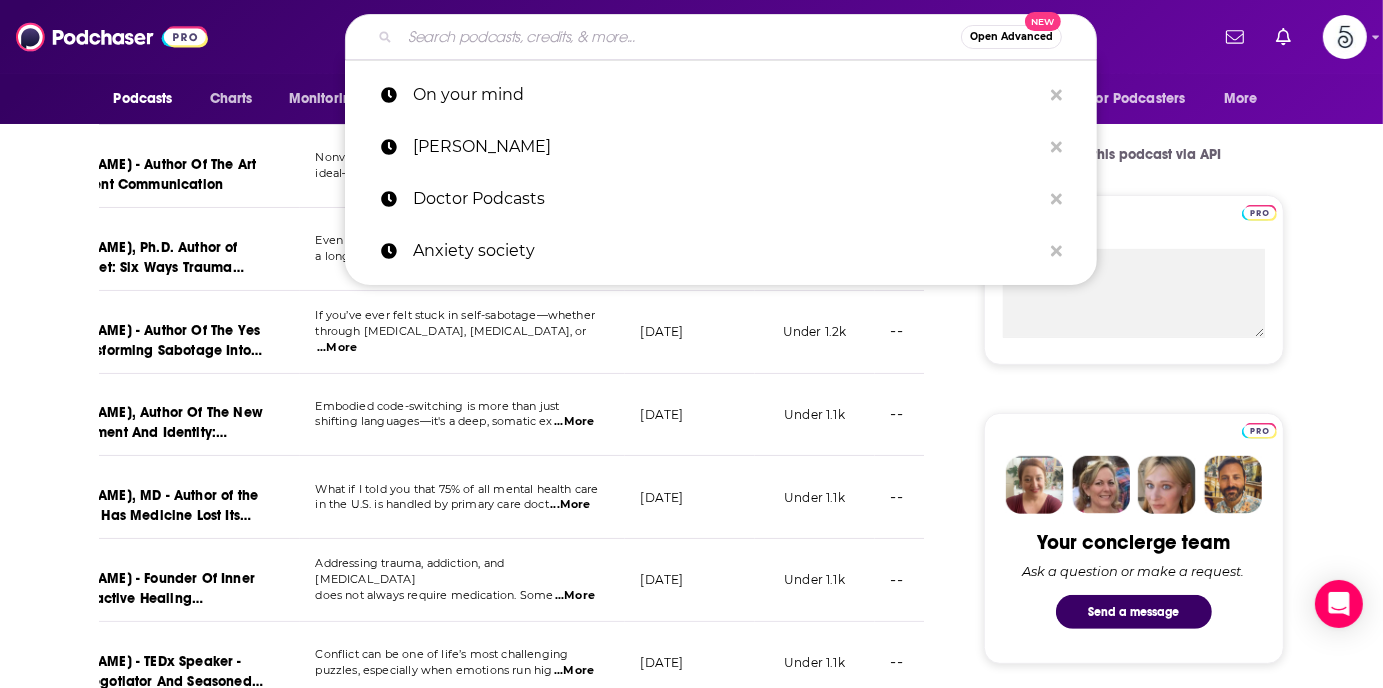 click at bounding box center [680, 37] 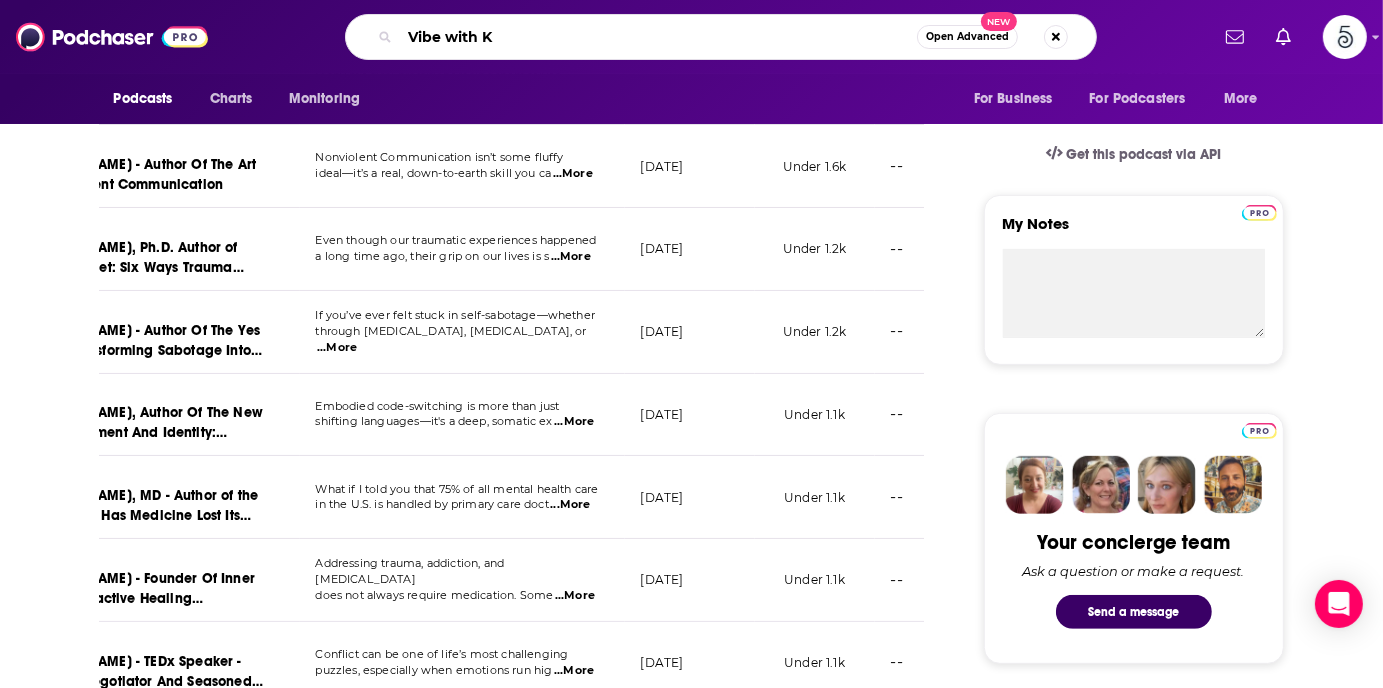 type on "Vibe with [PERSON_NAME]" 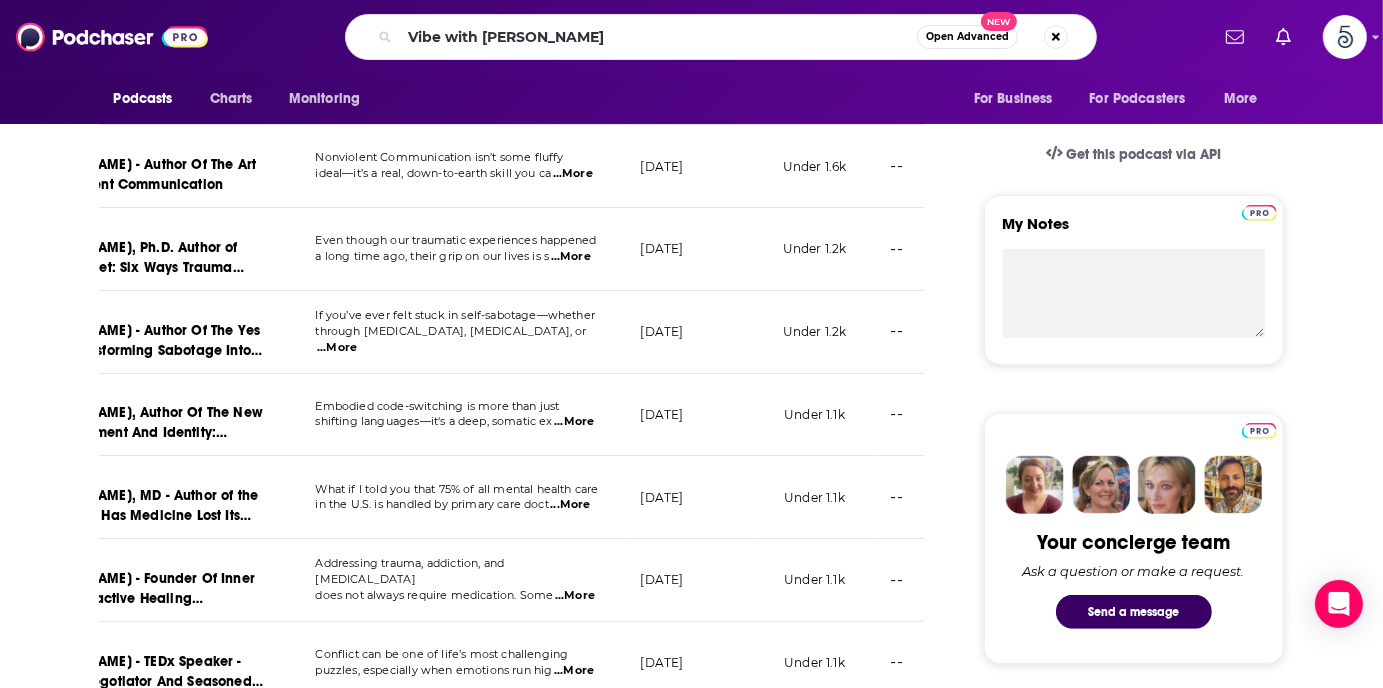 scroll, scrollTop: 0, scrollLeft: 0, axis: both 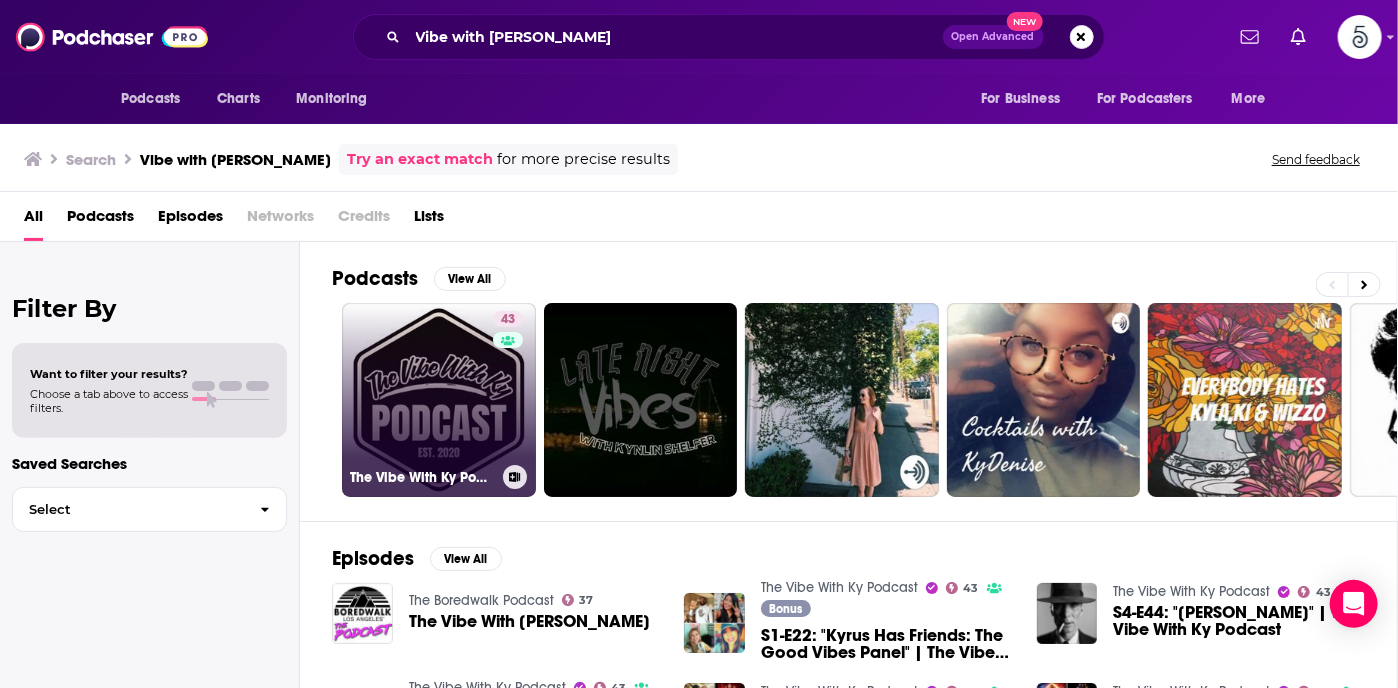 click on "43 The Vibe With Ky Podcast" at bounding box center [439, 400] 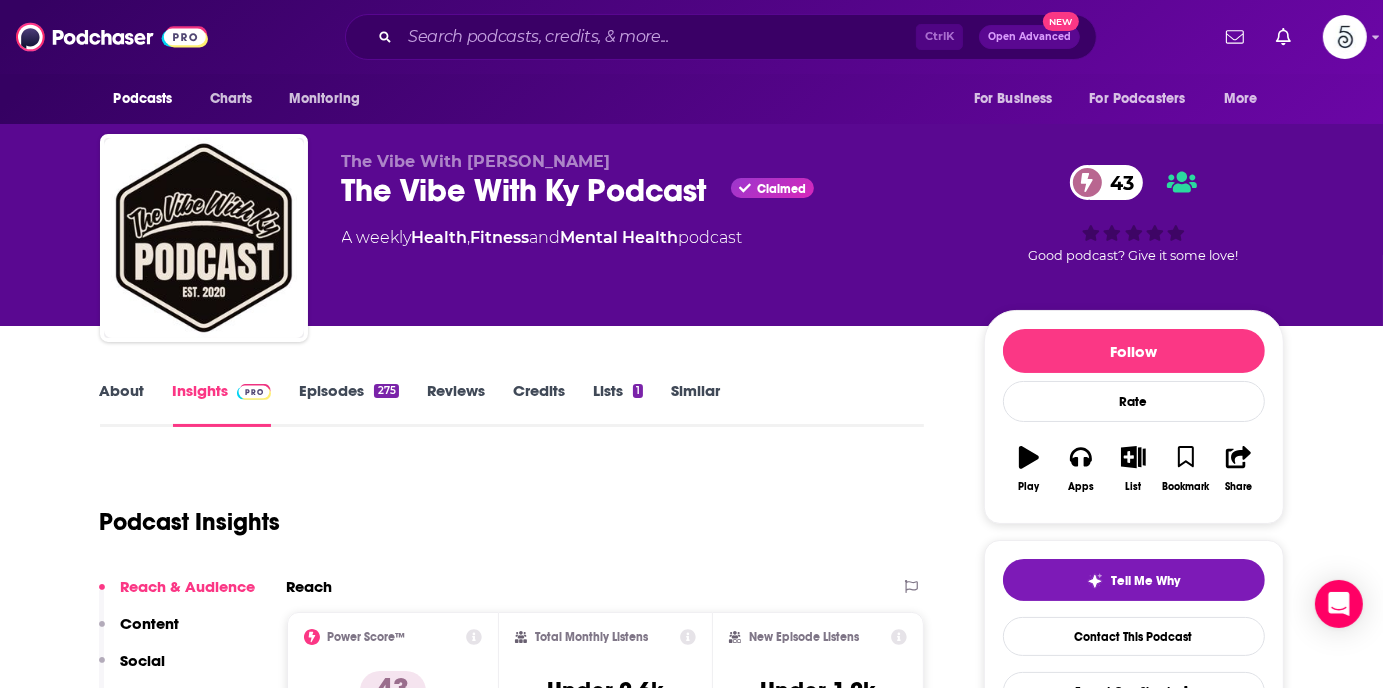 click on "Episodes 275" at bounding box center [348, 404] 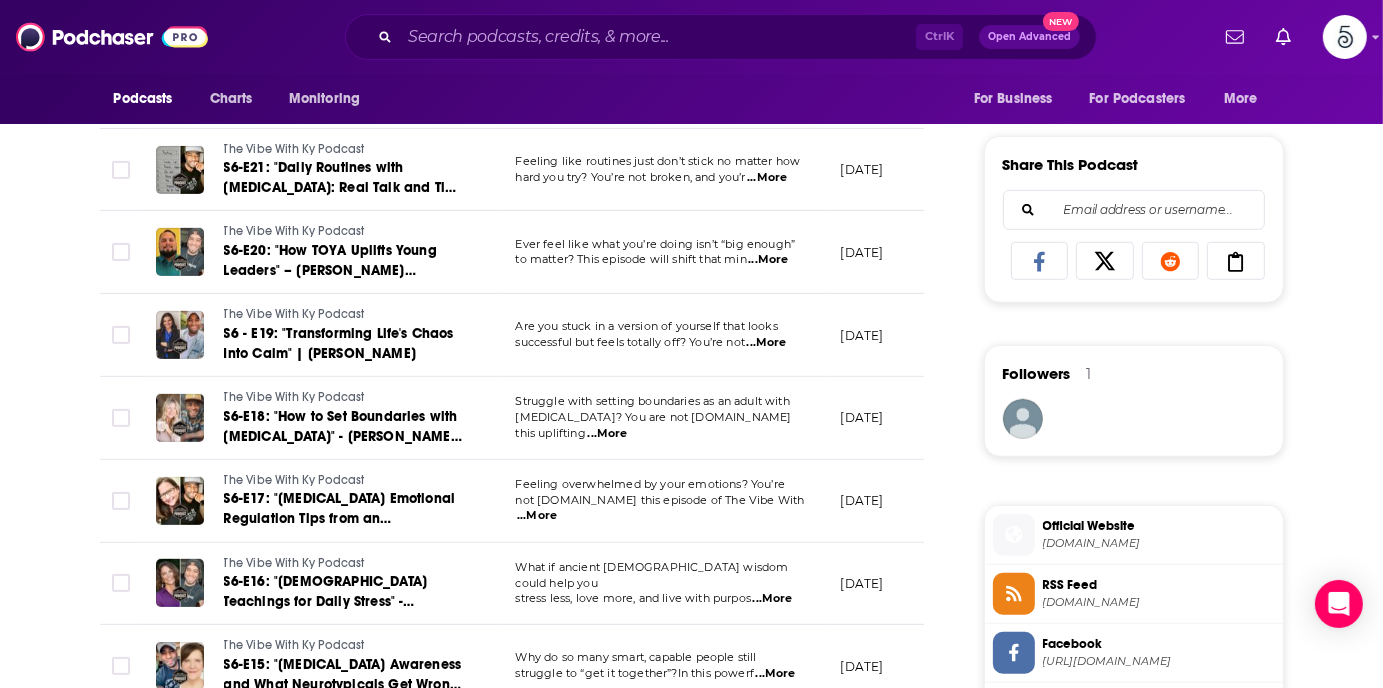 scroll, scrollTop: 1276, scrollLeft: 0, axis: vertical 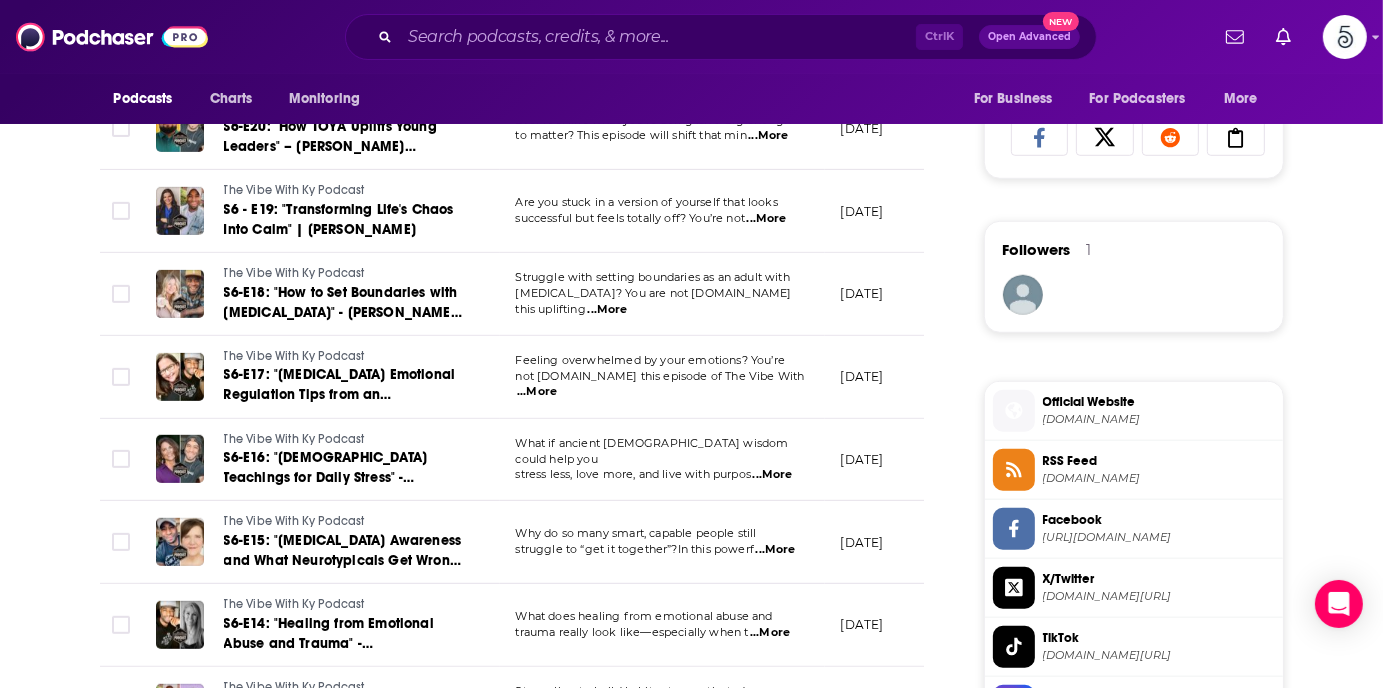 click on "What if ancient [DEMOGRAPHIC_DATA] wisdom could help you" at bounding box center (652, 451) 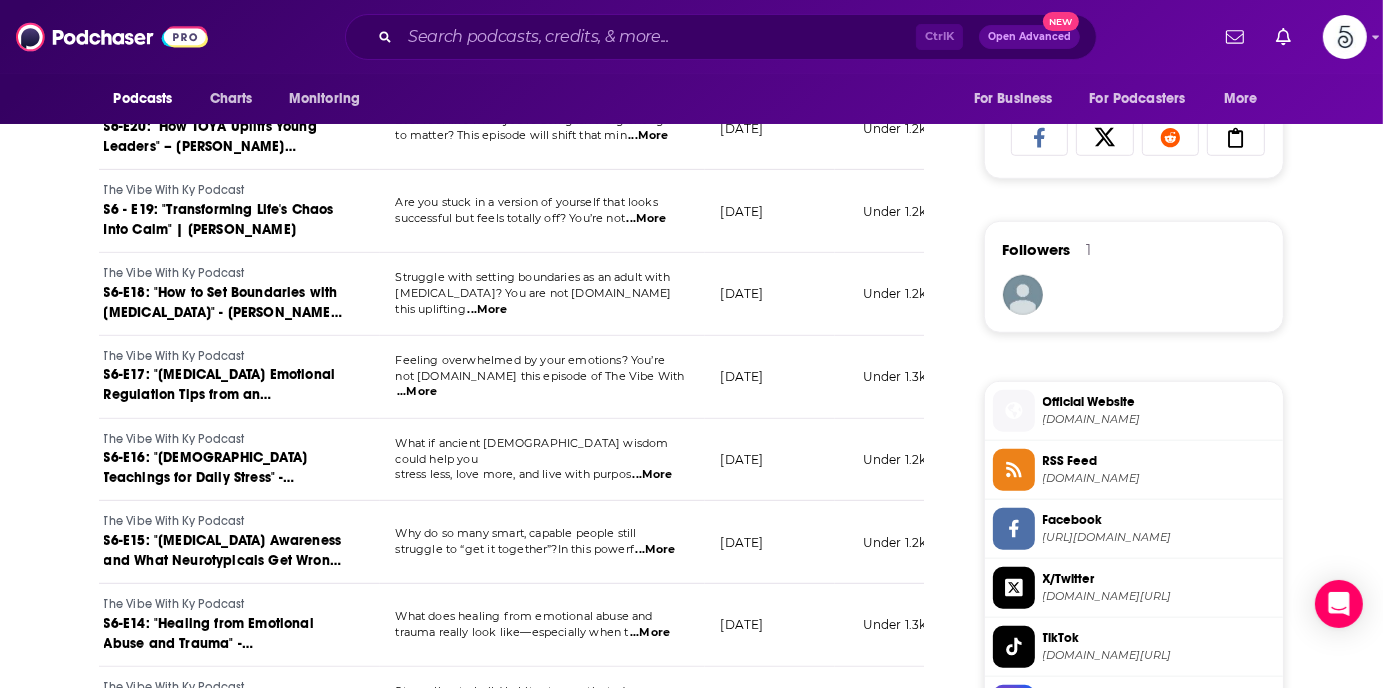 scroll, scrollTop: 0, scrollLeft: 160, axis: horizontal 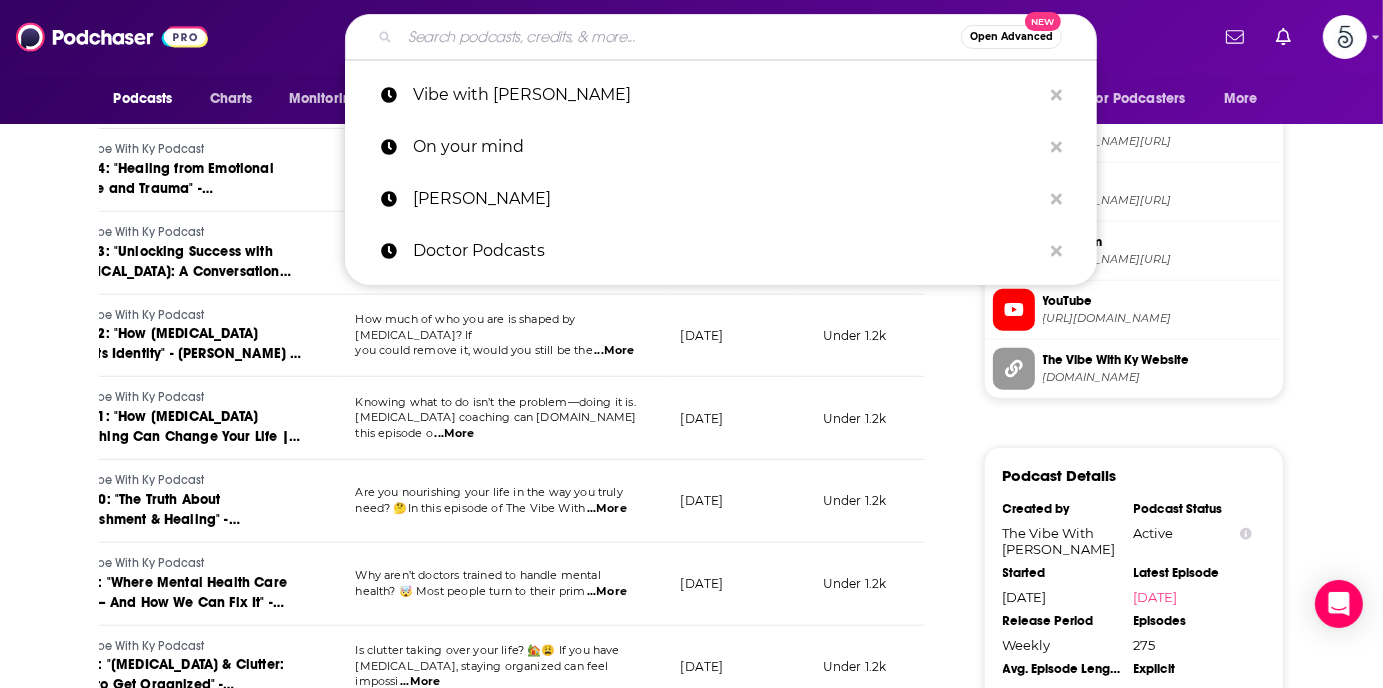 click at bounding box center (680, 37) 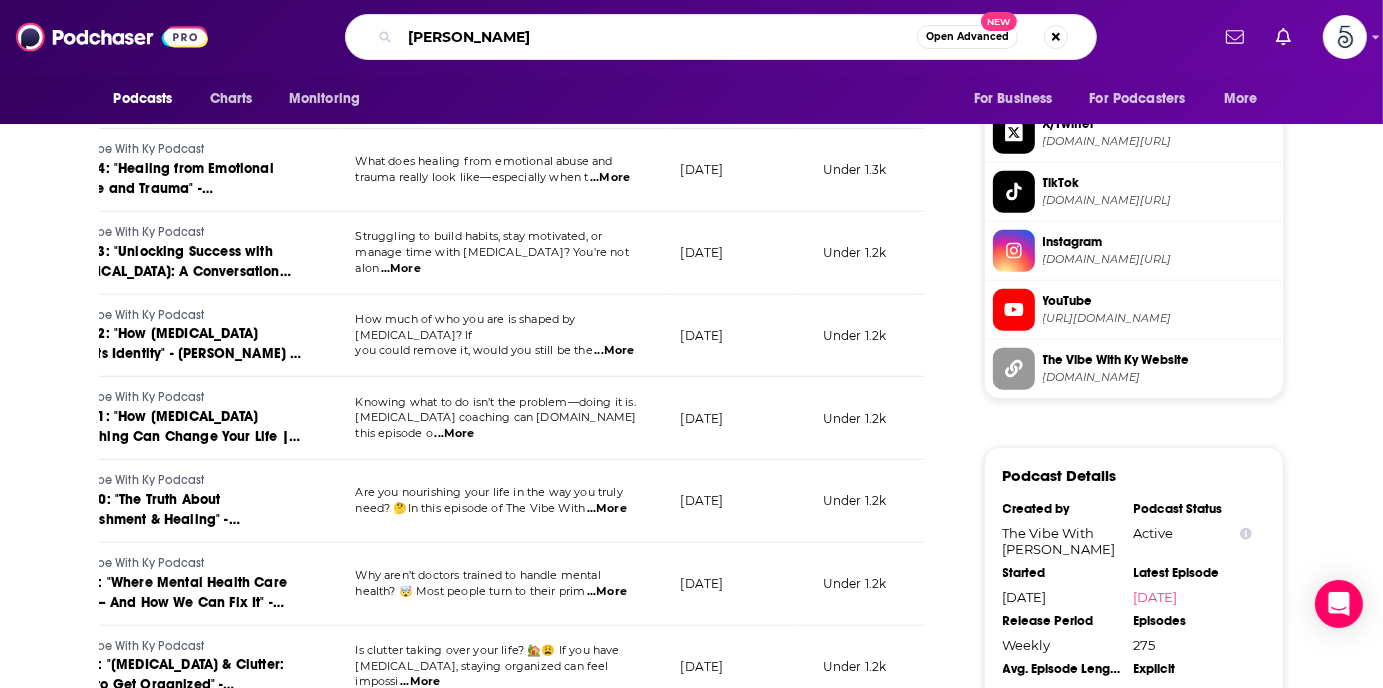 type on "[PERSON_NAME]" 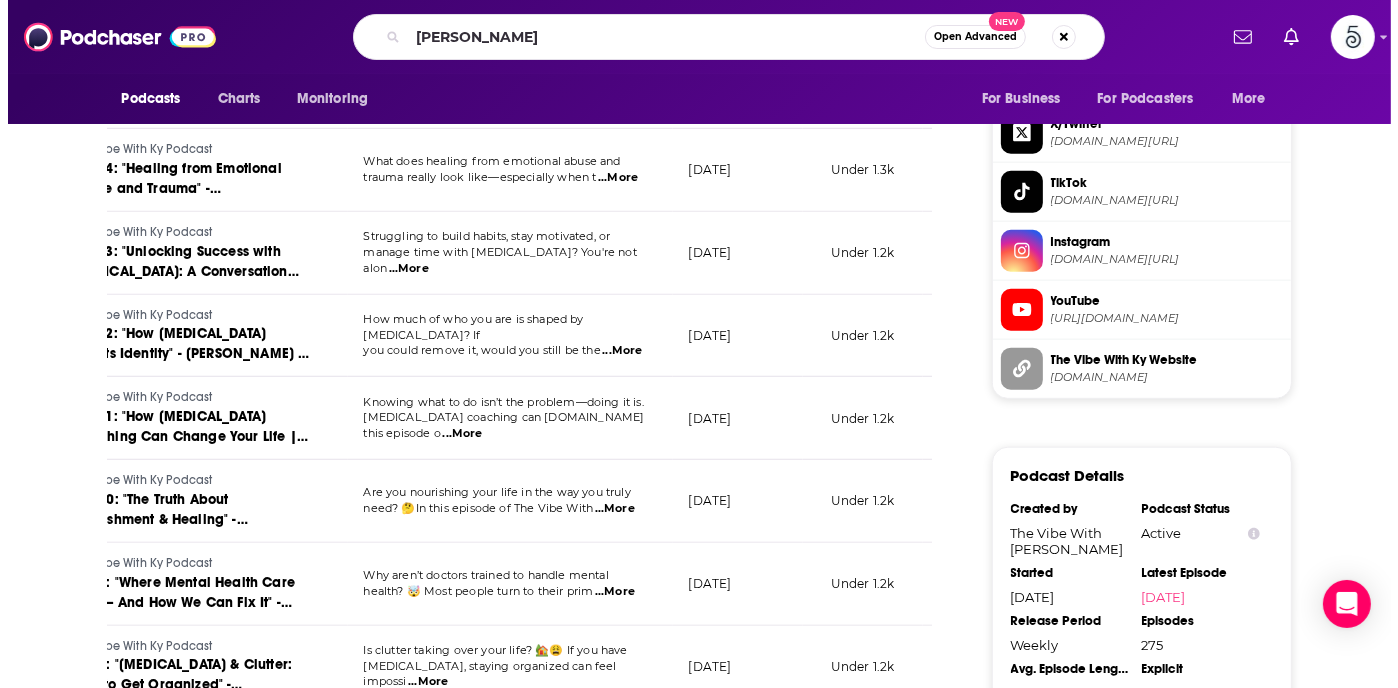 scroll, scrollTop: 0, scrollLeft: 0, axis: both 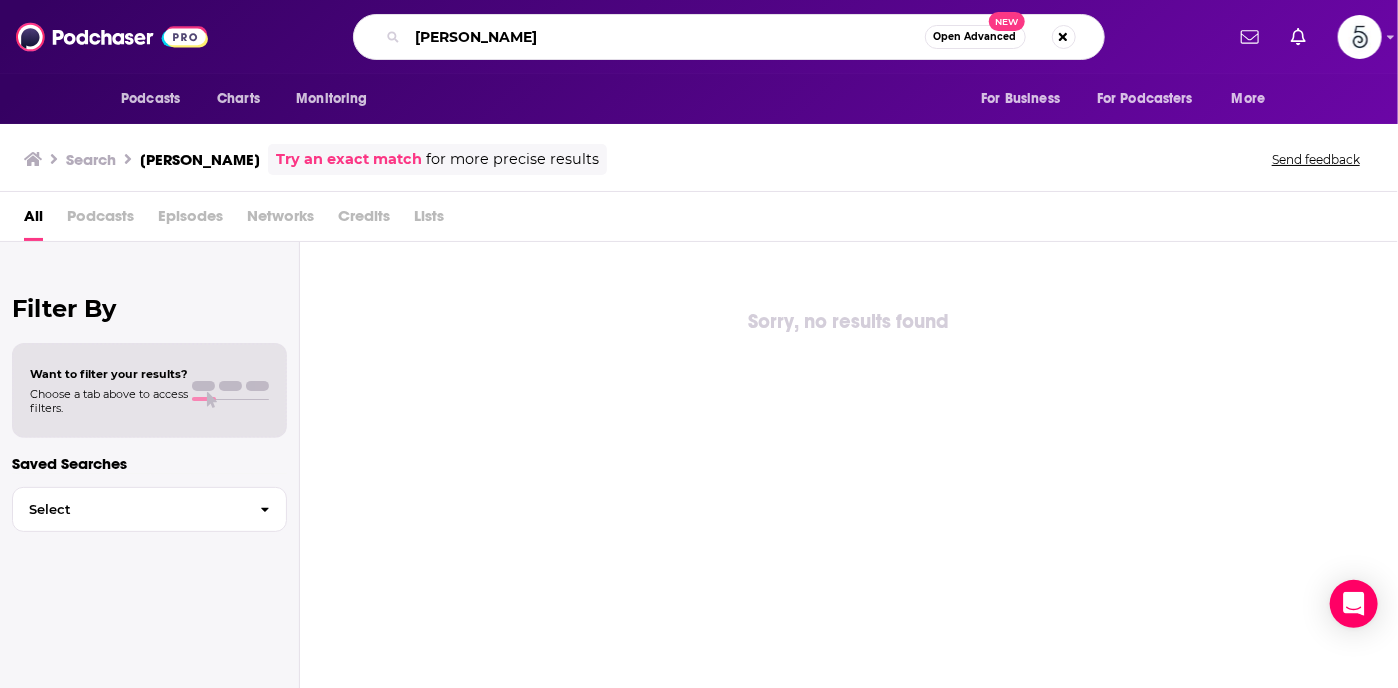 click on "[PERSON_NAME]" at bounding box center (666, 37) 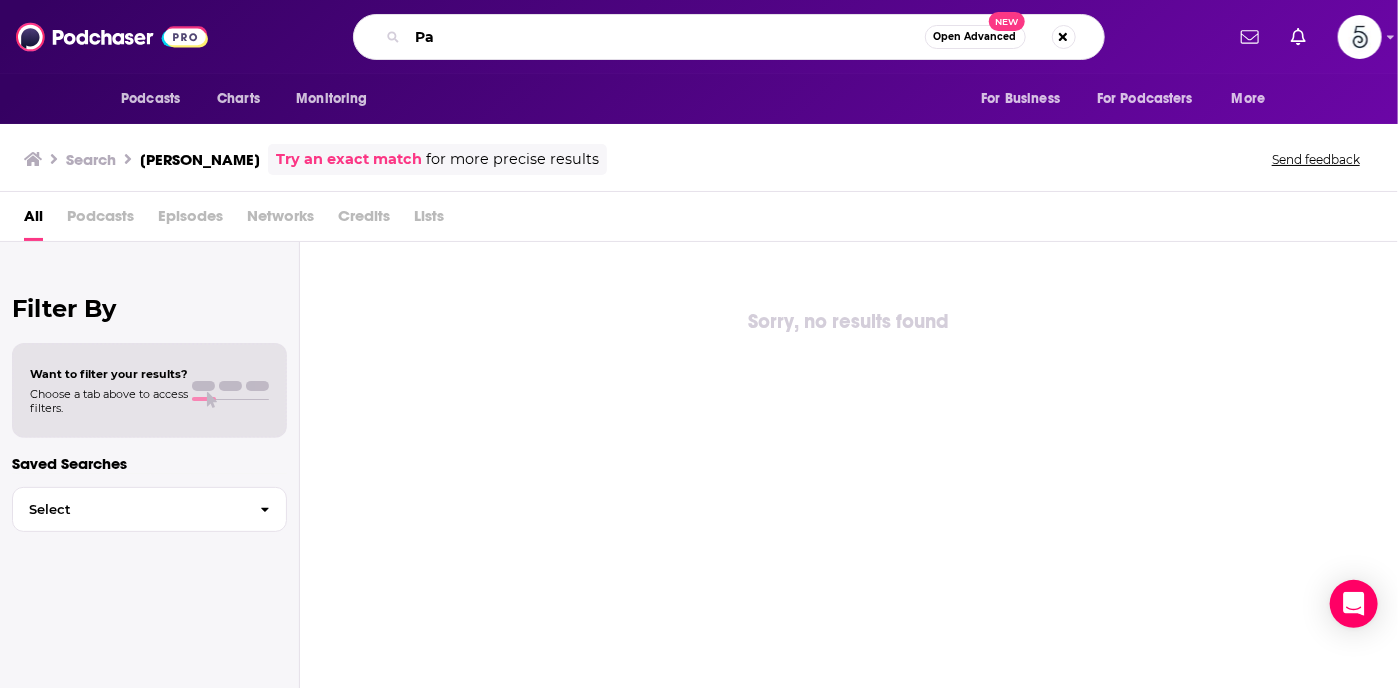 type on "P" 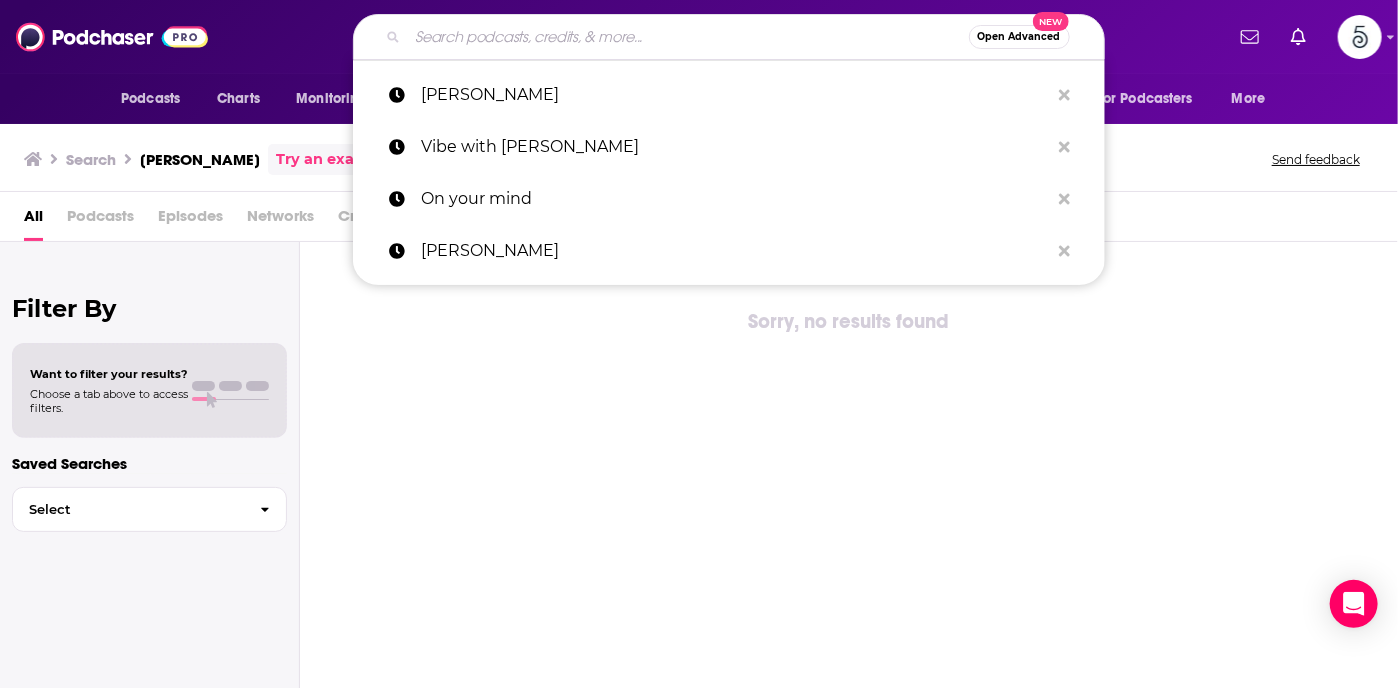 click at bounding box center (688, 37) 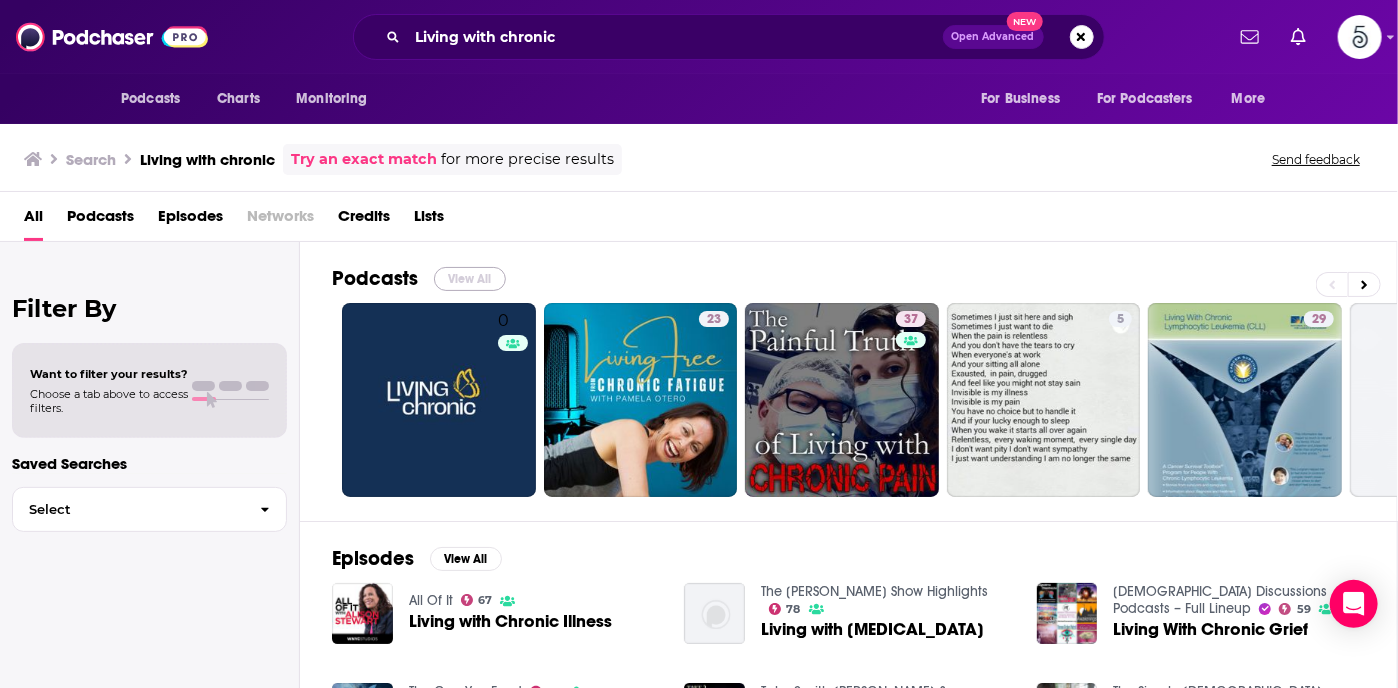 click on "View All" at bounding box center (470, 279) 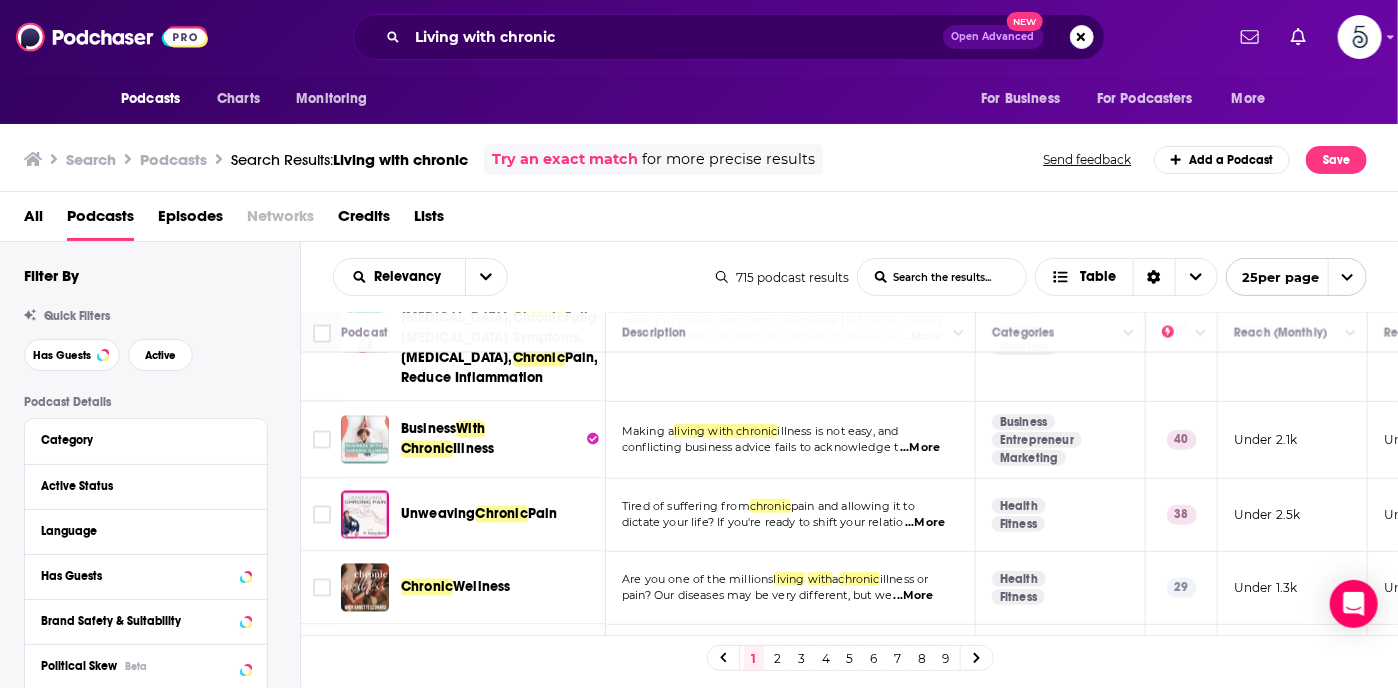 scroll, scrollTop: 1816, scrollLeft: 0, axis: vertical 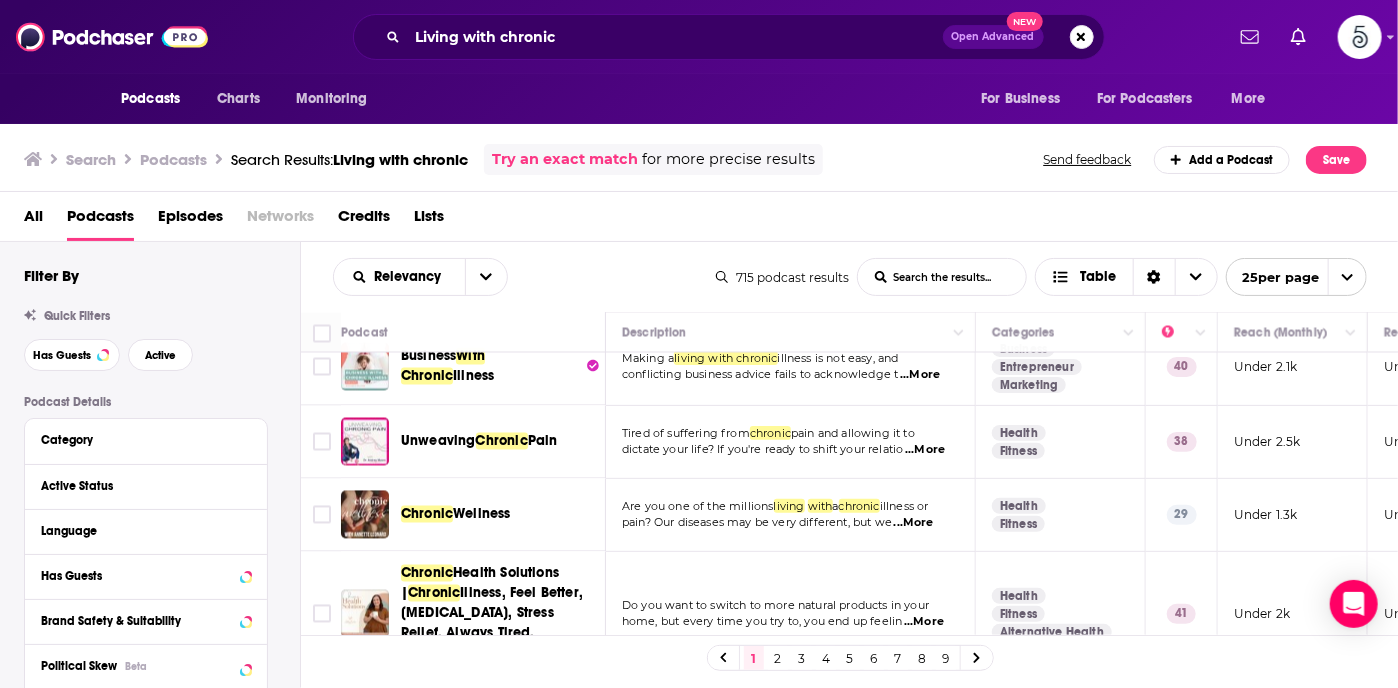 click on "2" at bounding box center (778, 658) 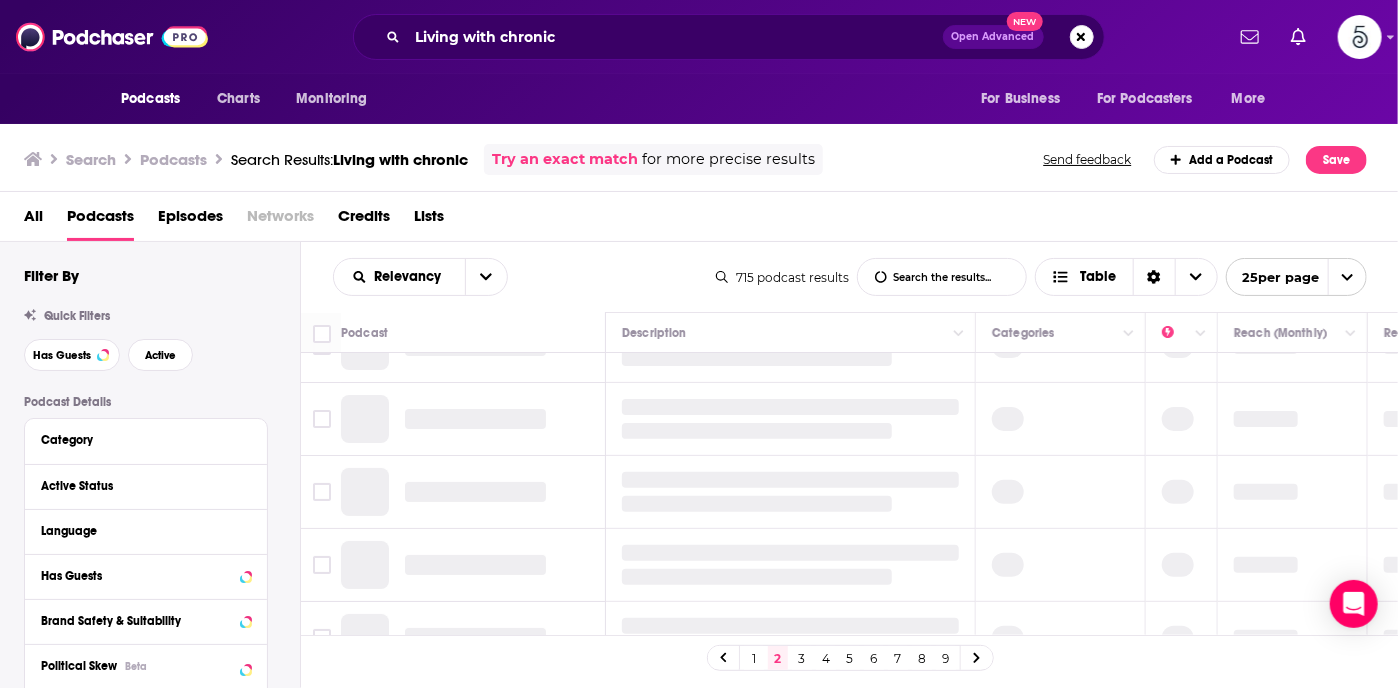scroll, scrollTop: 0, scrollLeft: 0, axis: both 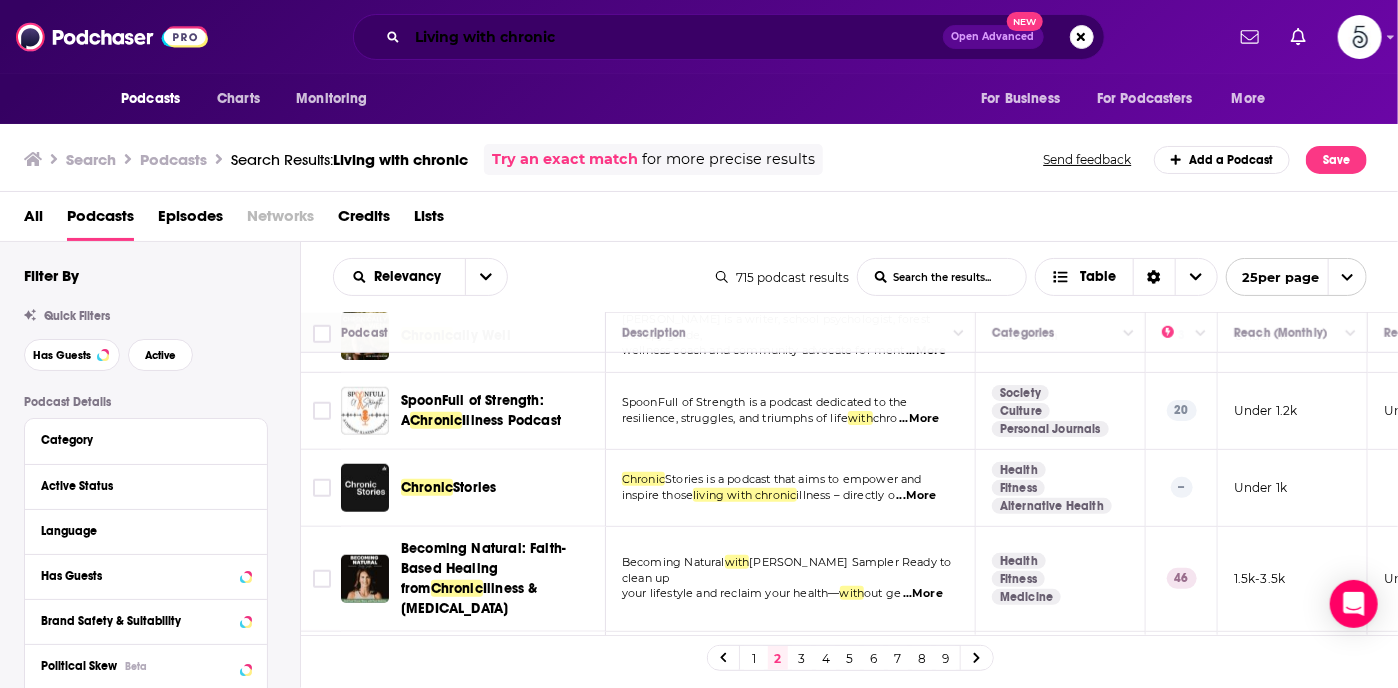 click on "Living with chronic" at bounding box center [675, 37] 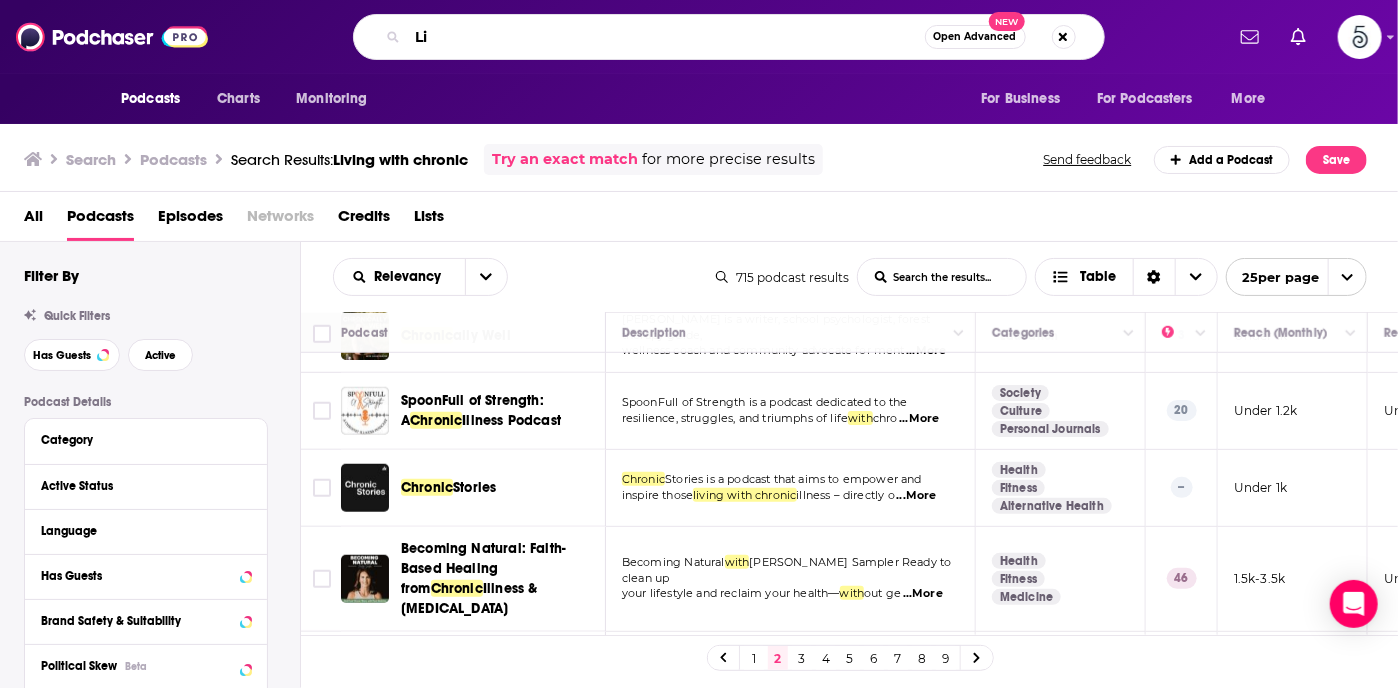 type on "L" 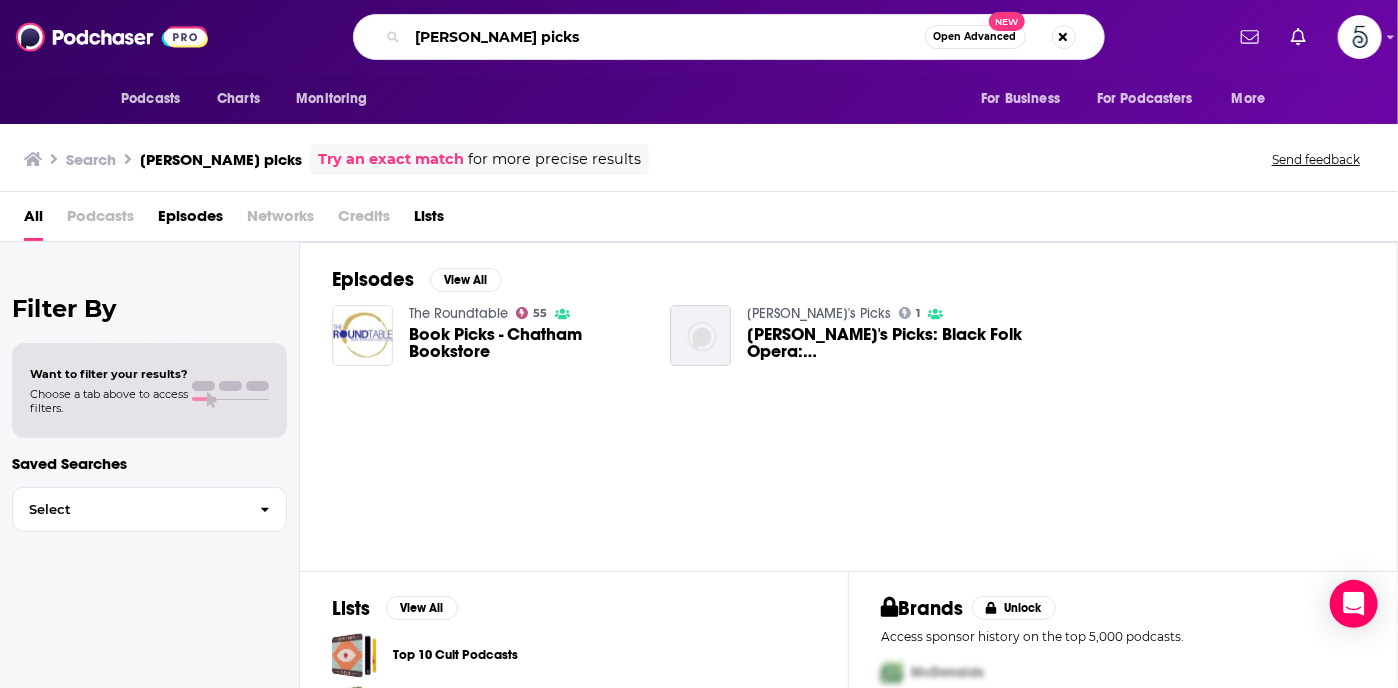 click on "[PERSON_NAME] picks" at bounding box center [666, 37] 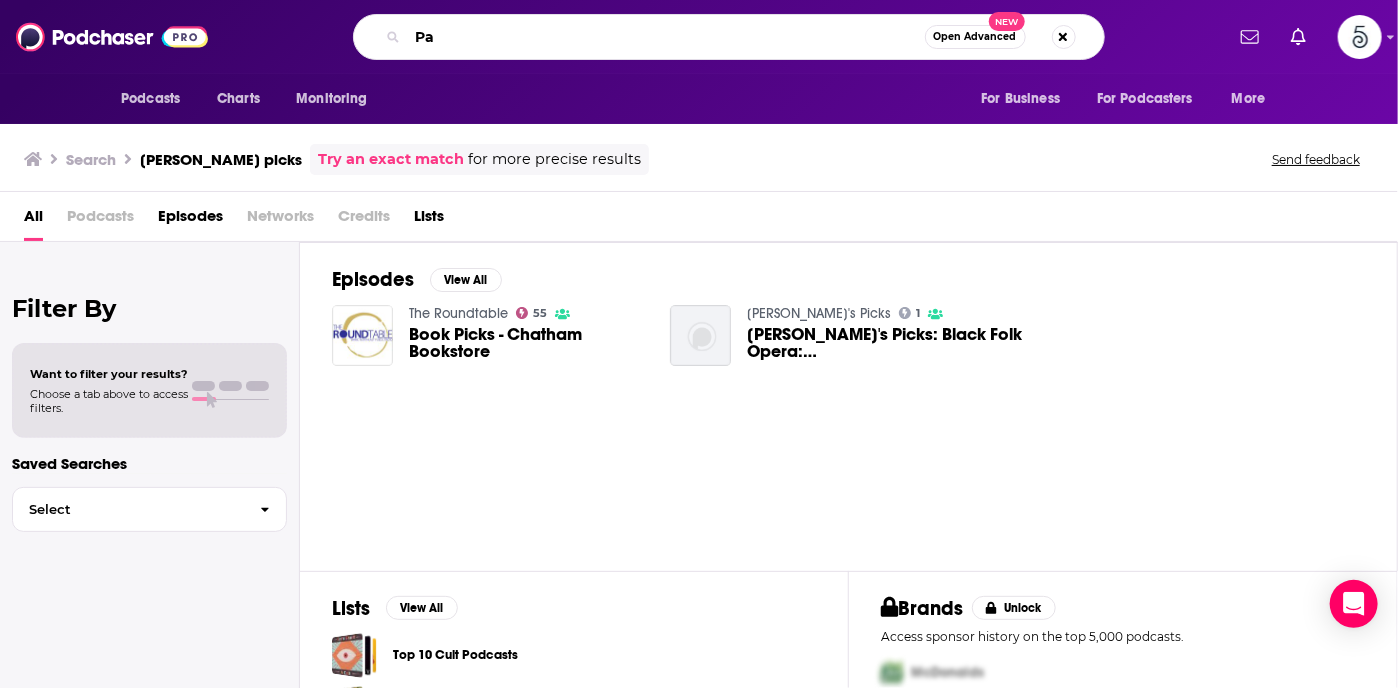 type on "P" 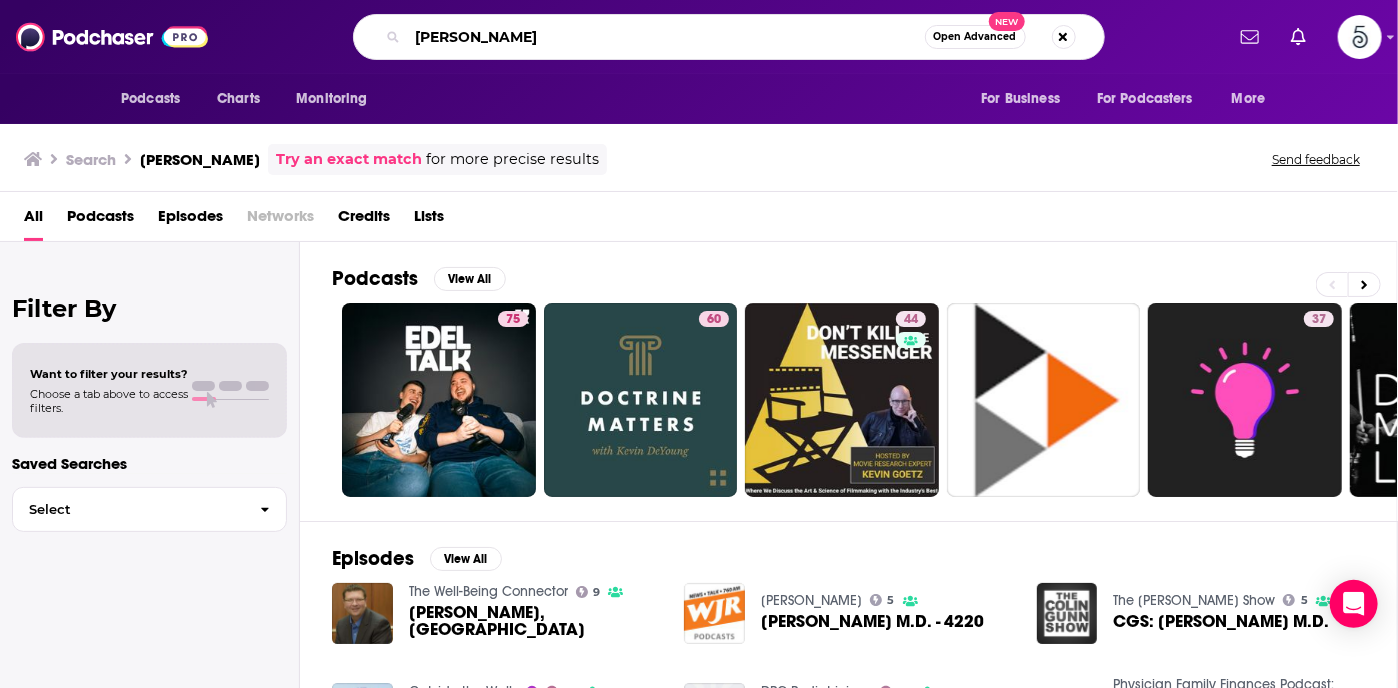 click on "[PERSON_NAME]" at bounding box center (666, 37) 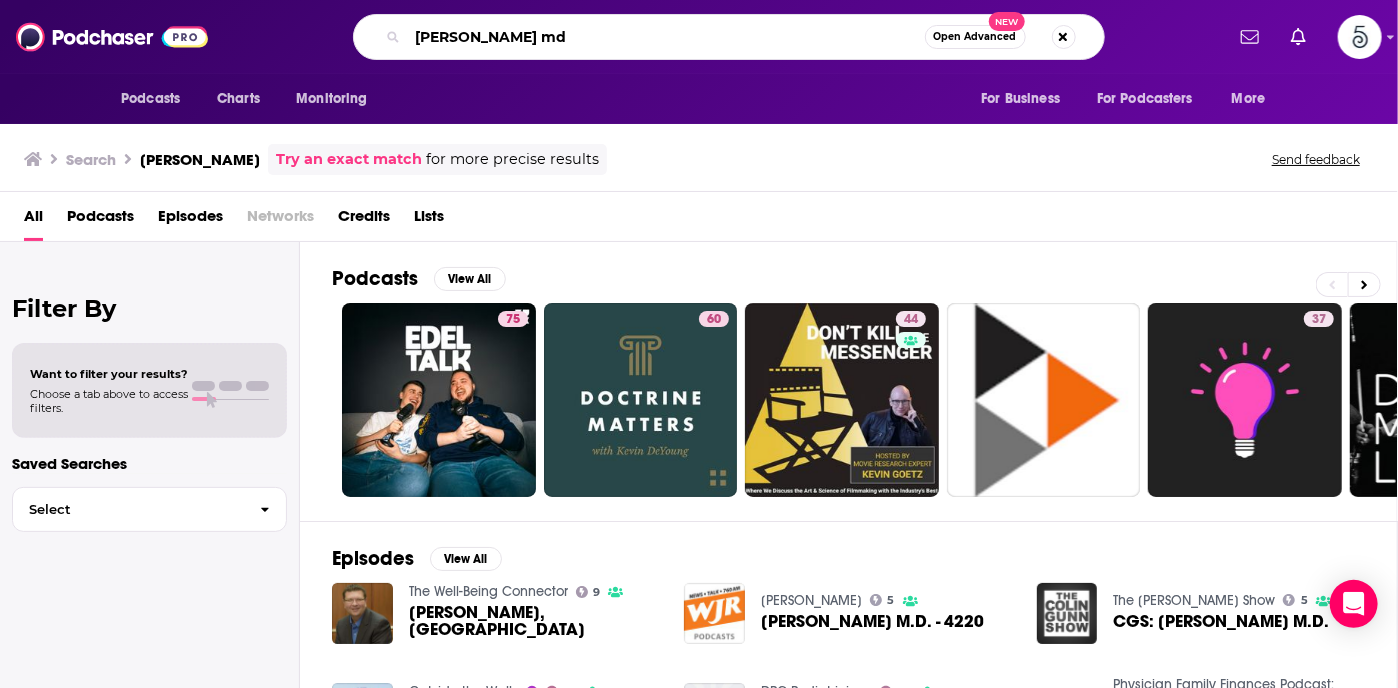 type on "[PERSON_NAME] md" 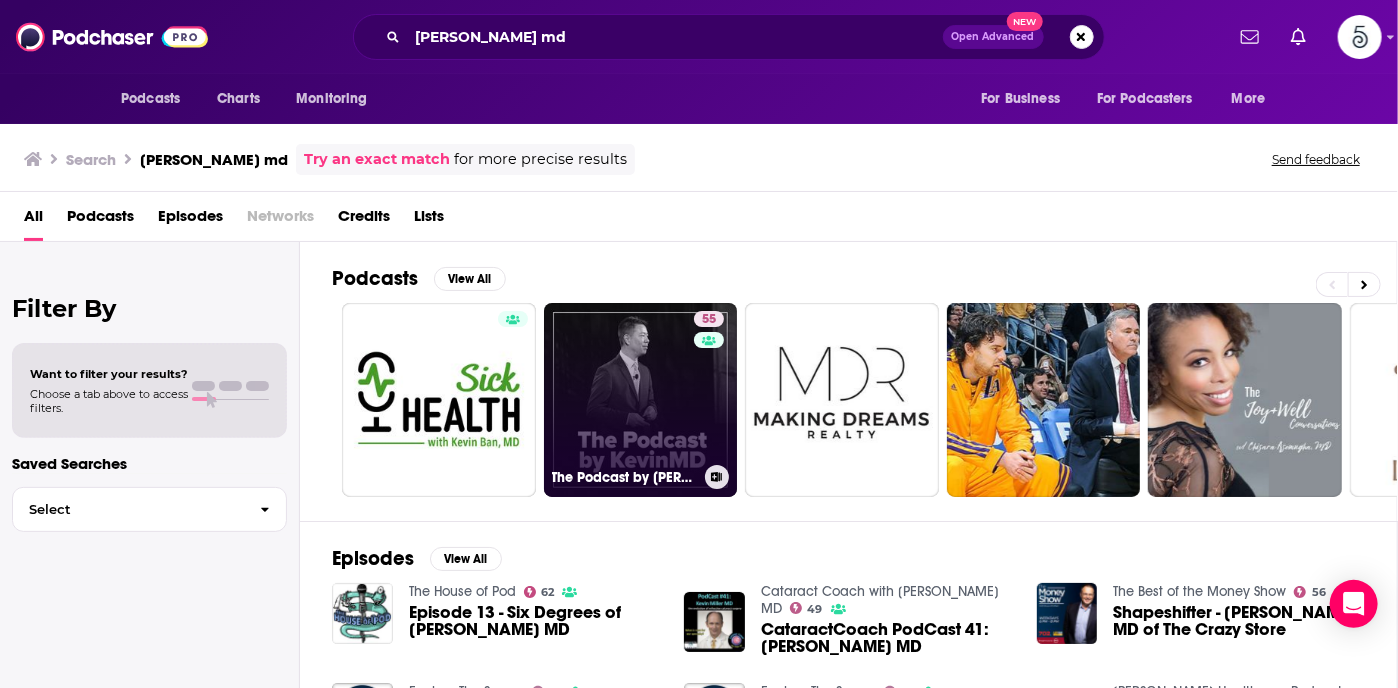 click on "55 The Podcast by [PERSON_NAME]" at bounding box center [641, 400] 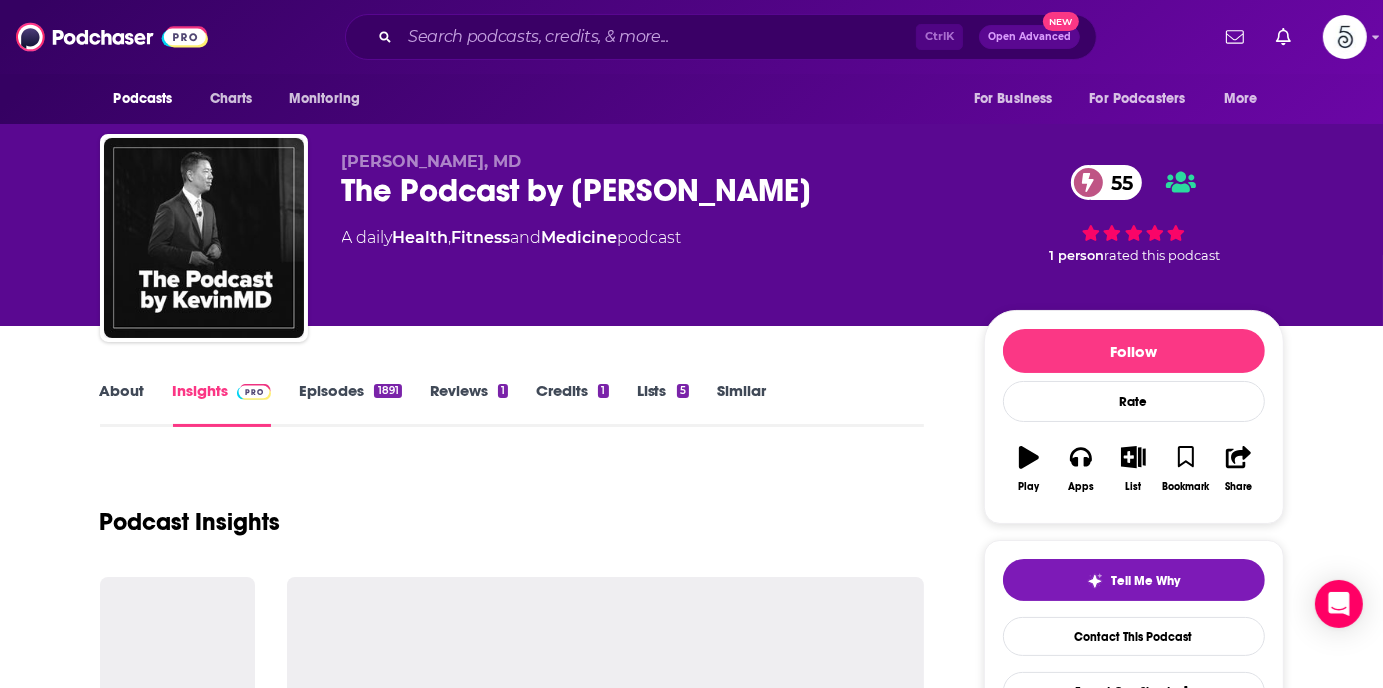 click on "Episodes 1891" at bounding box center (350, 404) 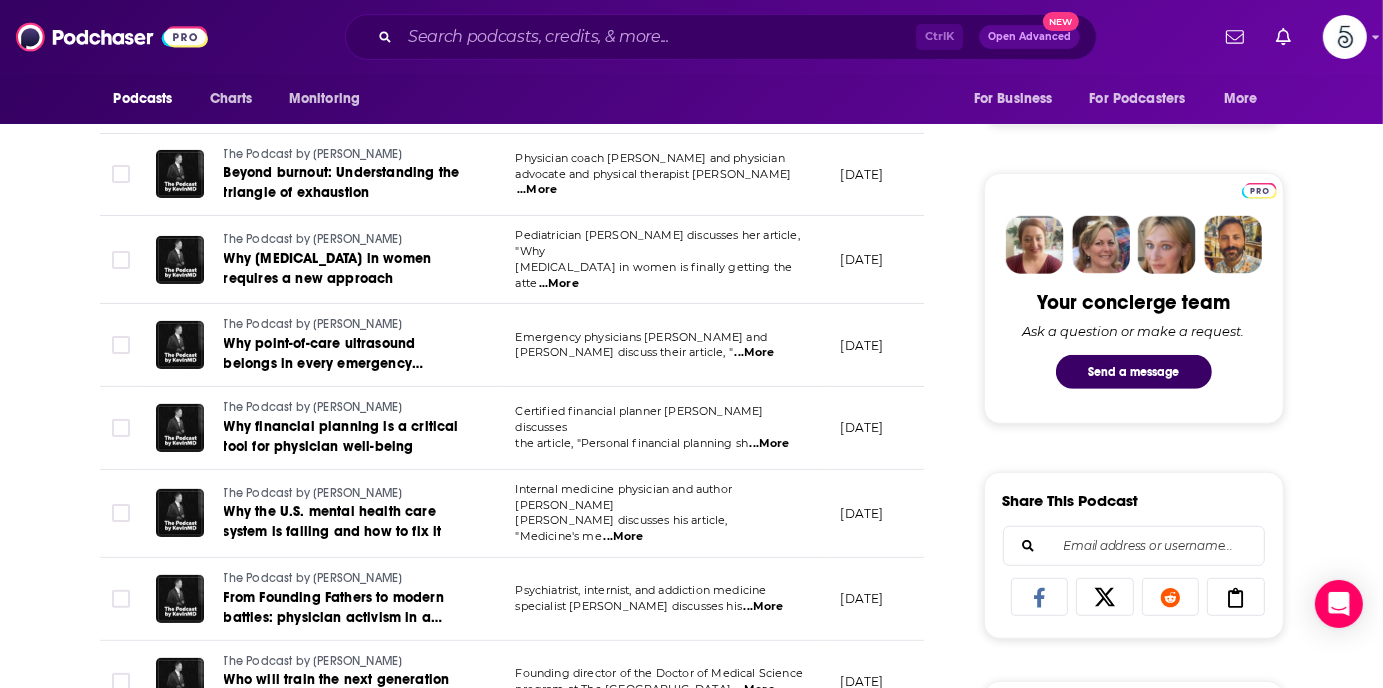 scroll, scrollTop: 904, scrollLeft: 0, axis: vertical 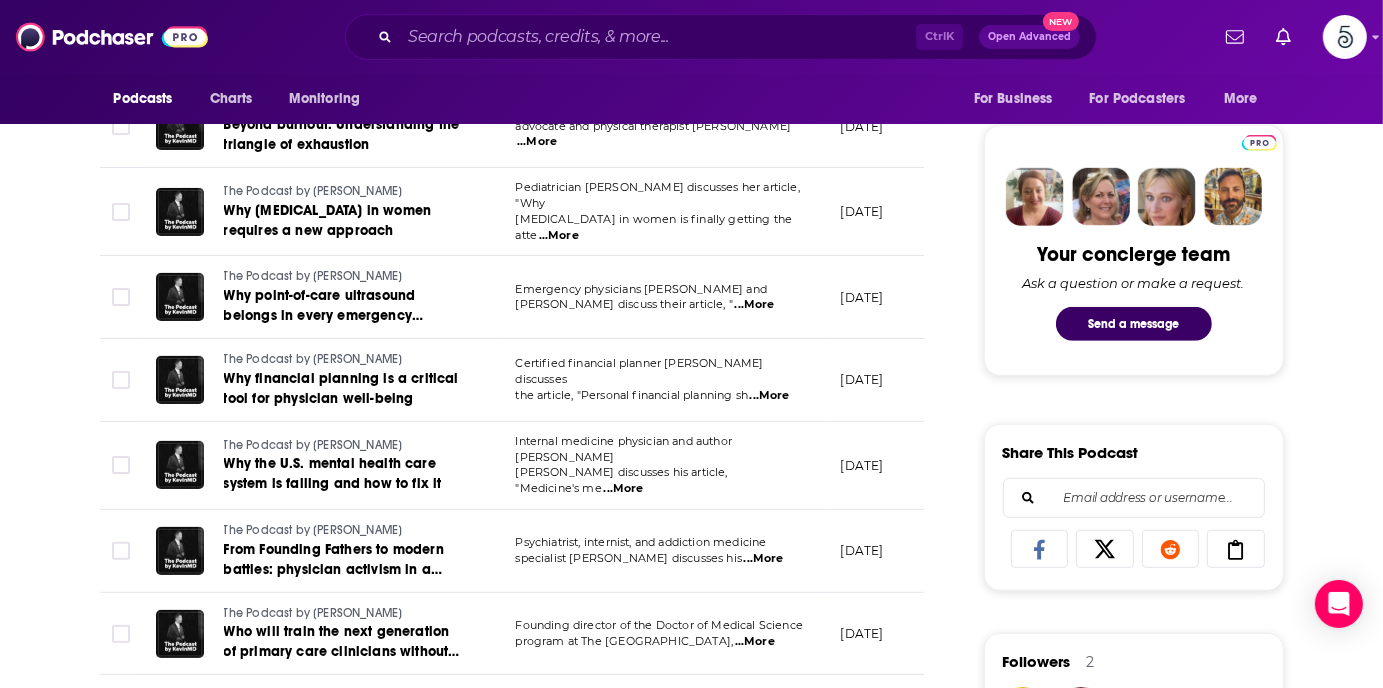 click on "Internal medicine physician and author [PERSON_NAME] discusses his article, "Medicine's me  ...More" at bounding box center (662, 466) 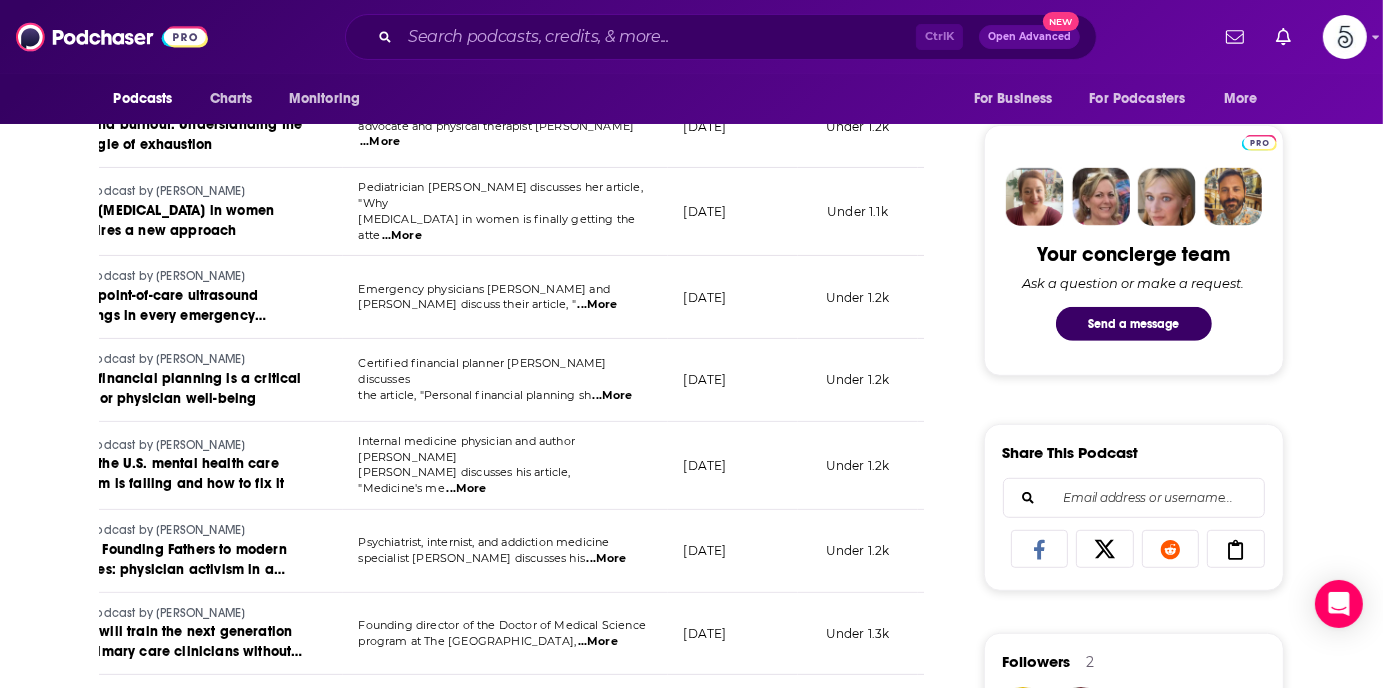 scroll, scrollTop: 0, scrollLeft: 160, axis: horizontal 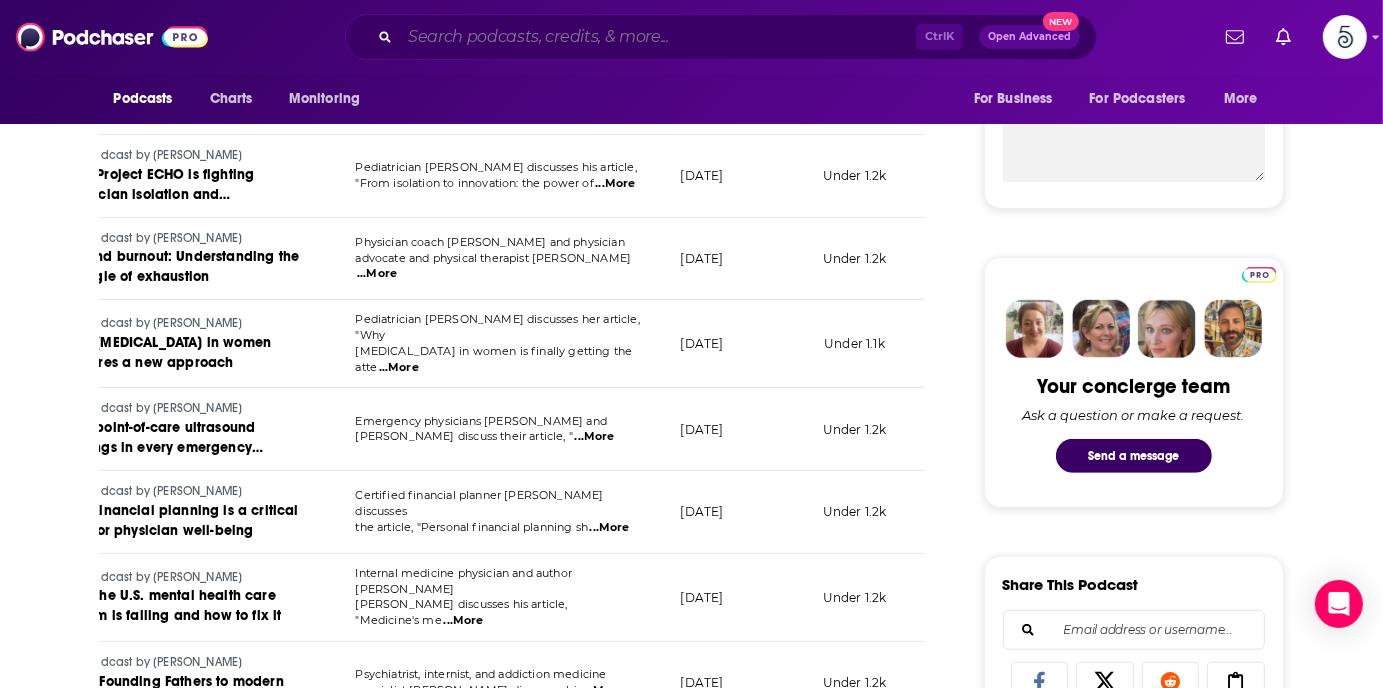 click at bounding box center (658, 37) 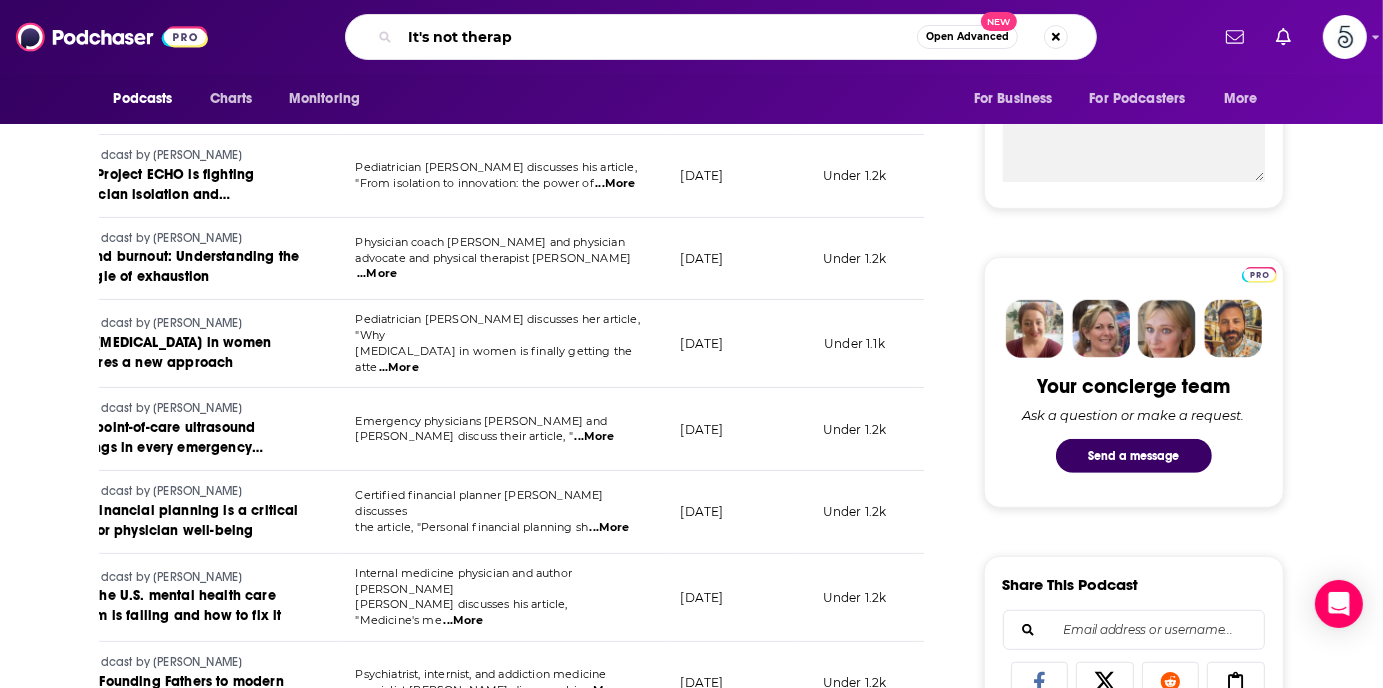 type on "It's not therapy" 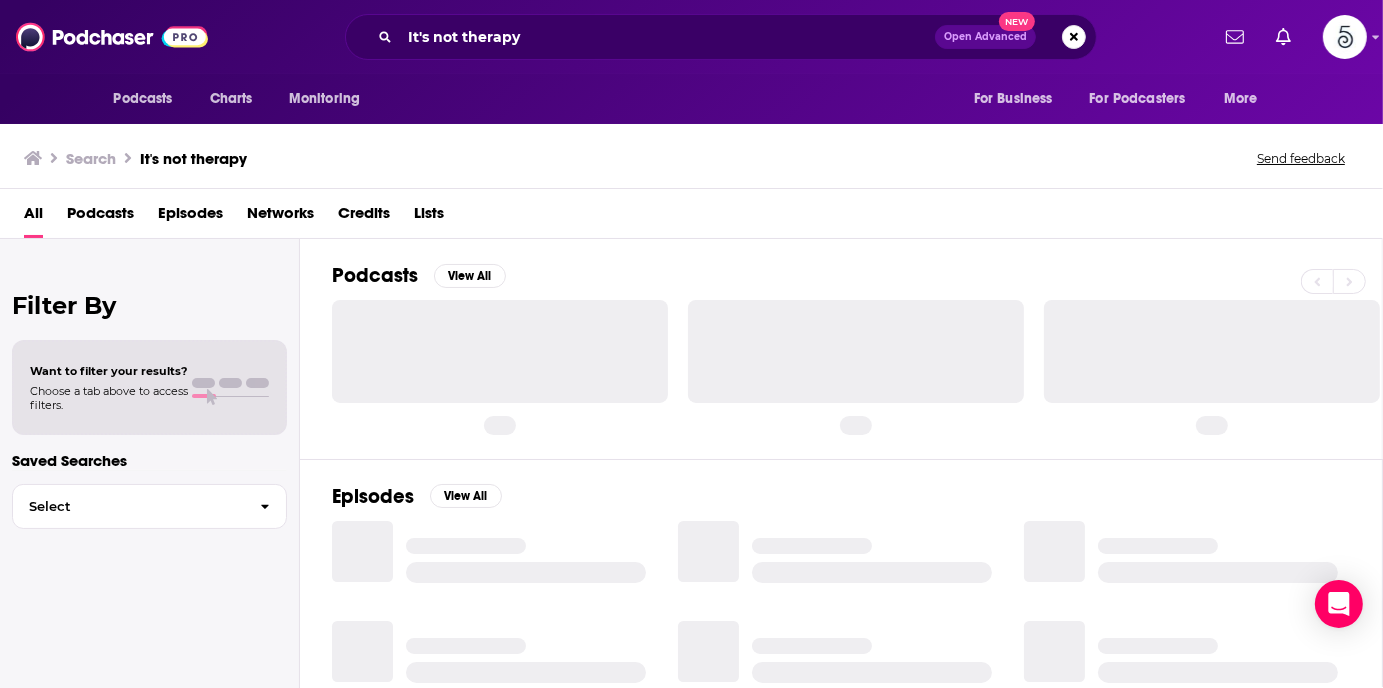scroll, scrollTop: 0, scrollLeft: 0, axis: both 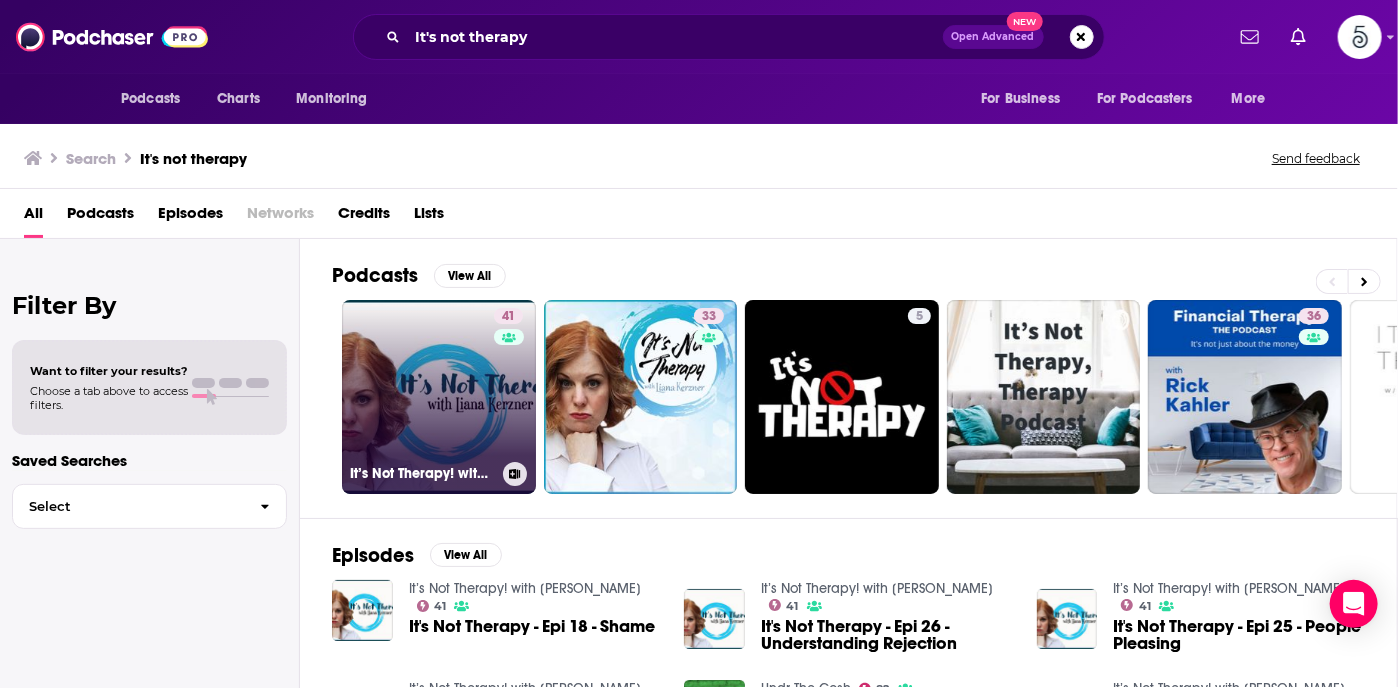 click on "41 It’s Not Therapy! with [PERSON_NAME]" at bounding box center [439, 397] 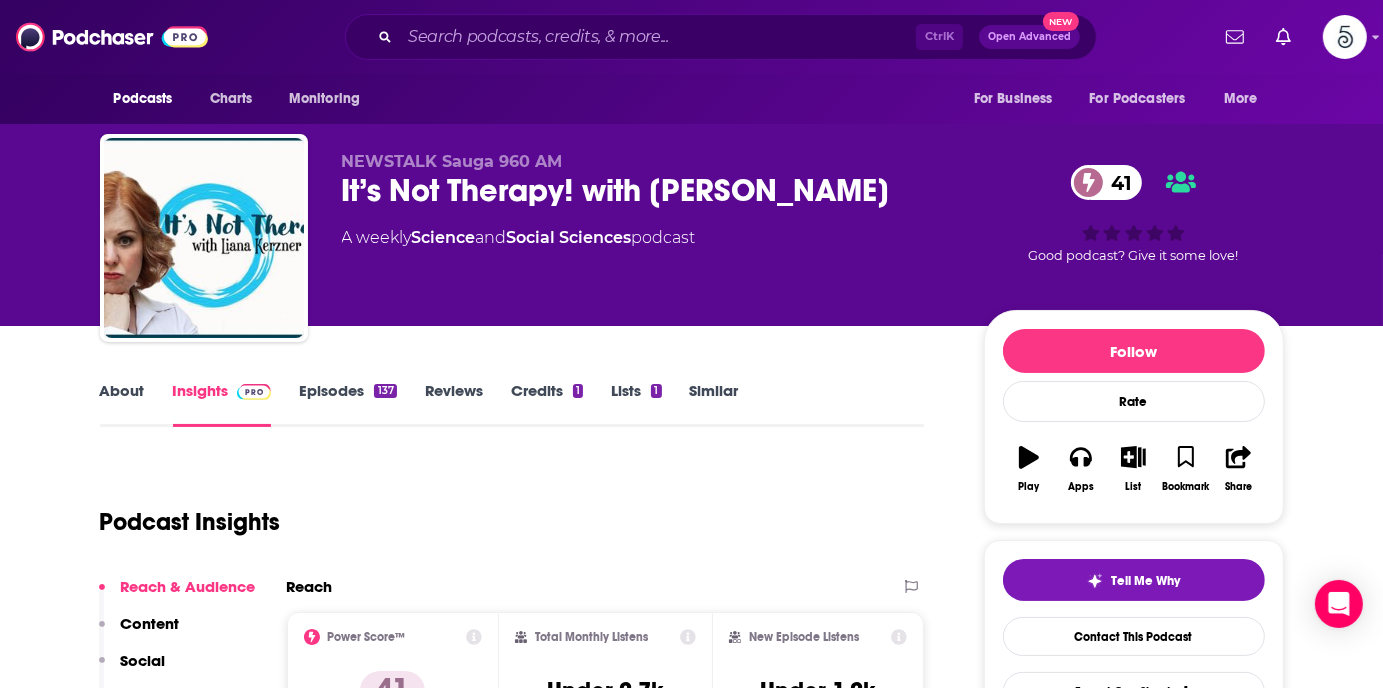 click on "Episodes 137" at bounding box center (347, 404) 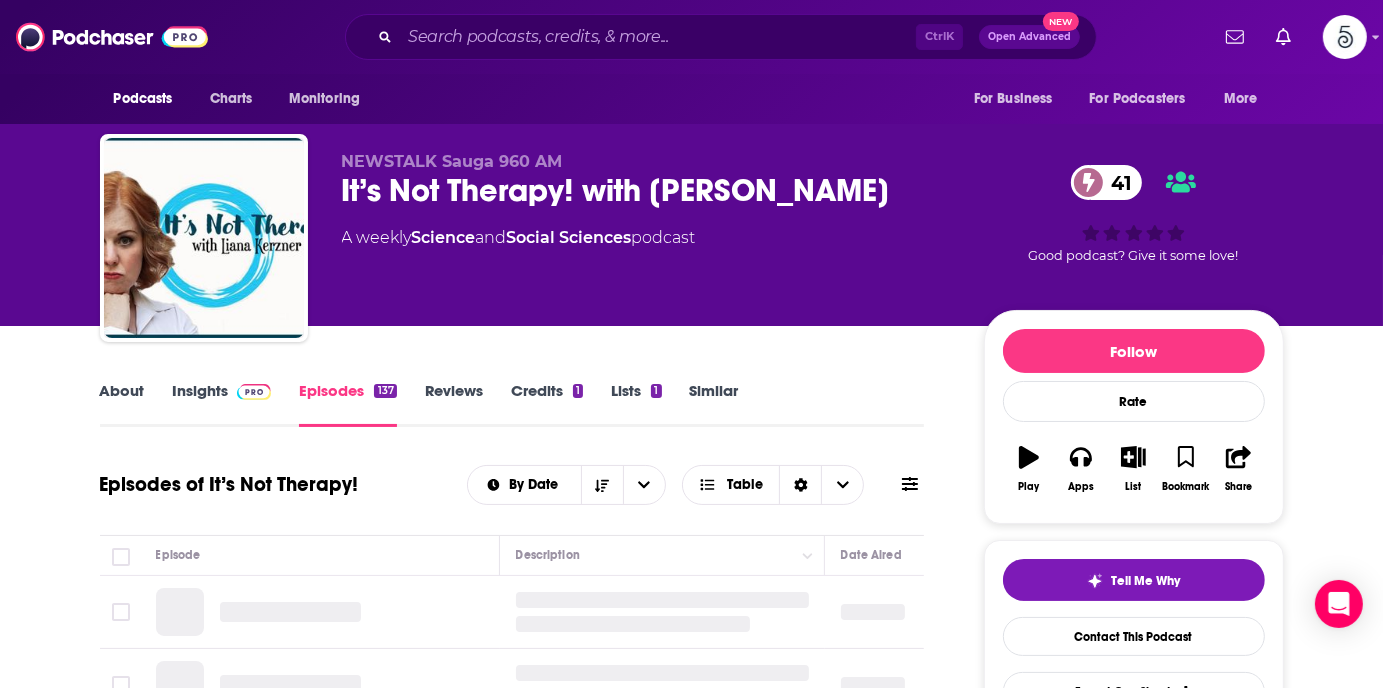 scroll, scrollTop: 303, scrollLeft: 0, axis: vertical 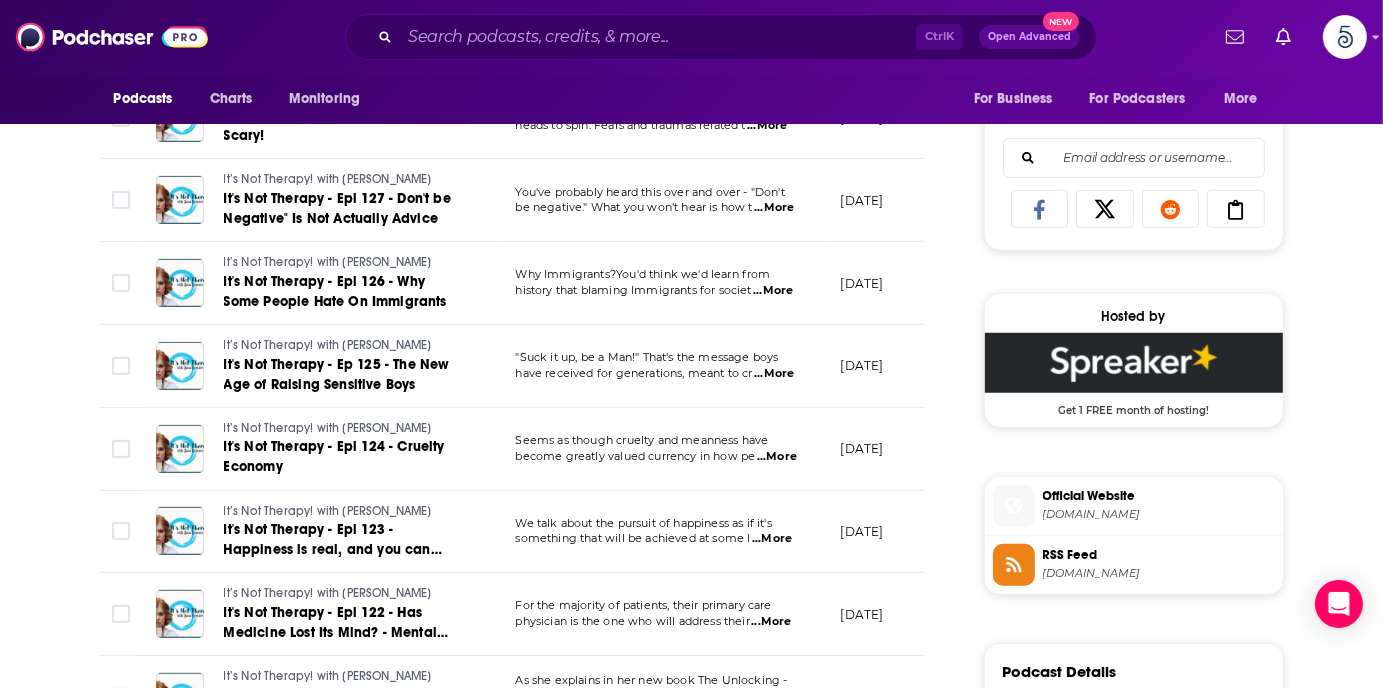 click on "[DATE]" at bounding box center (890, 614) 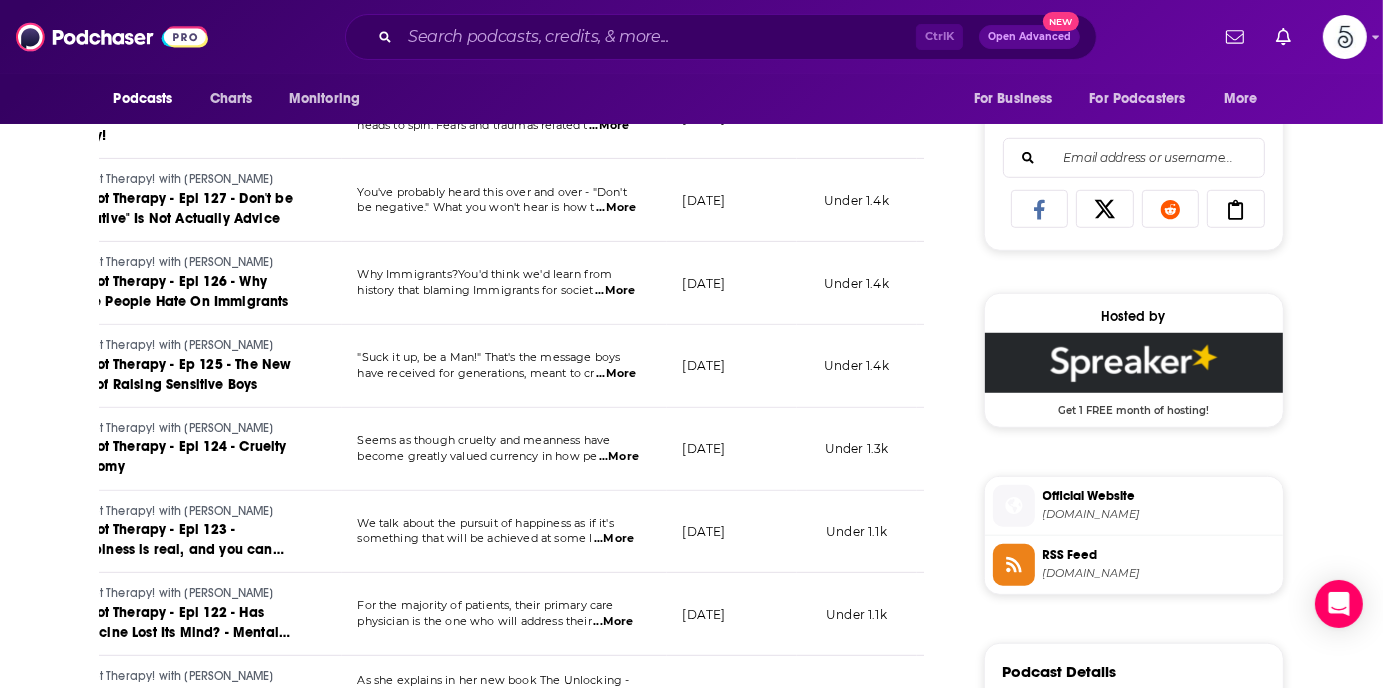 scroll, scrollTop: 0, scrollLeft: 160, axis: horizontal 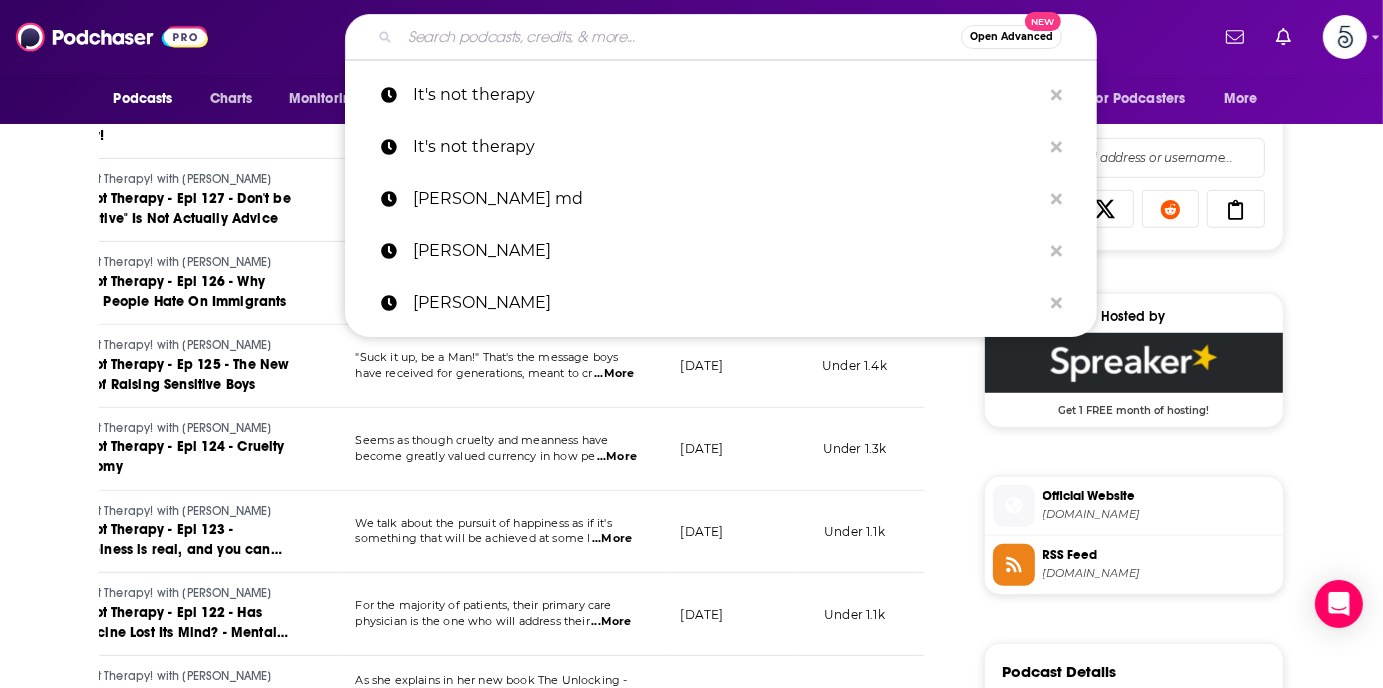 click at bounding box center [680, 37] 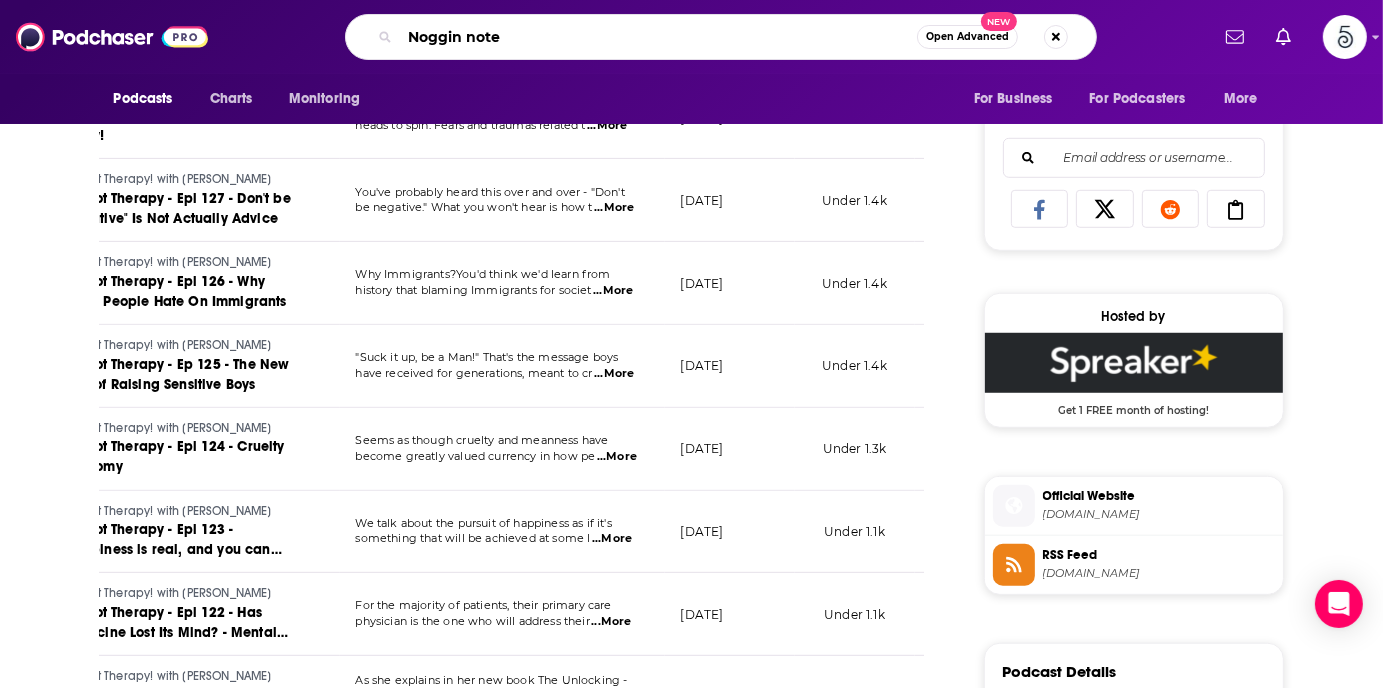 type on "Noggin notes" 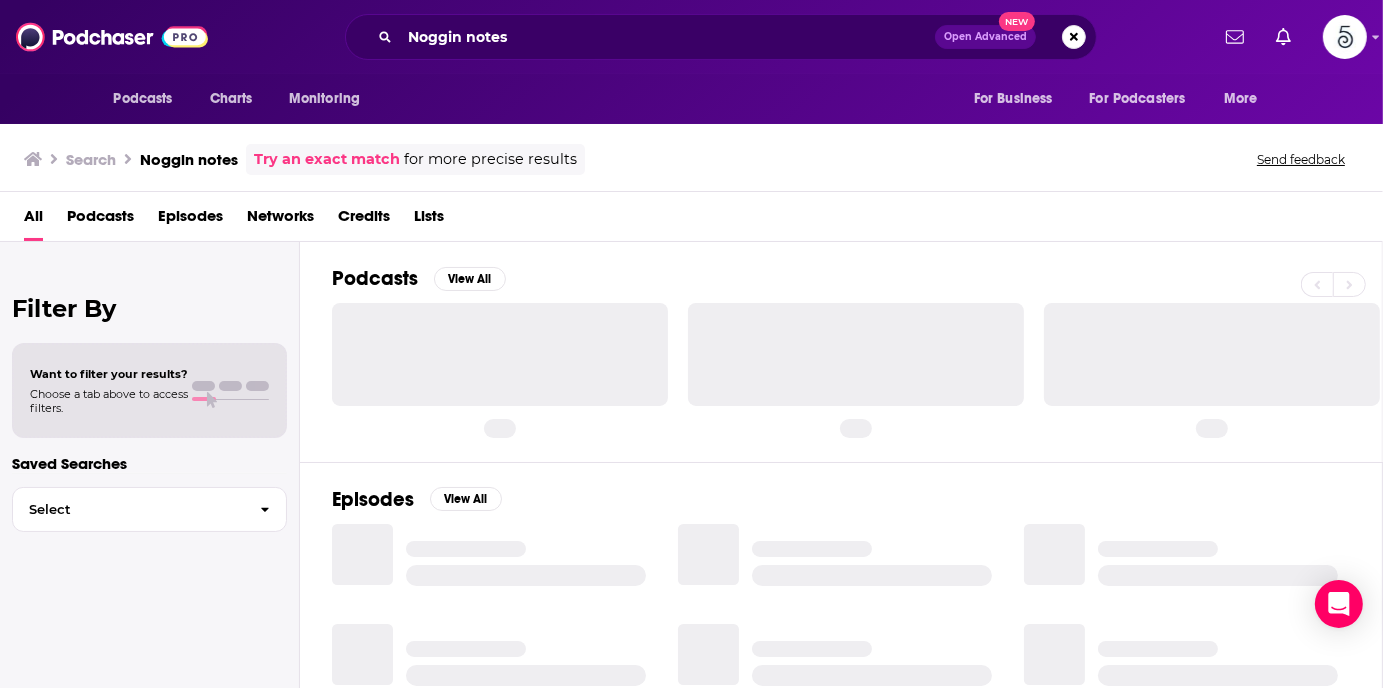 scroll, scrollTop: 0, scrollLeft: 0, axis: both 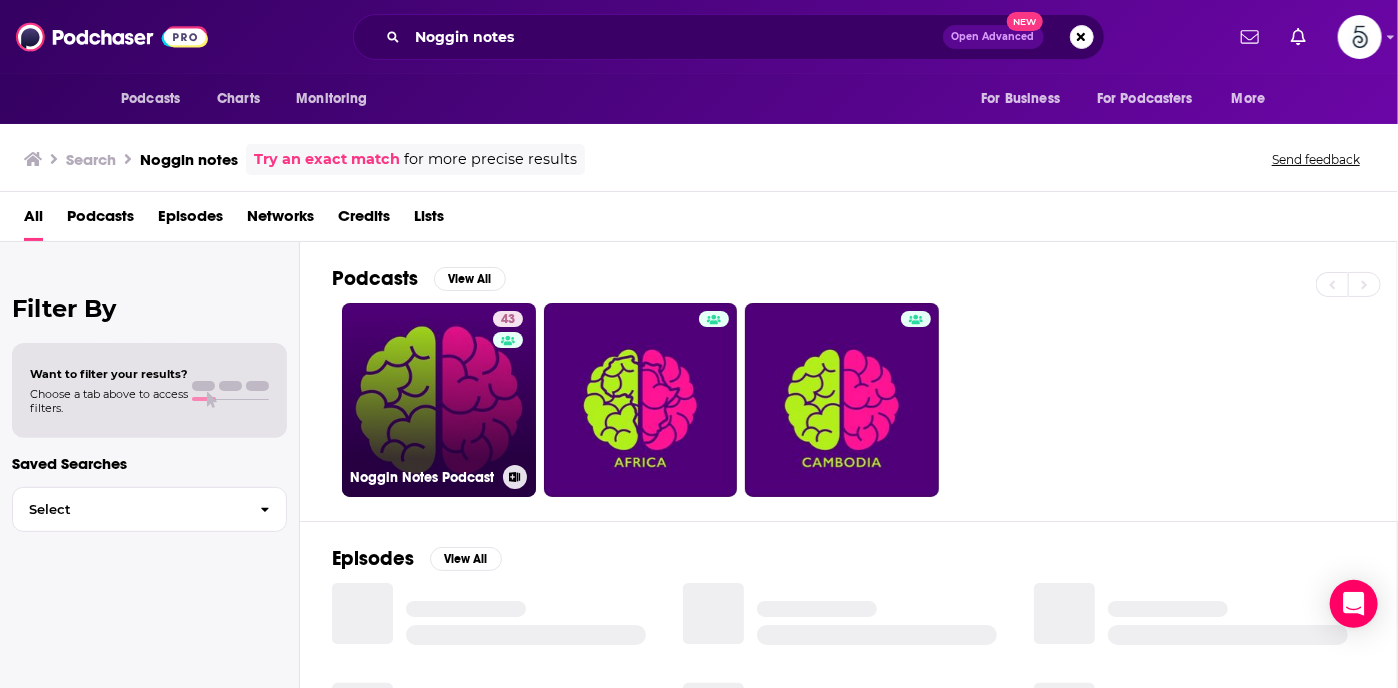 click on "43 Noggin Notes Podcast" at bounding box center [439, 400] 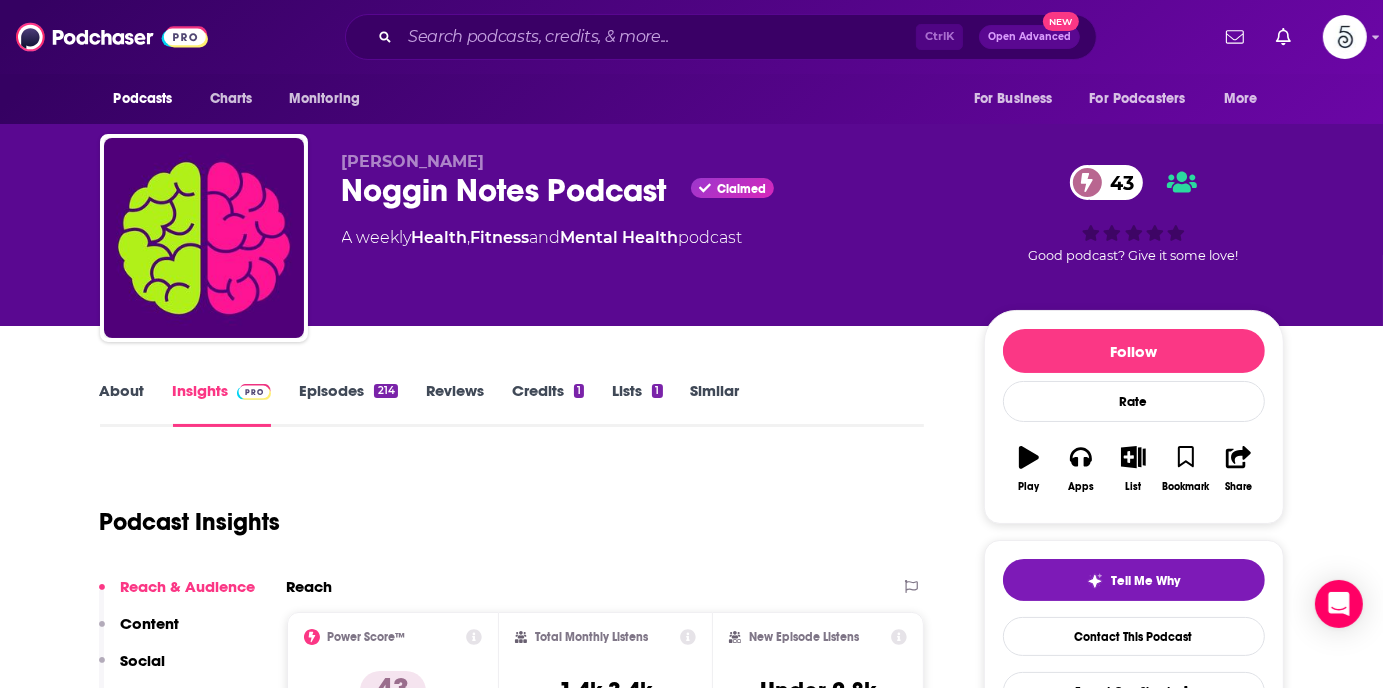 click on "Episodes 214" at bounding box center (348, 404) 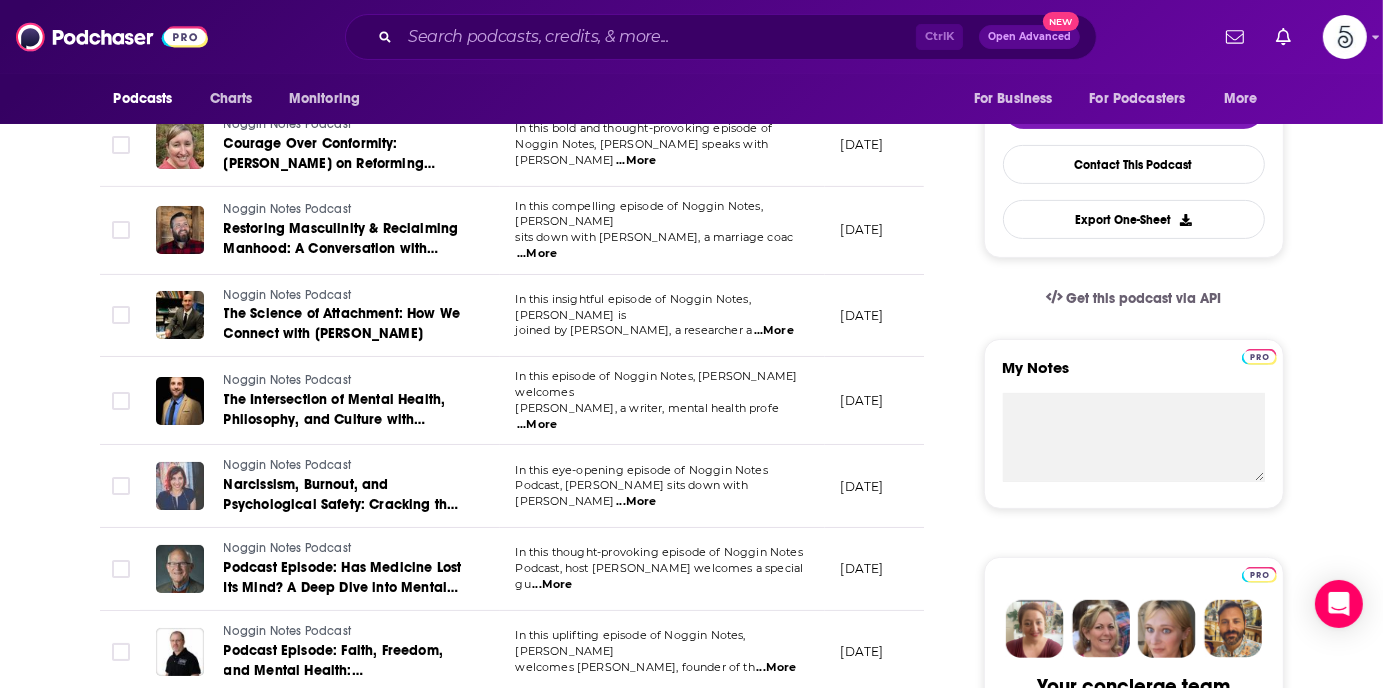 scroll, scrollTop: 532, scrollLeft: 0, axis: vertical 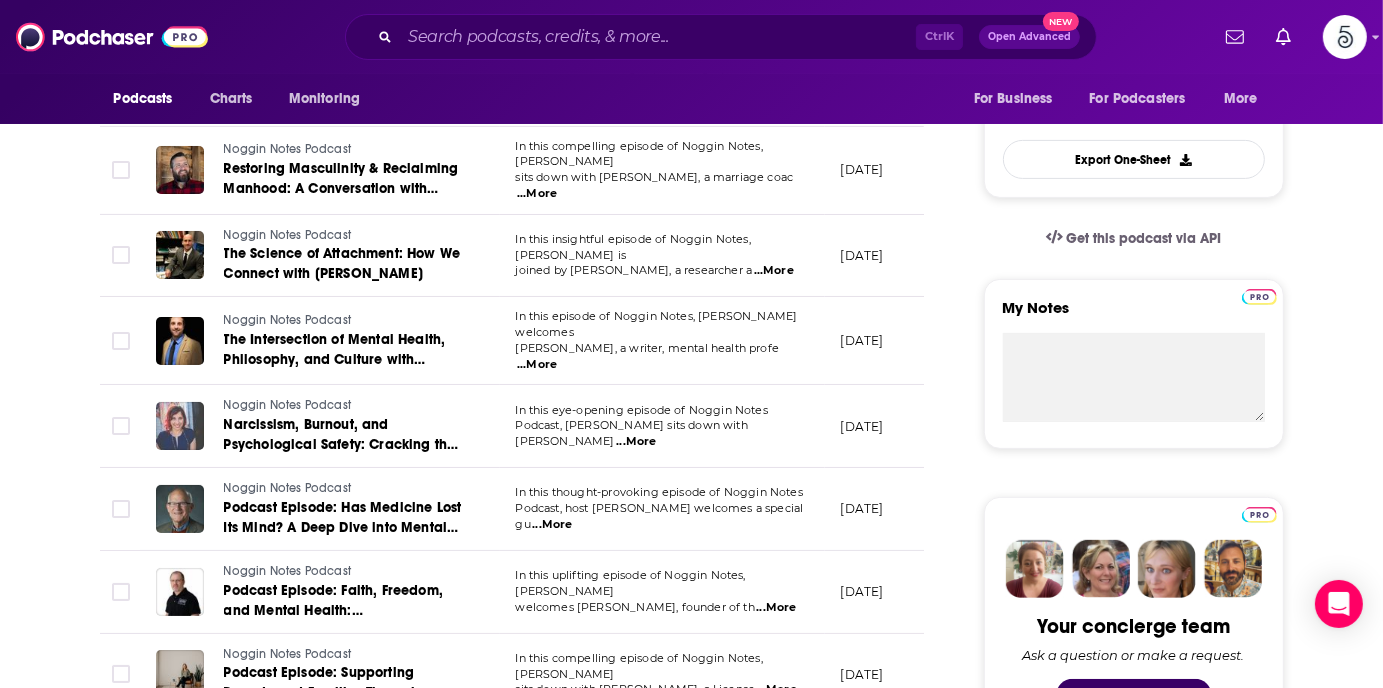 click on "Noggin Notes Podcast Podcast Episode: Has Medicine Lost Its Mind? A Deep Dive into Mental Health Reform with [PERSON_NAME]" at bounding box center [320, 509] 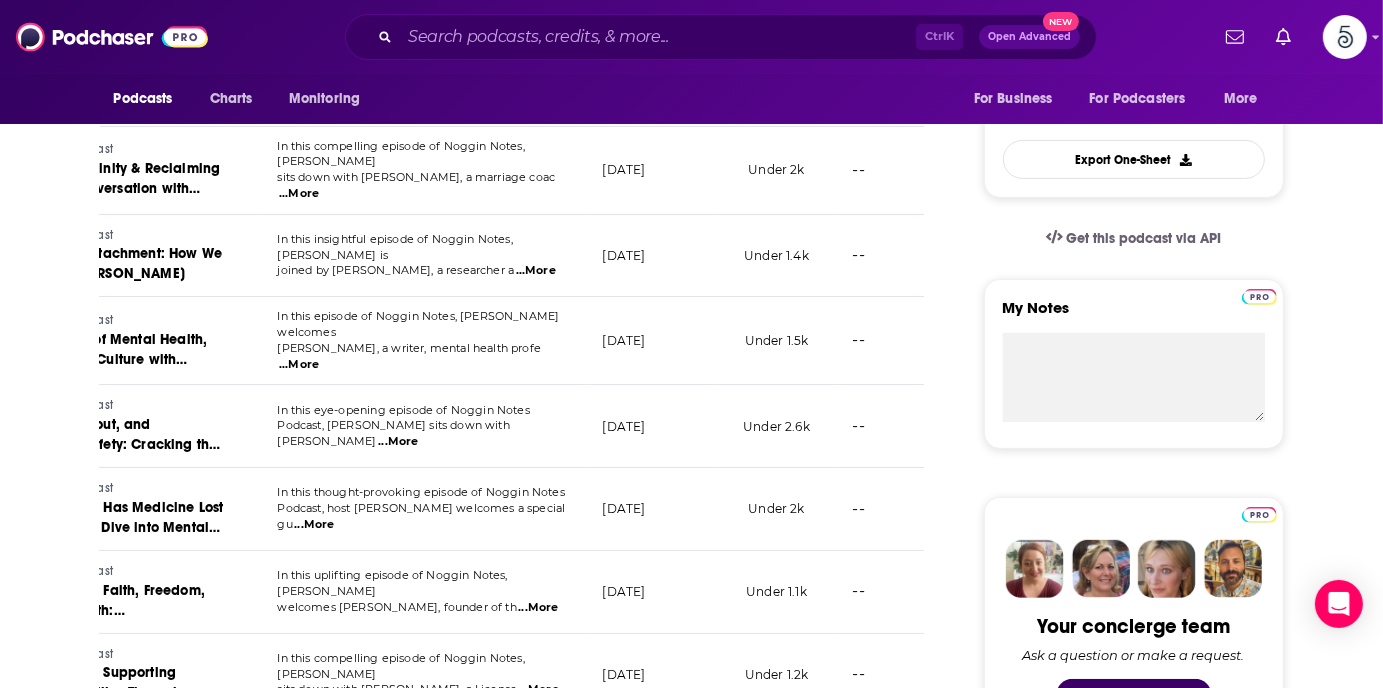 scroll, scrollTop: 0, scrollLeft: 240, axis: horizontal 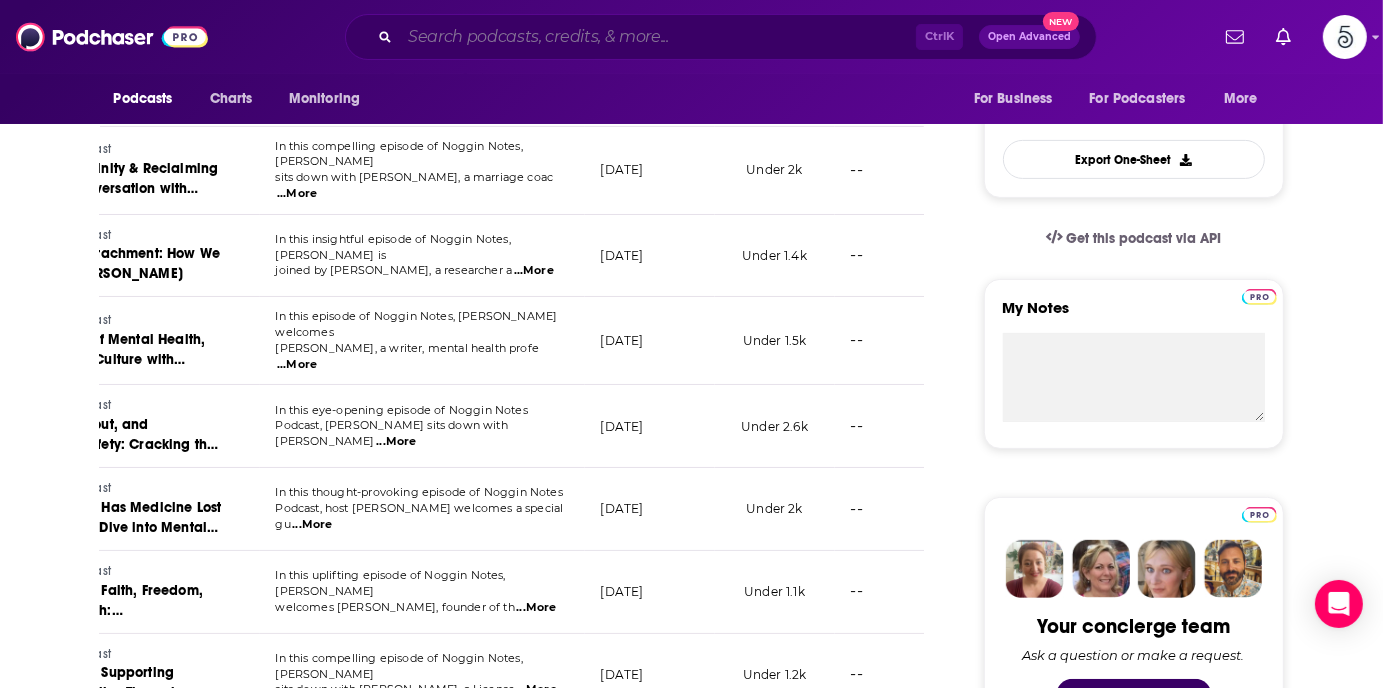 click at bounding box center [658, 37] 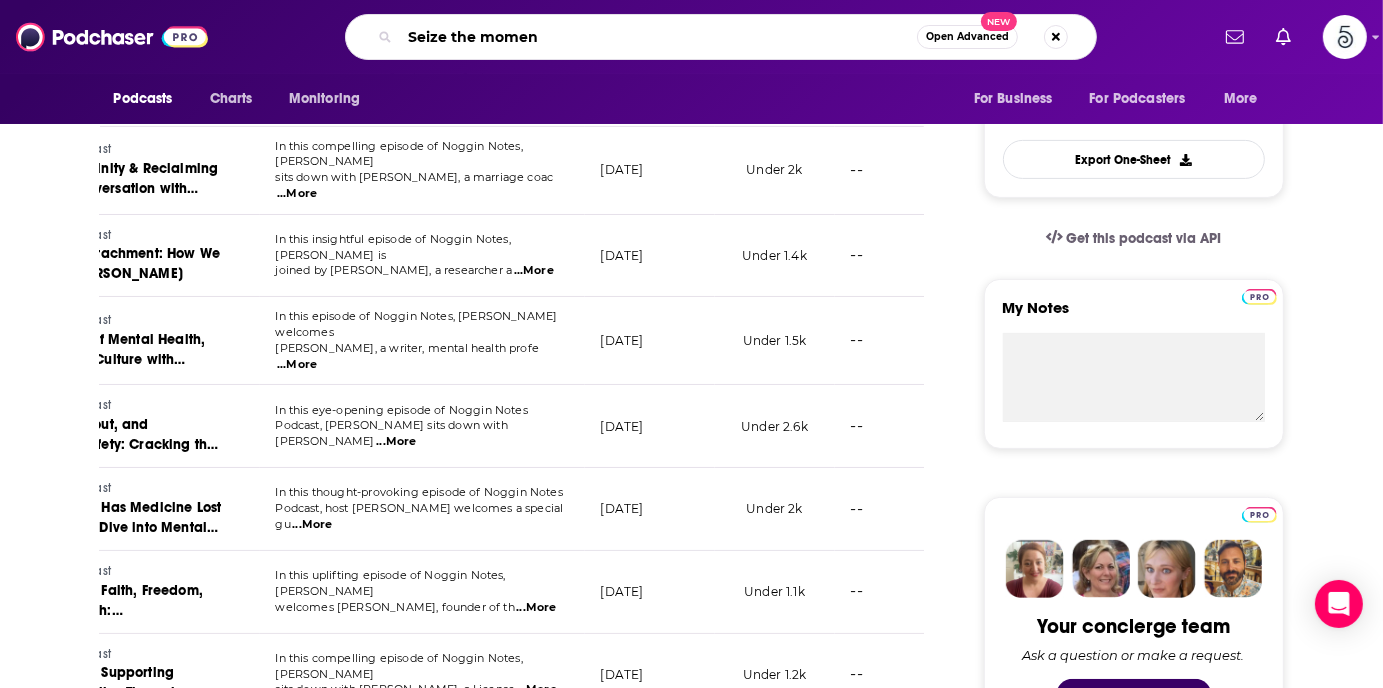 type on "Seize the moment" 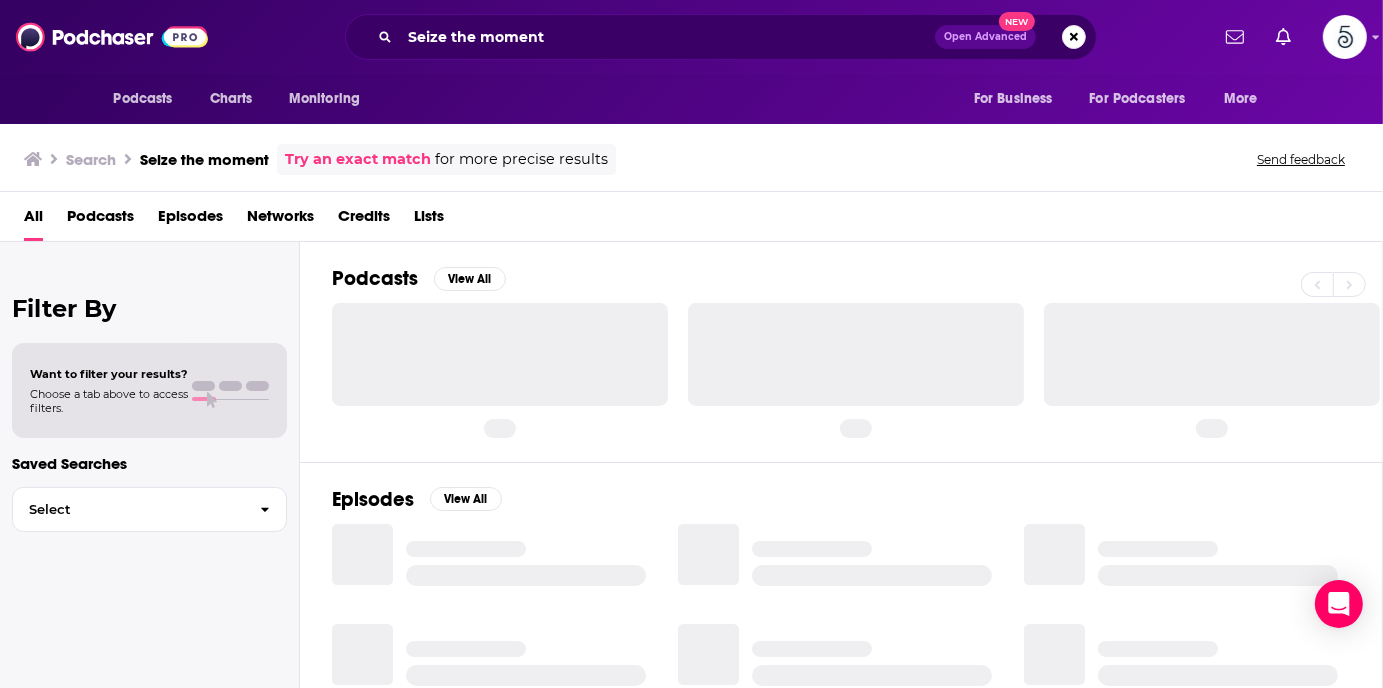 scroll, scrollTop: 0, scrollLeft: 0, axis: both 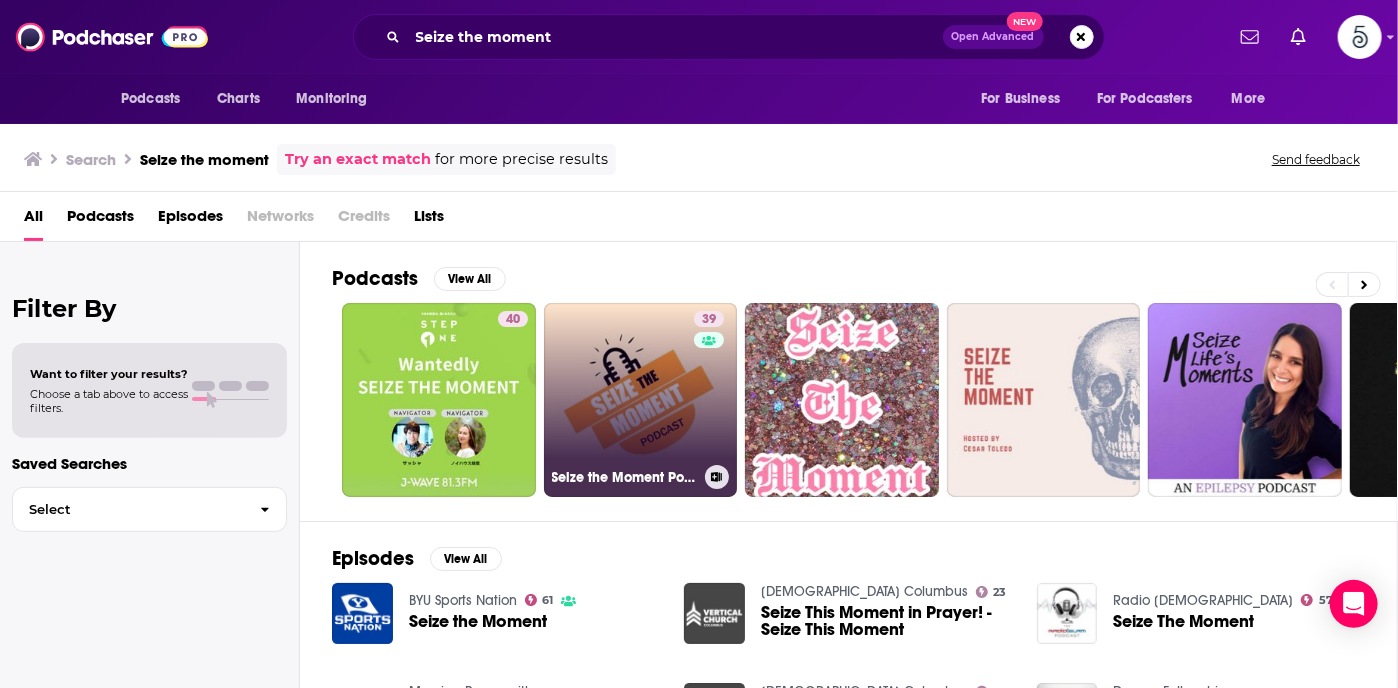 click on "39 Seize the Moment Podcast" at bounding box center (641, 400) 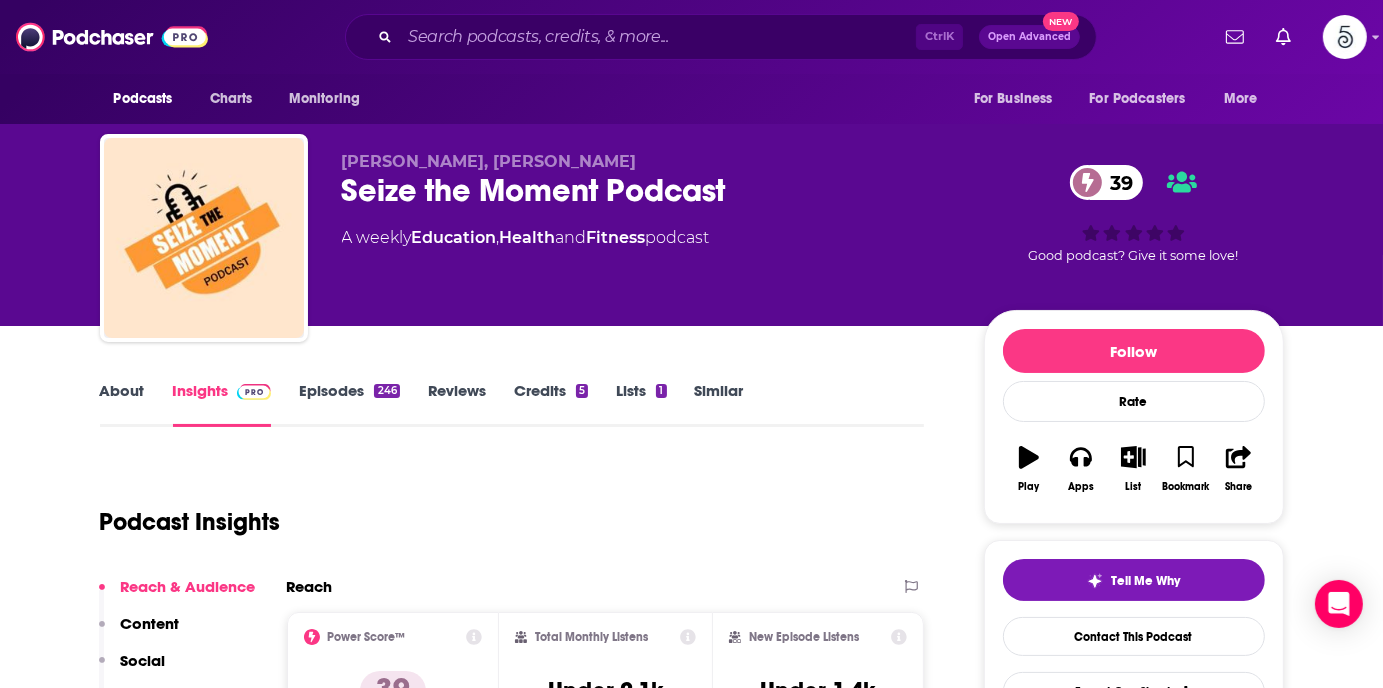 click on "Episodes 246" at bounding box center [349, 404] 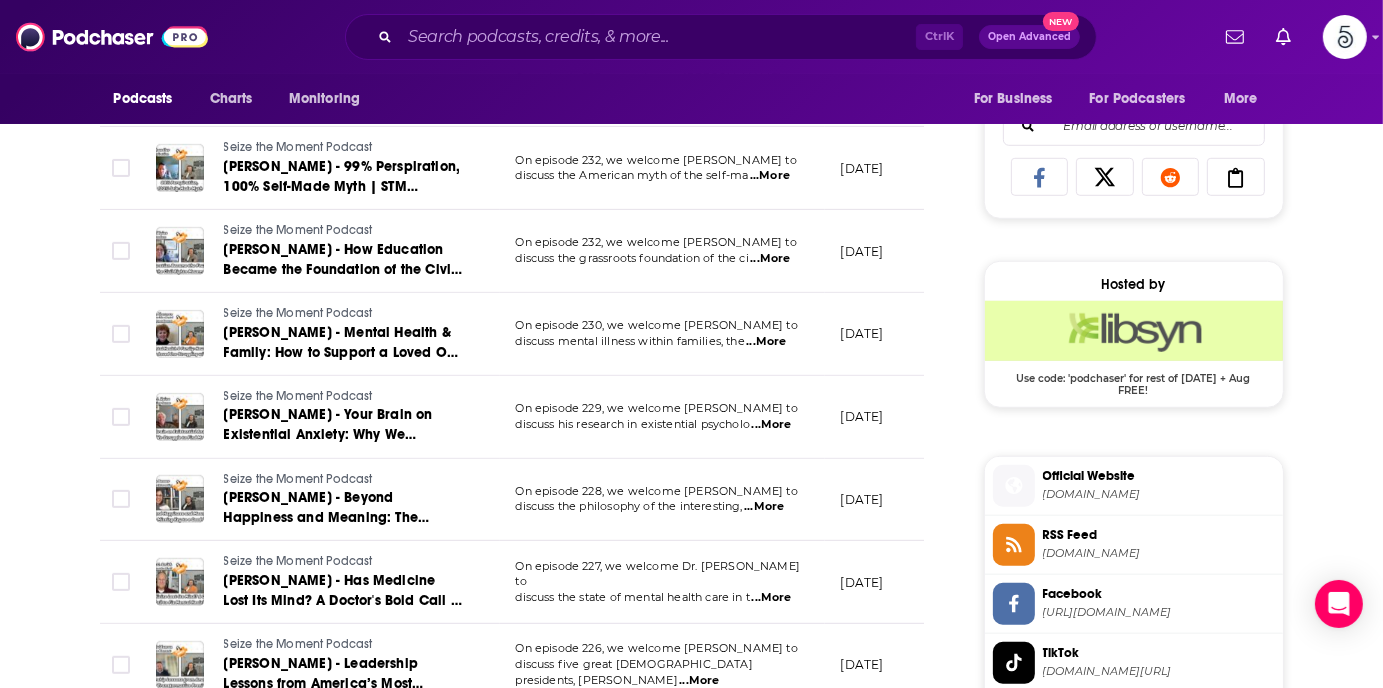 scroll, scrollTop: 1280, scrollLeft: 0, axis: vertical 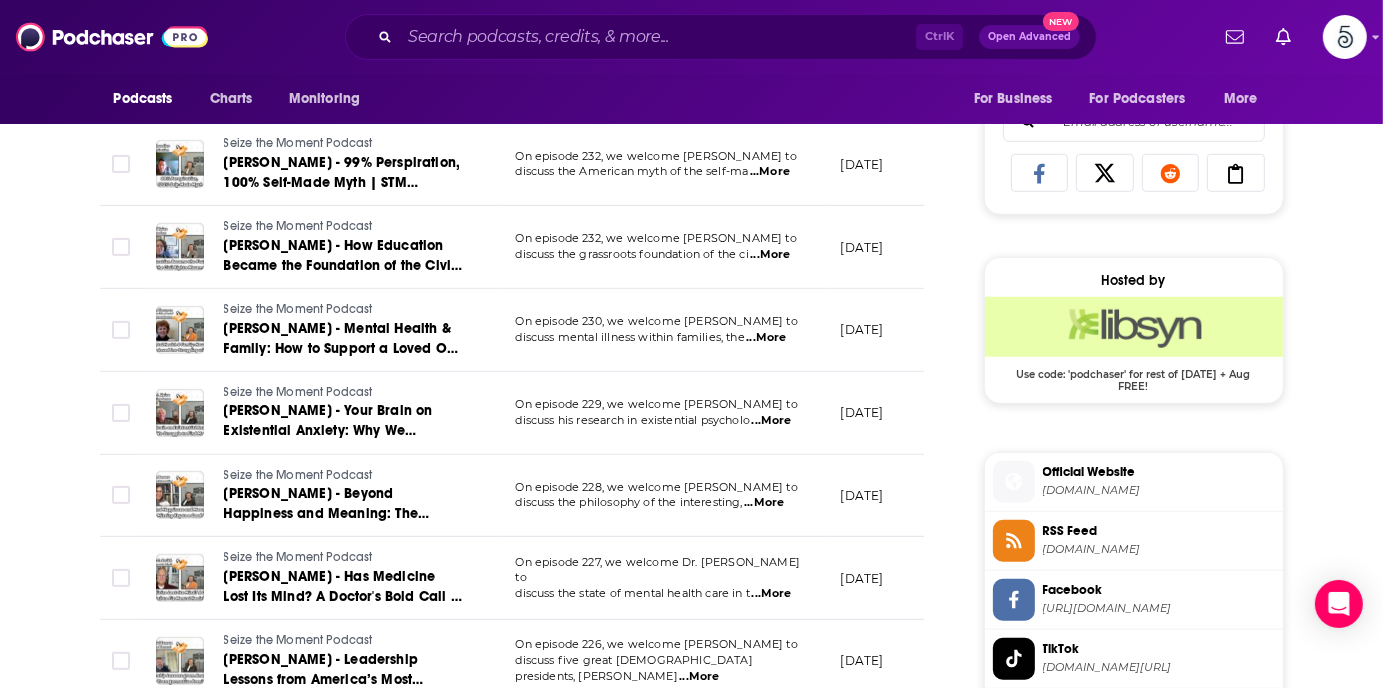 click on "On episode 227, we welcome Dr. [PERSON_NAME] to discuss the state of mental health care in t  ...More" at bounding box center [662, 578] 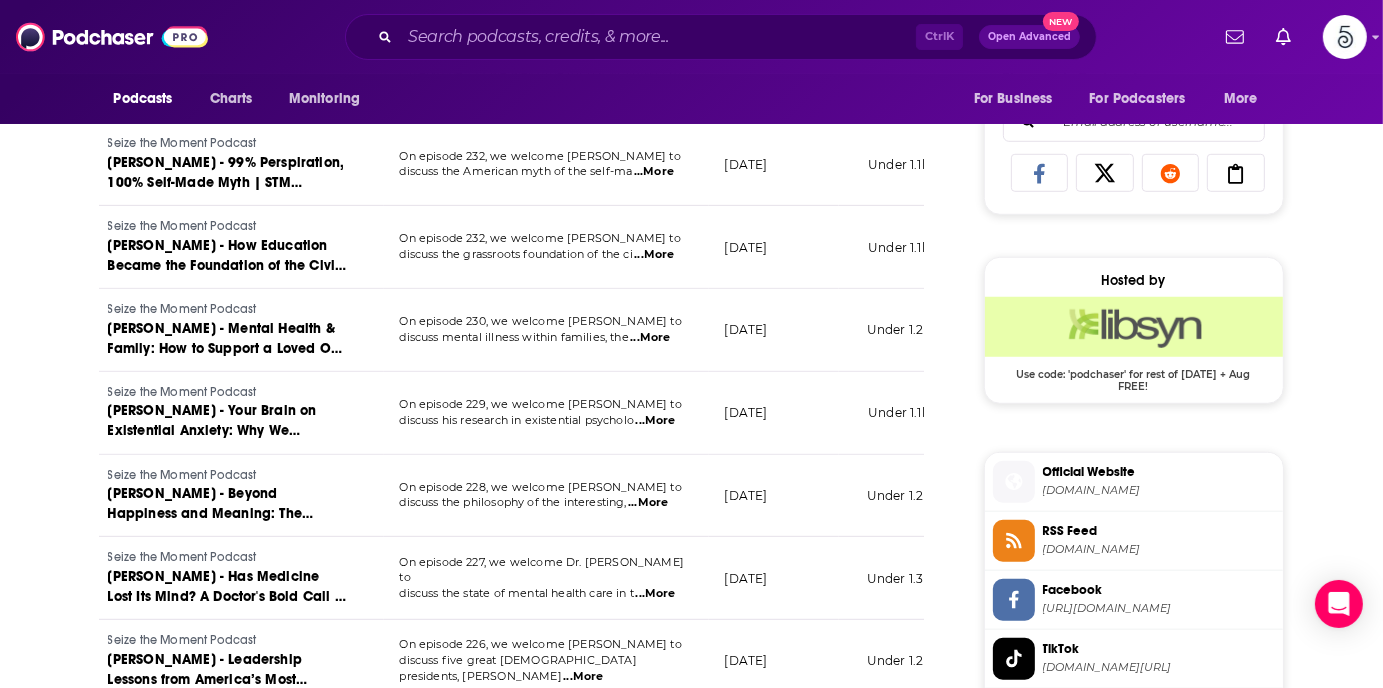 scroll, scrollTop: 0, scrollLeft: 160, axis: horizontal 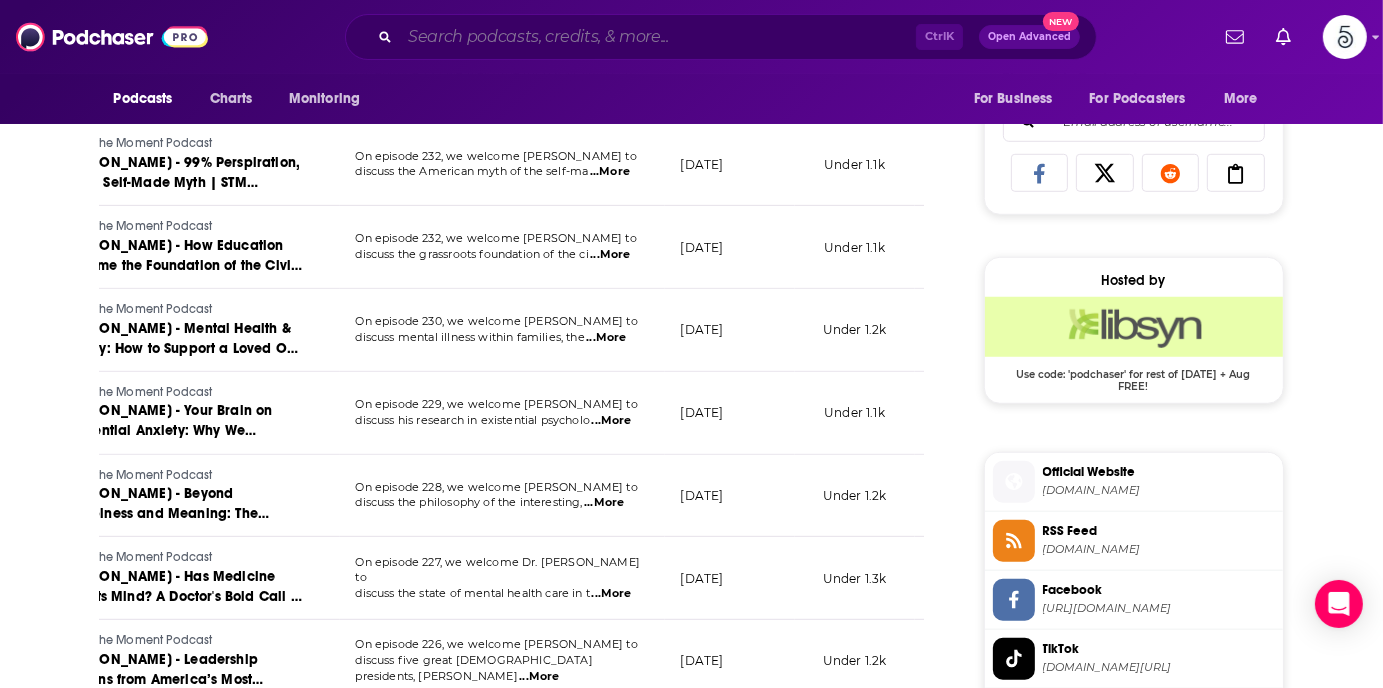 click at bounding box center [658, 37] 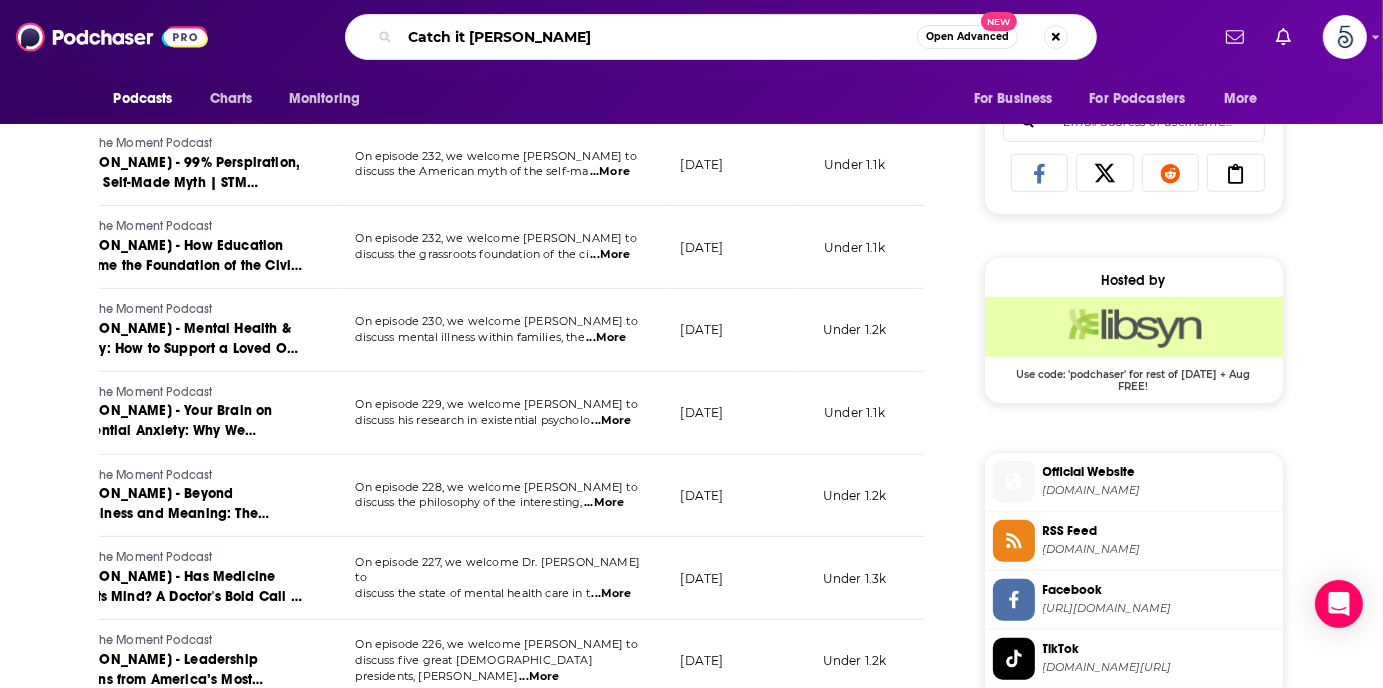 type on "Catch it earlier" 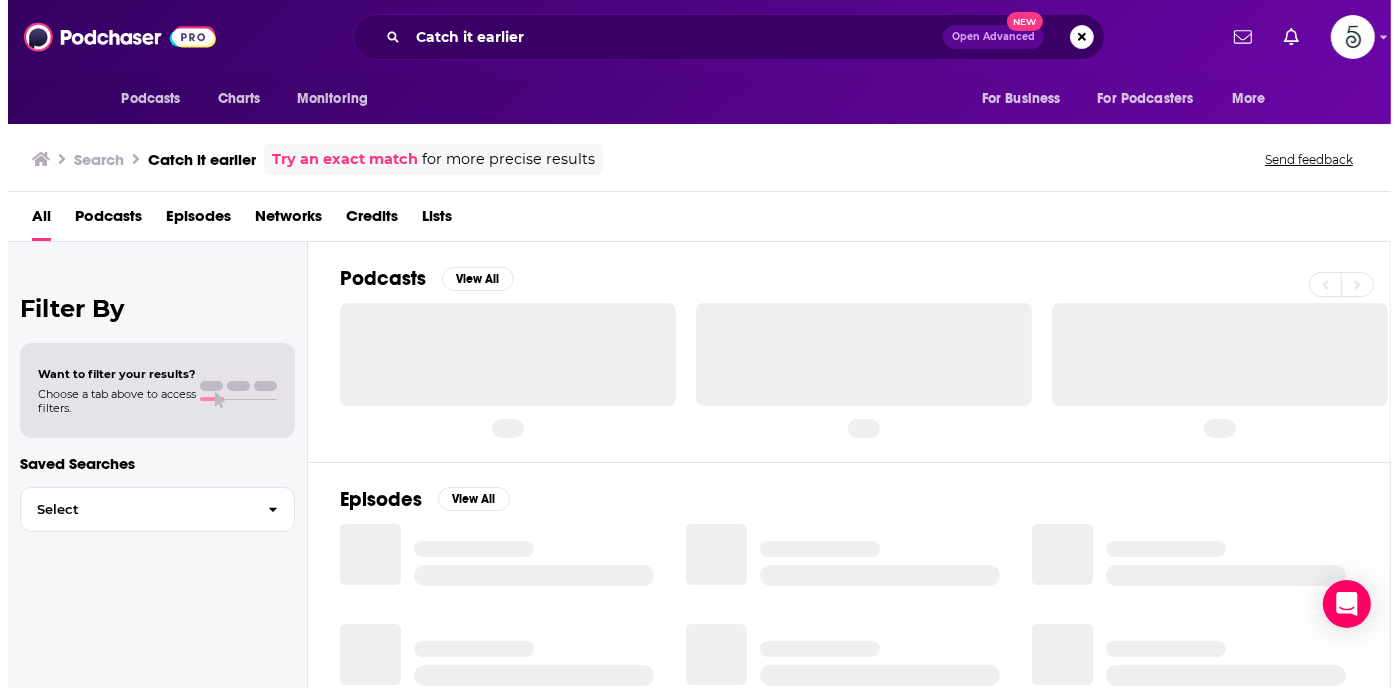 scroll, scrollTop: 0, scrollLeft: 0, axis: both 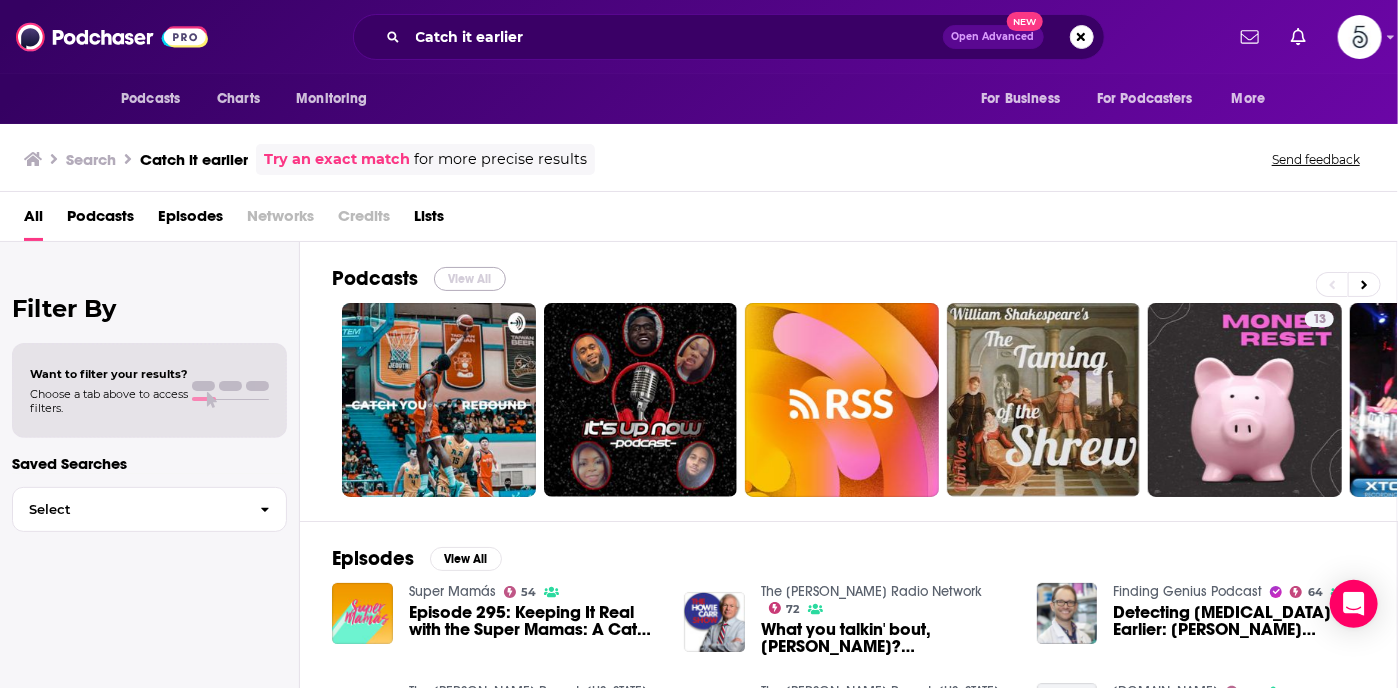 click on "View All" at bounding box center [470, 279] 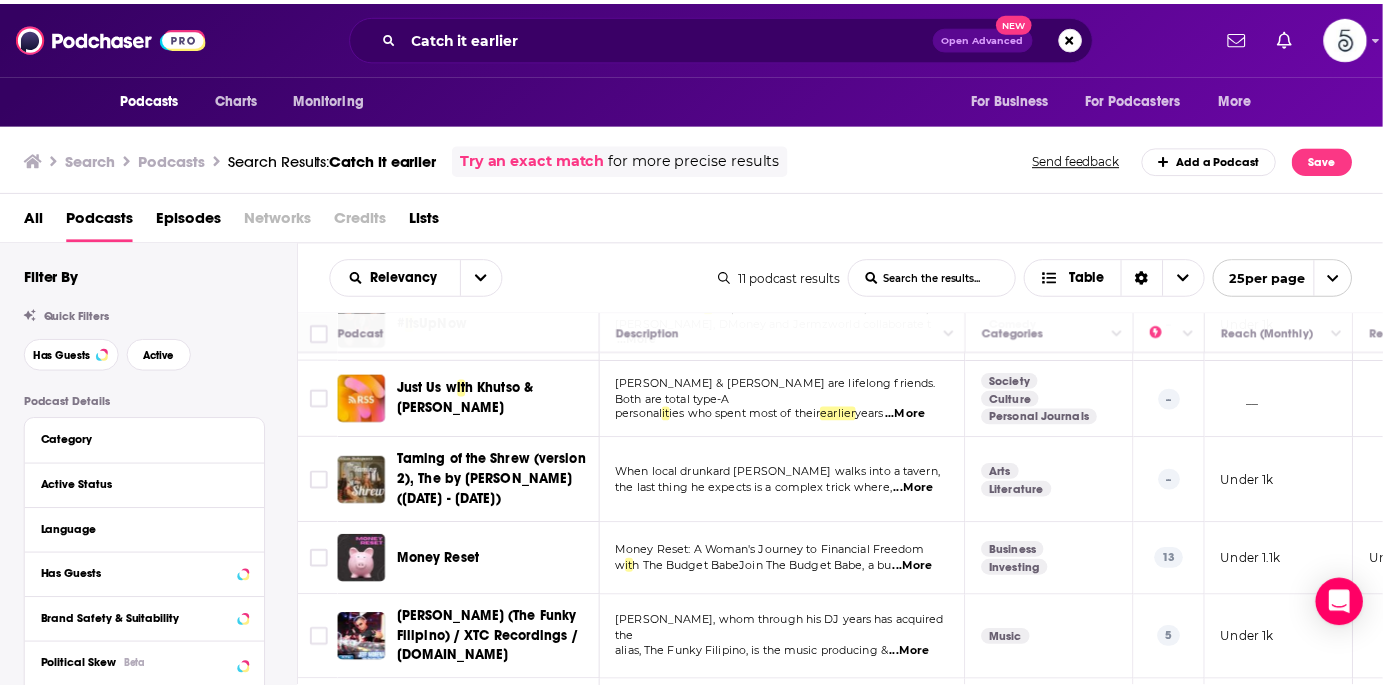 scroll, scrollTop: 0, scrollLeft: 0, axis: both 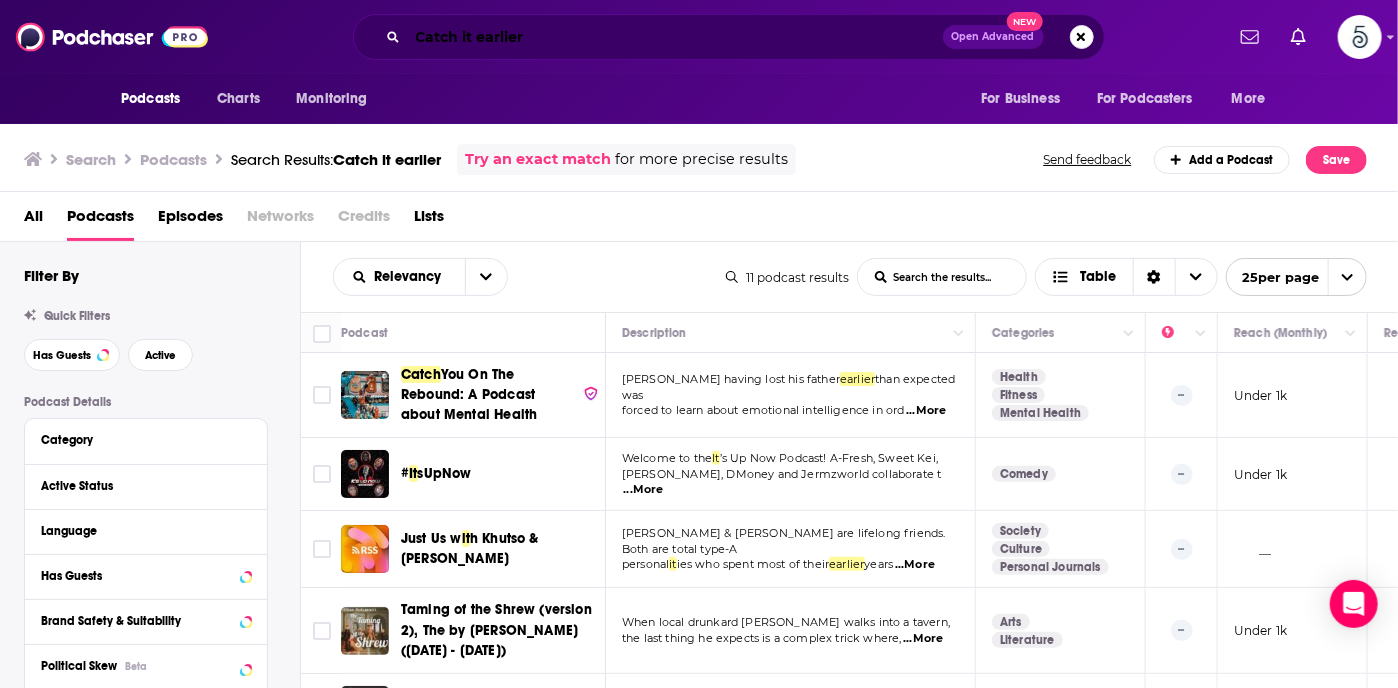 click on "Catch it earlier" at bounding box center [675, 37] 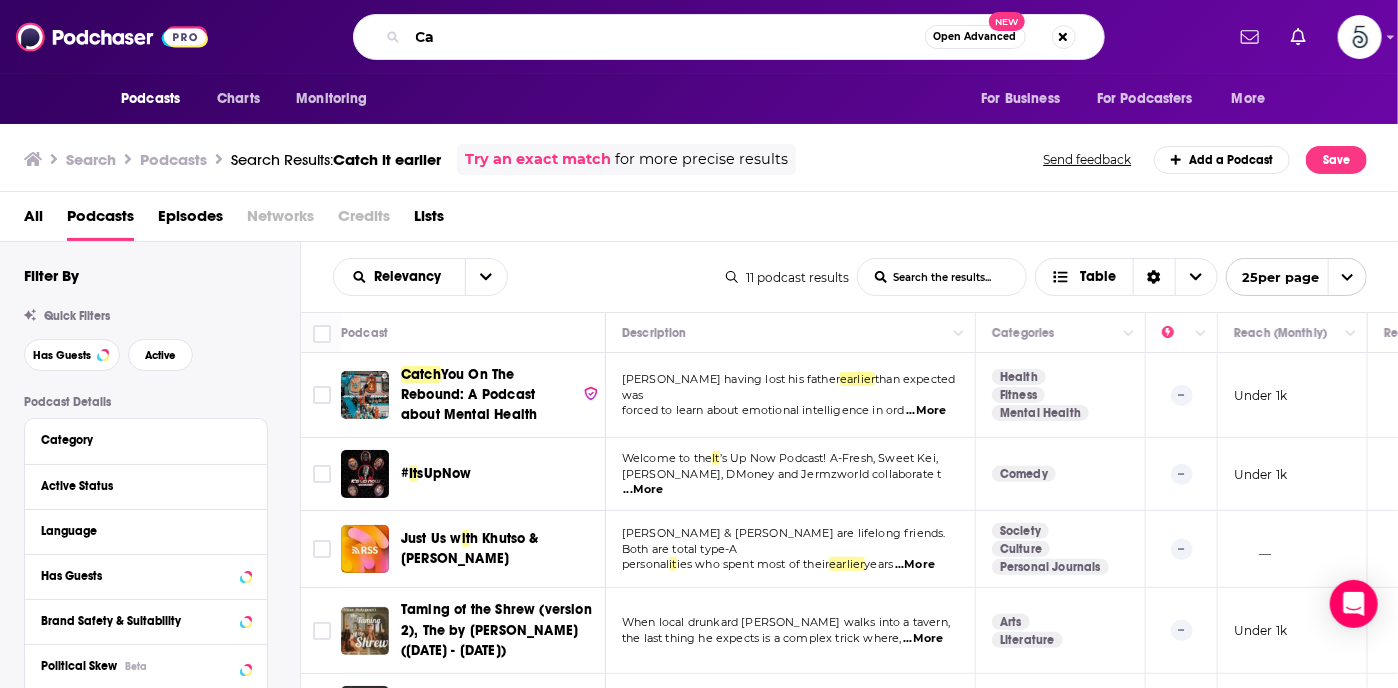 type on "C" 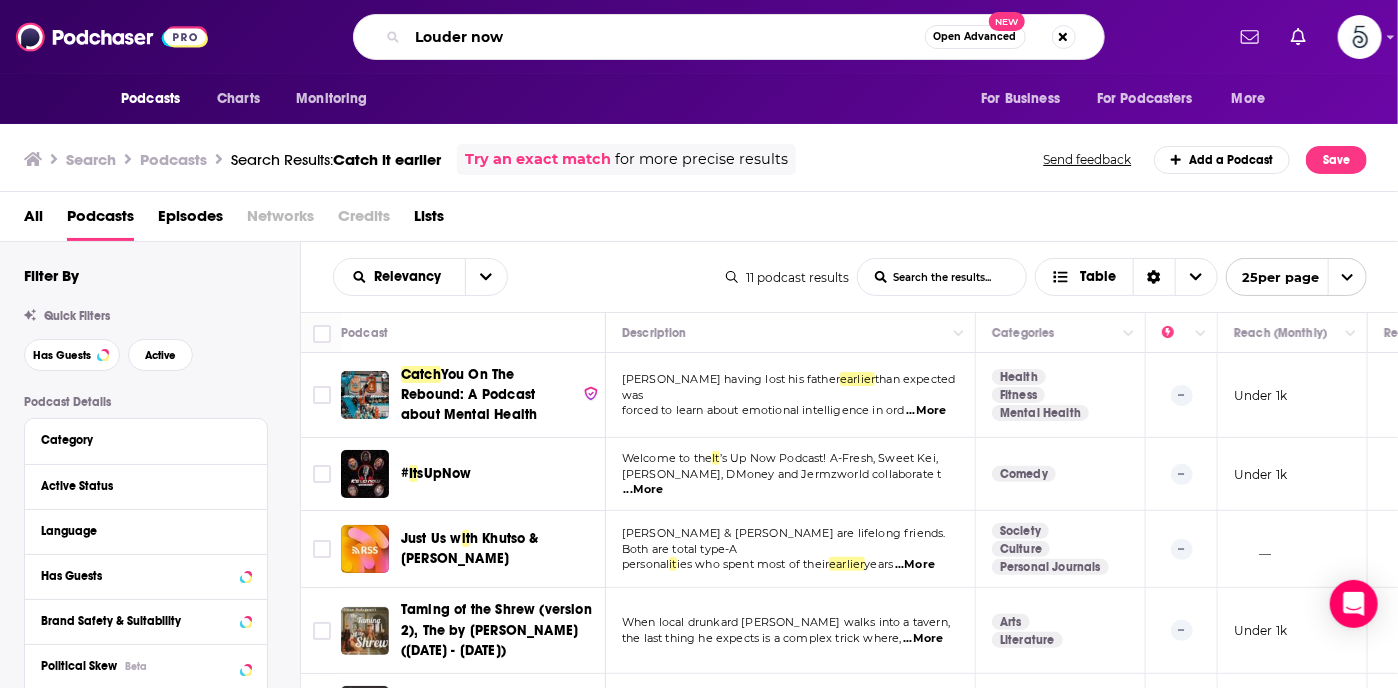 type on "Louder now" 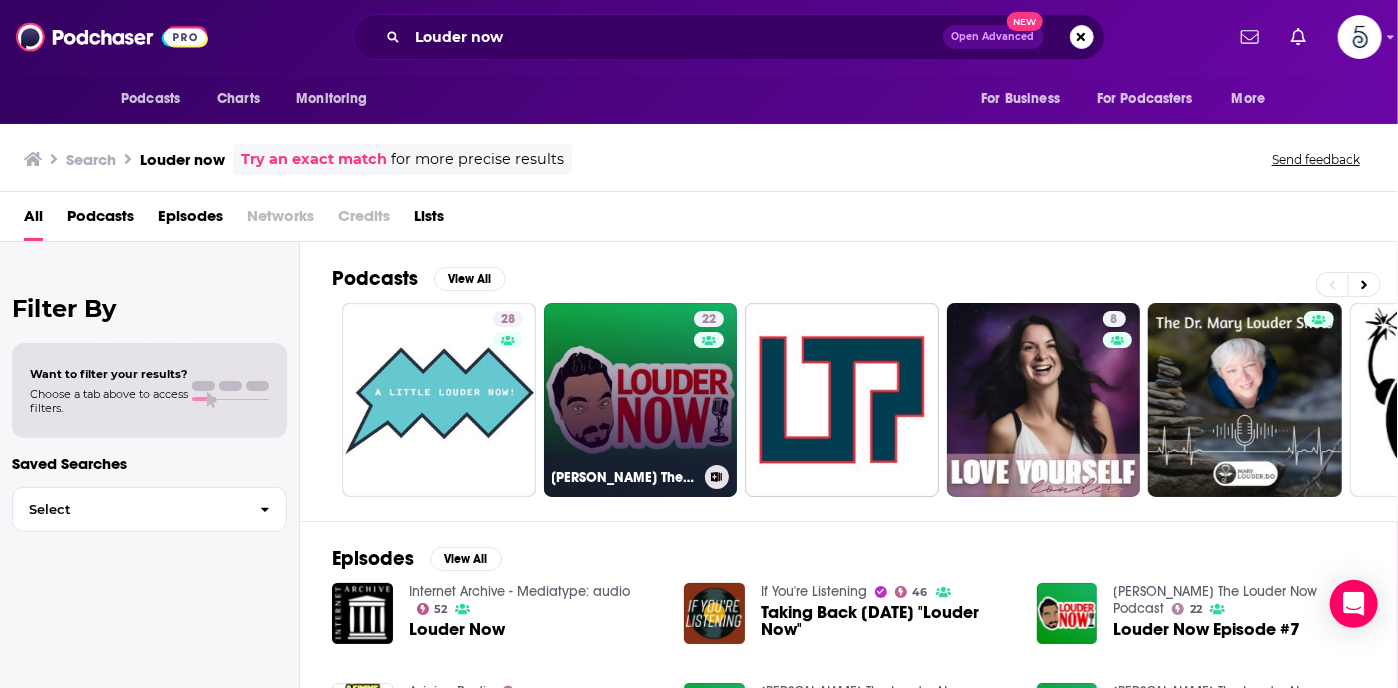 click on "22 [PERSON_NAME] The Louder Now Podcast" at bounding box center [641, 400] 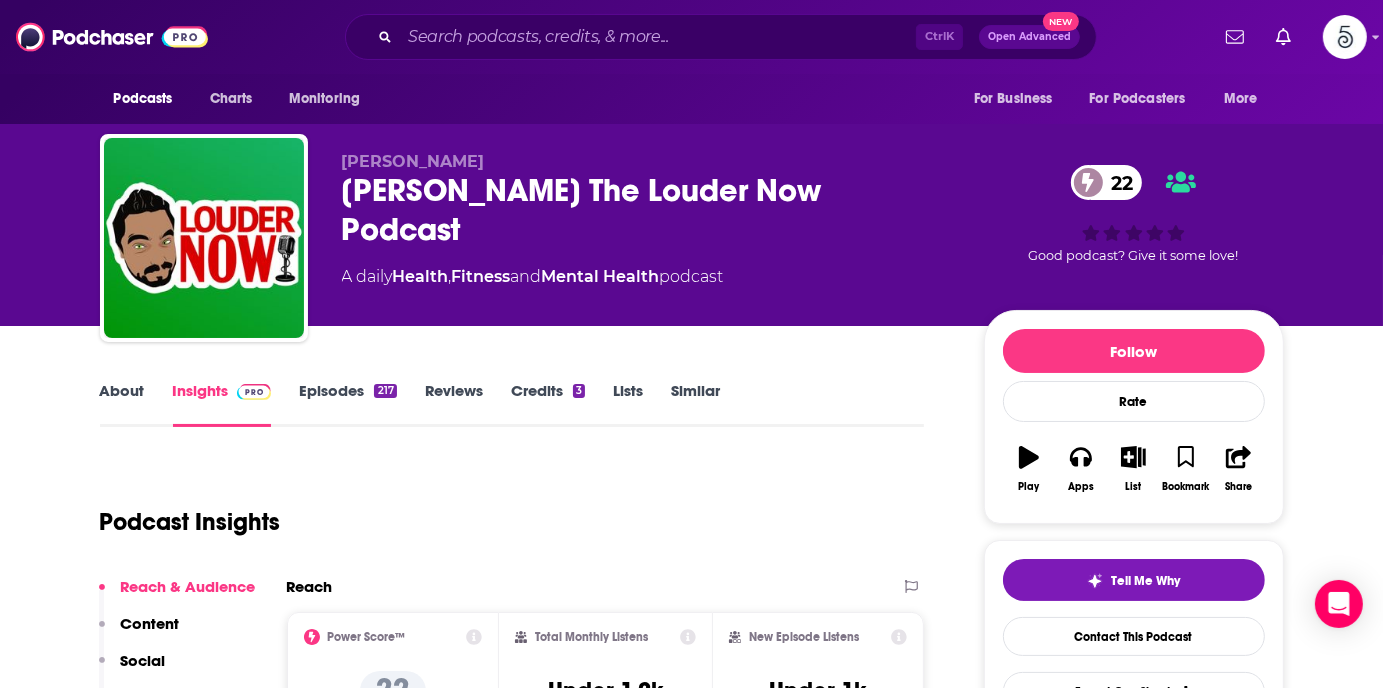 click on "Episodes 217" at bounding box center [347, 404] 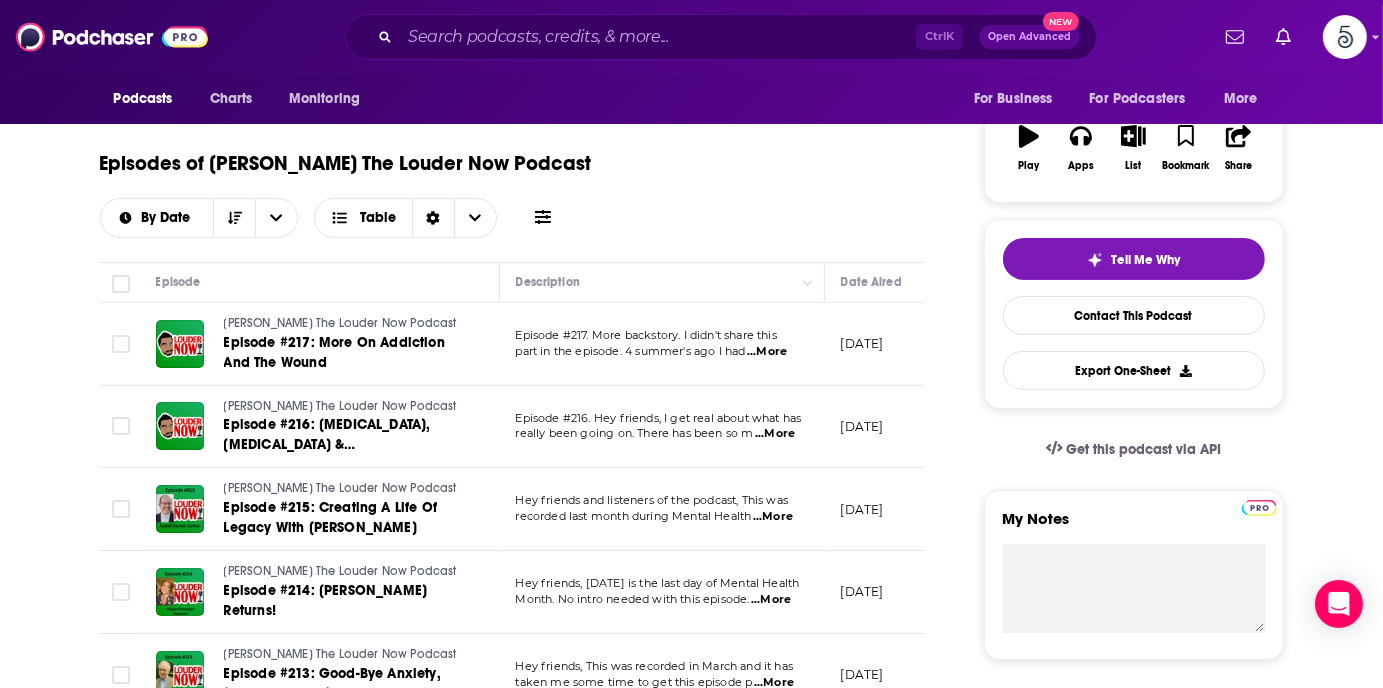 scroll, scrollTop: 369, scrollLeft: 0, axis: vertical 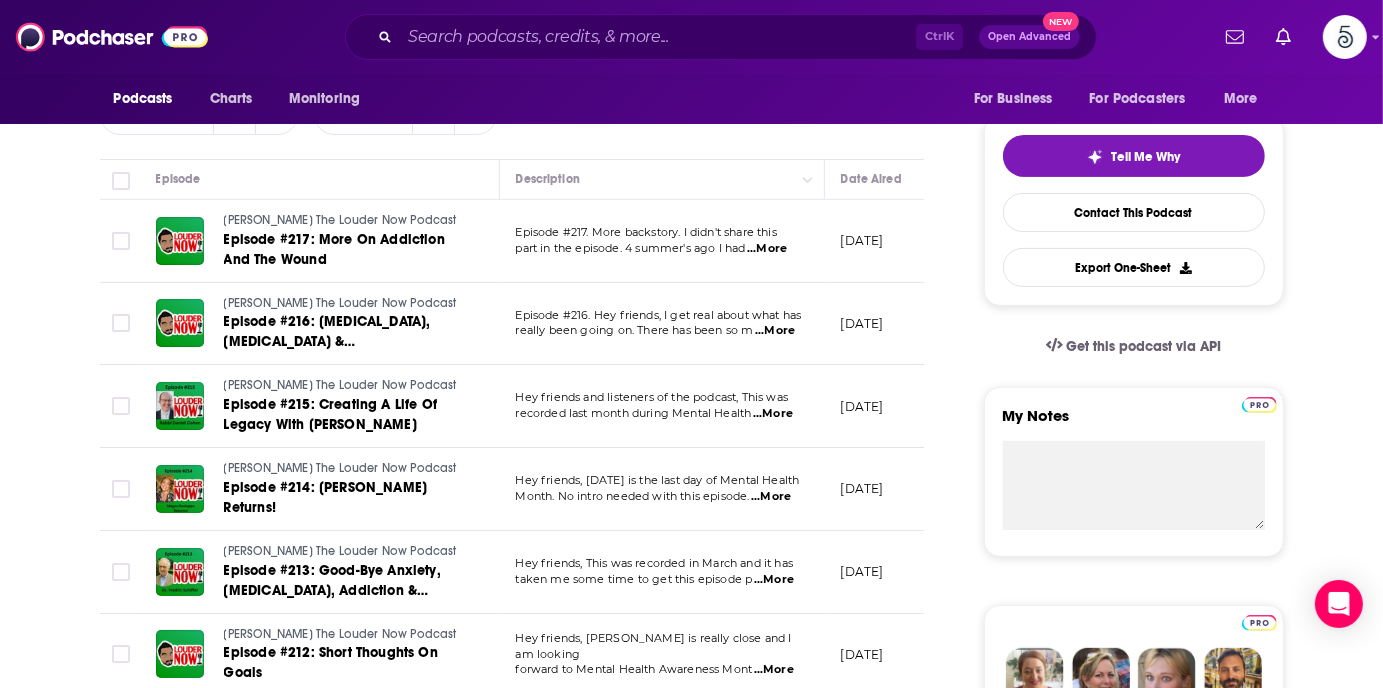 click on "[DATE]" at bounding box center [890, 406] 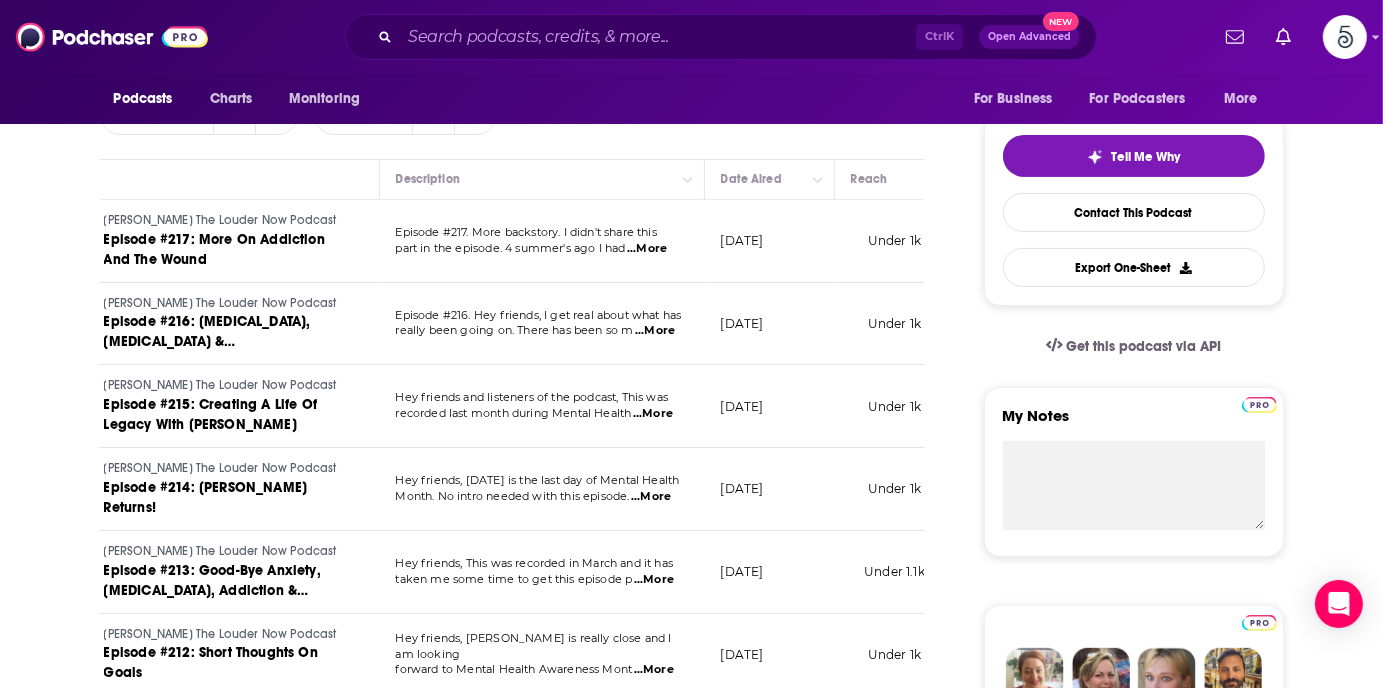 scroll, scrollTop: 0, scrollLeft: 160, axis: horizontal 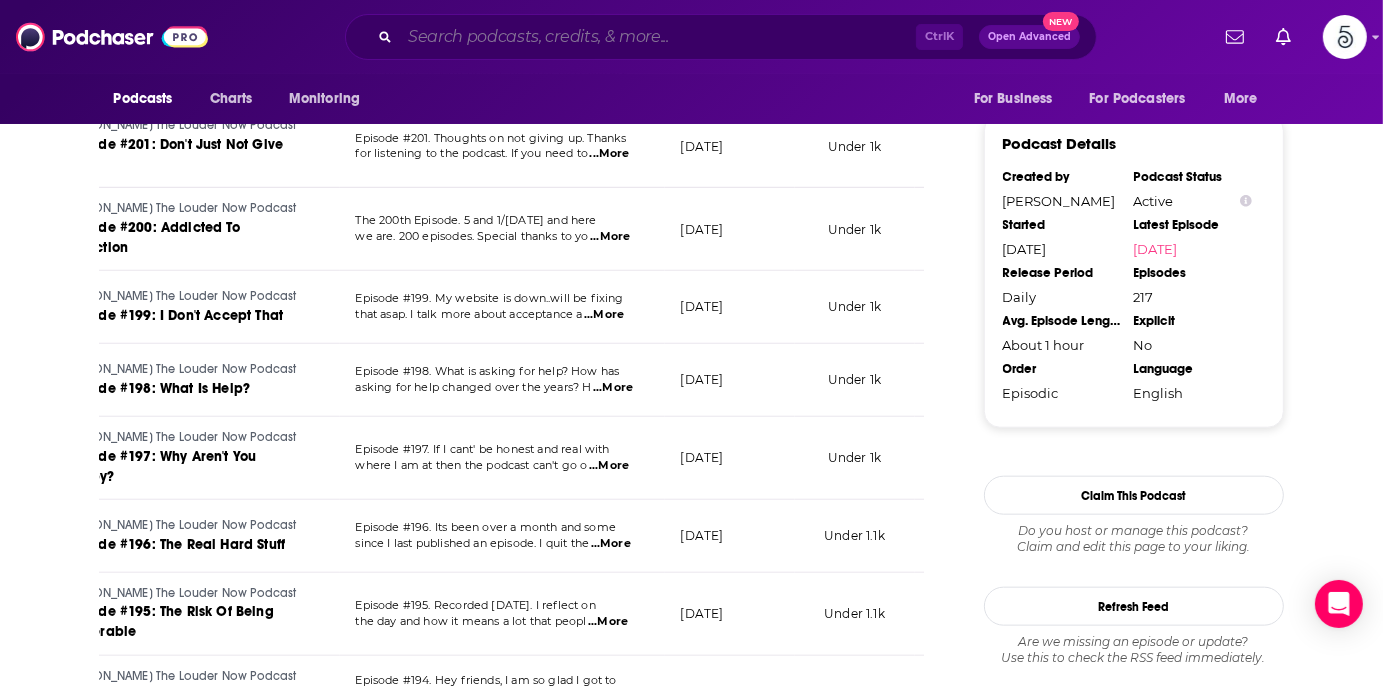 click at bounding box center (658, 37) 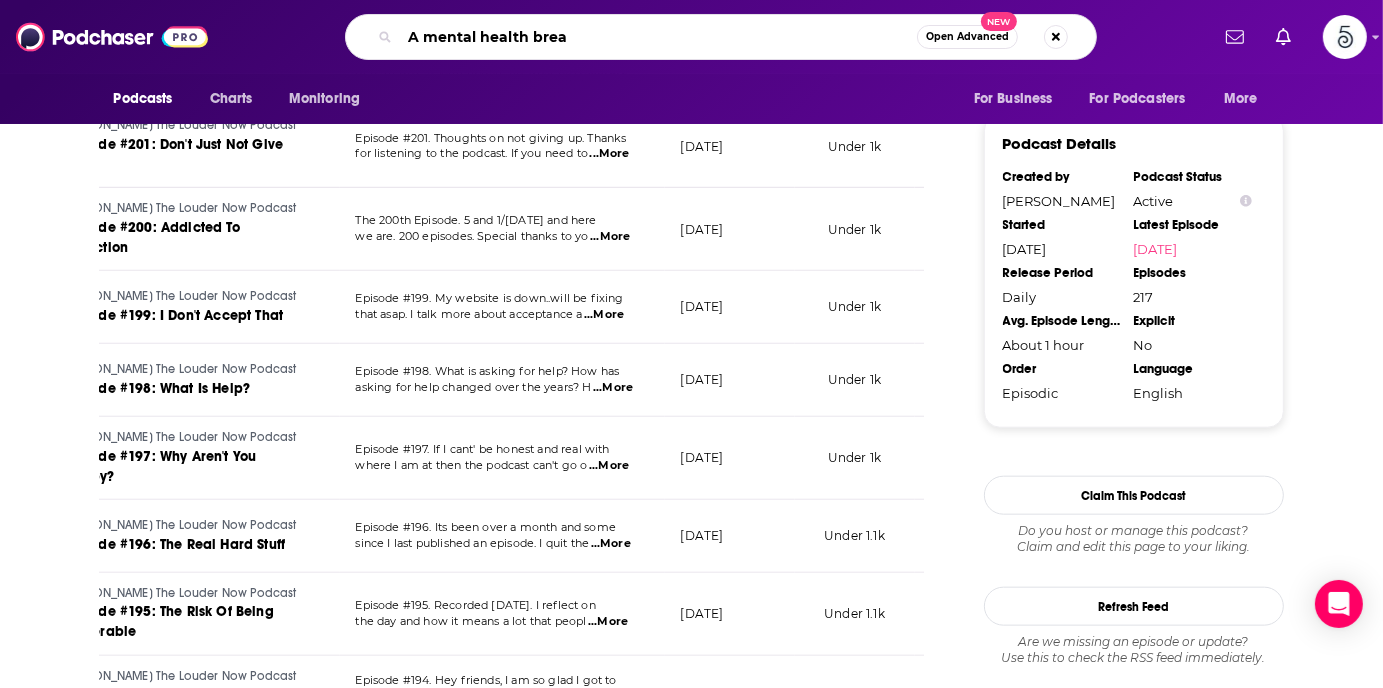 type on "A mental health break" 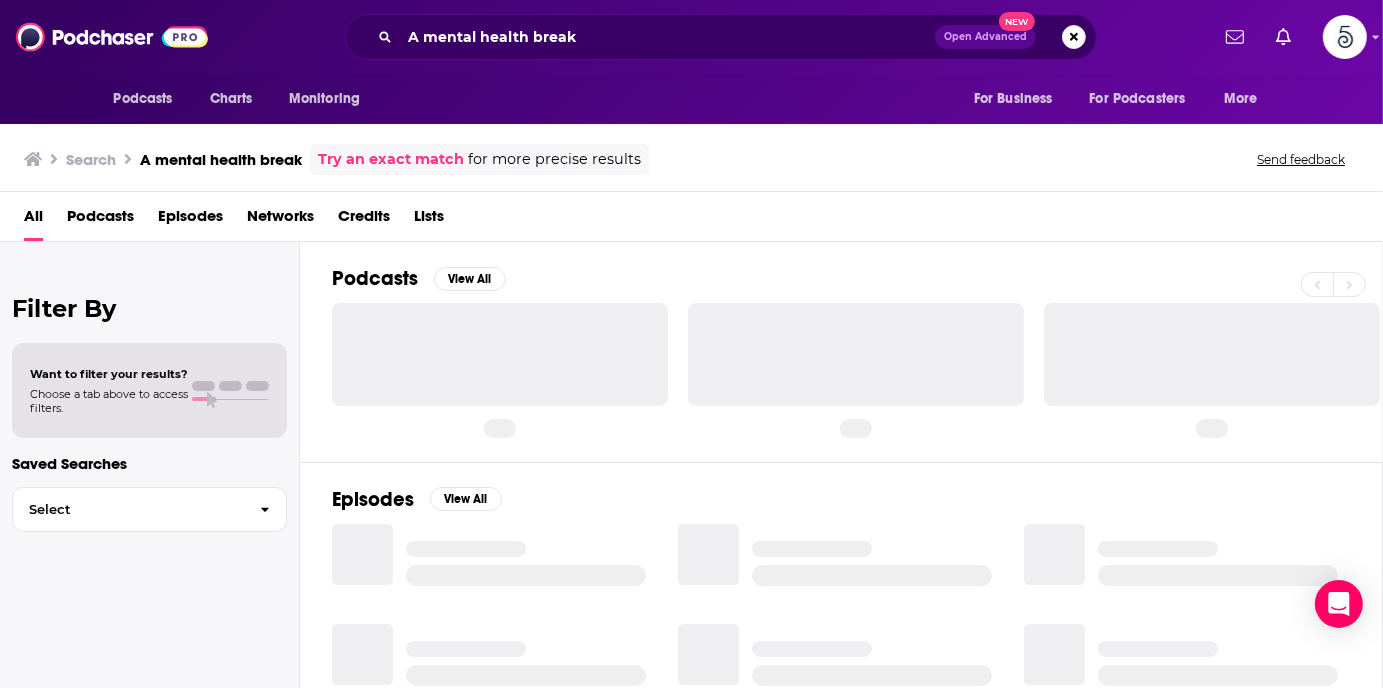scroll, scrollTop: 0, scrollLeft: 0, axis: both 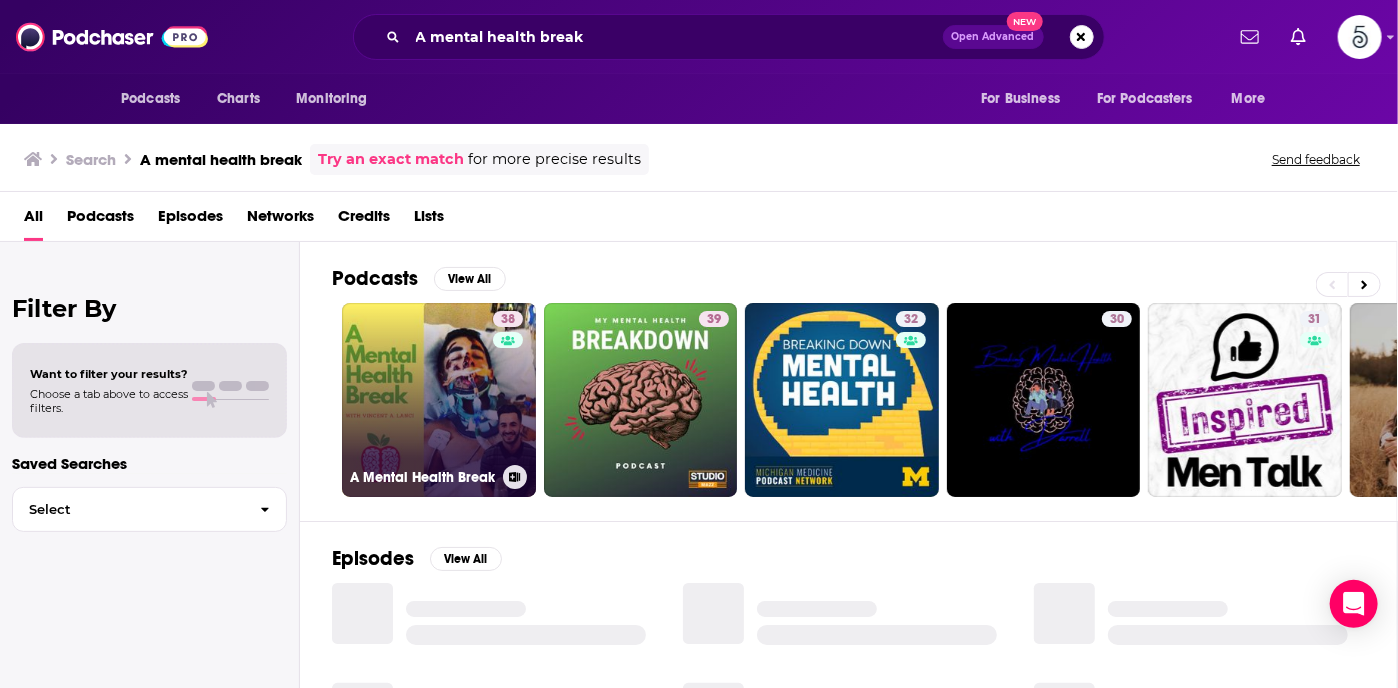 click on "38 A Mental Health Break" at bounding box center (439, 400) 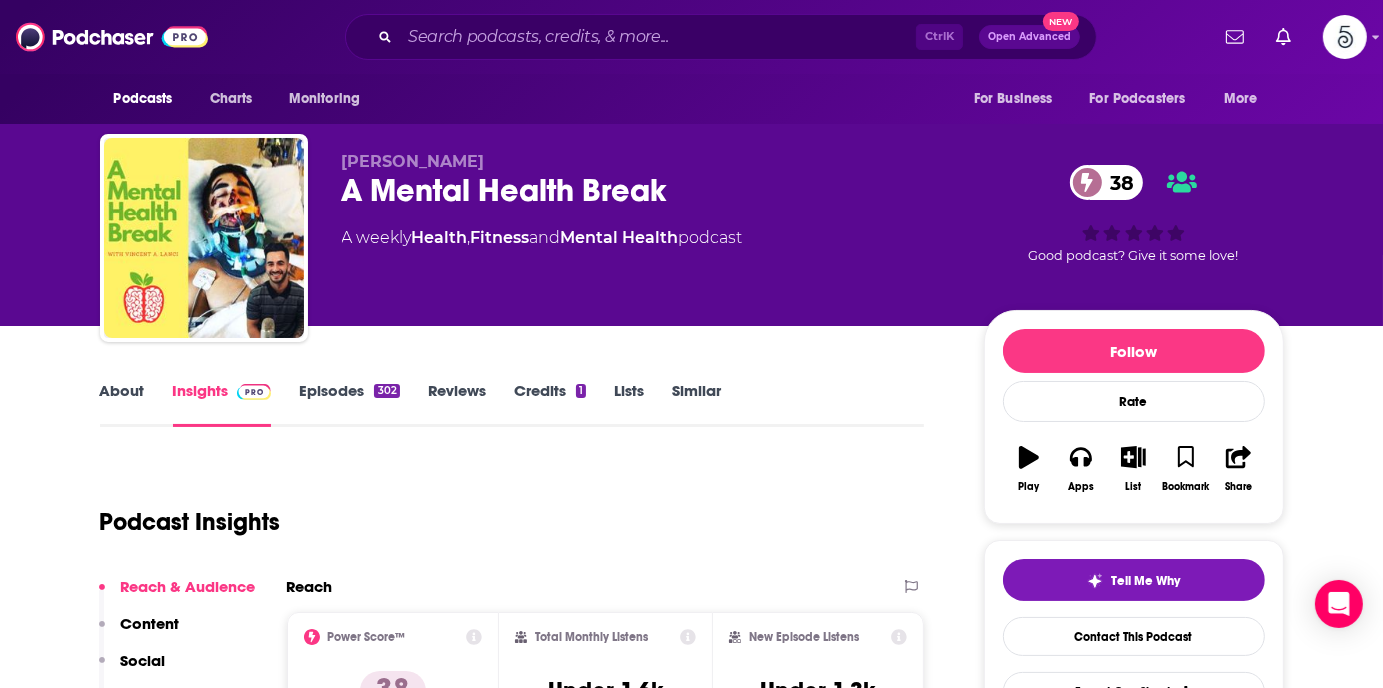click on "Episodes 302" at bounding box center (349, 404) 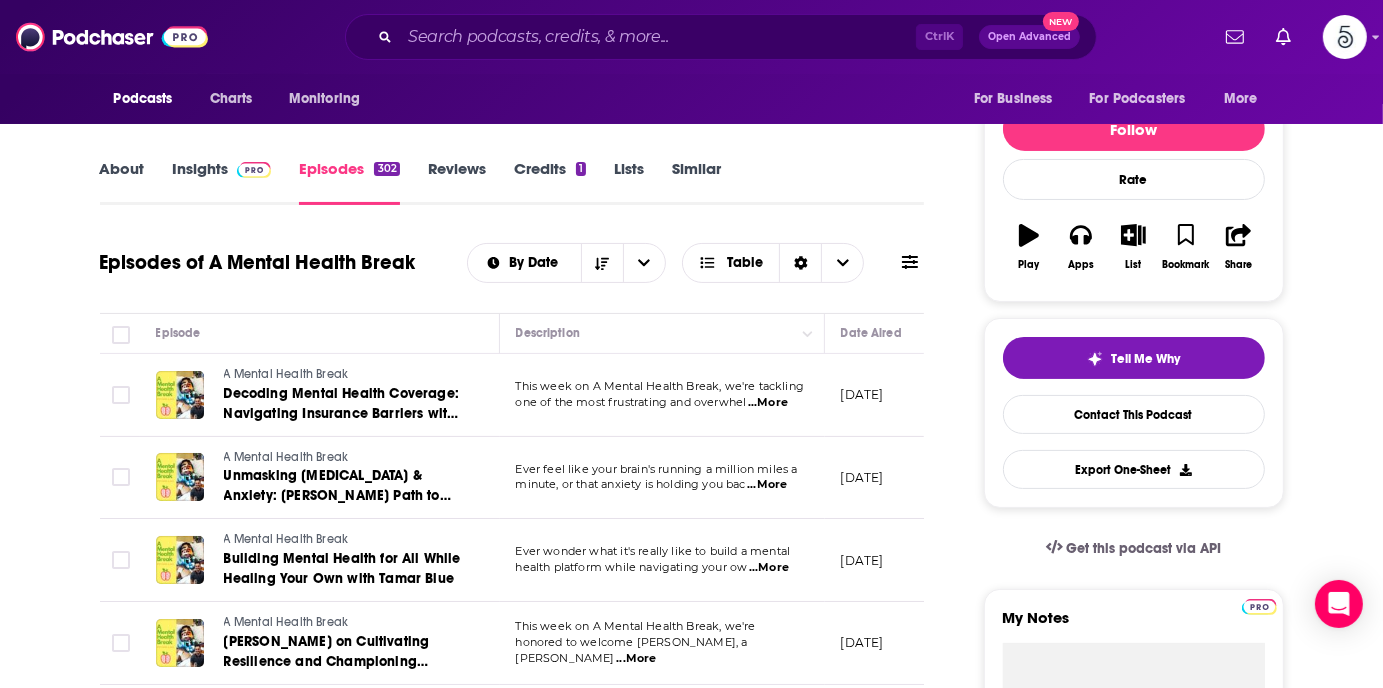 scroll, scrollTop: 248, scrollLeft: 0, axis: vertical 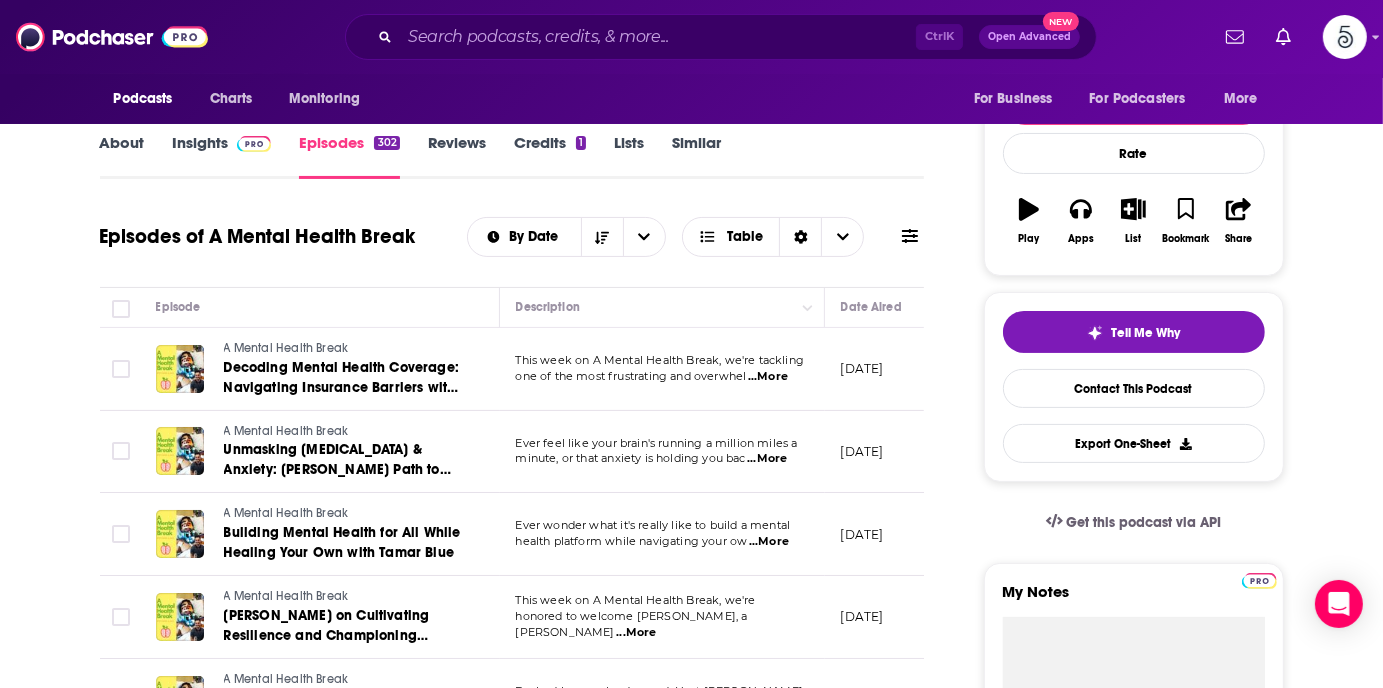 click on "Ever wonder what it's really like to build a mental health platform while navigating your ow  ...More" at bounding box center (662, 534) 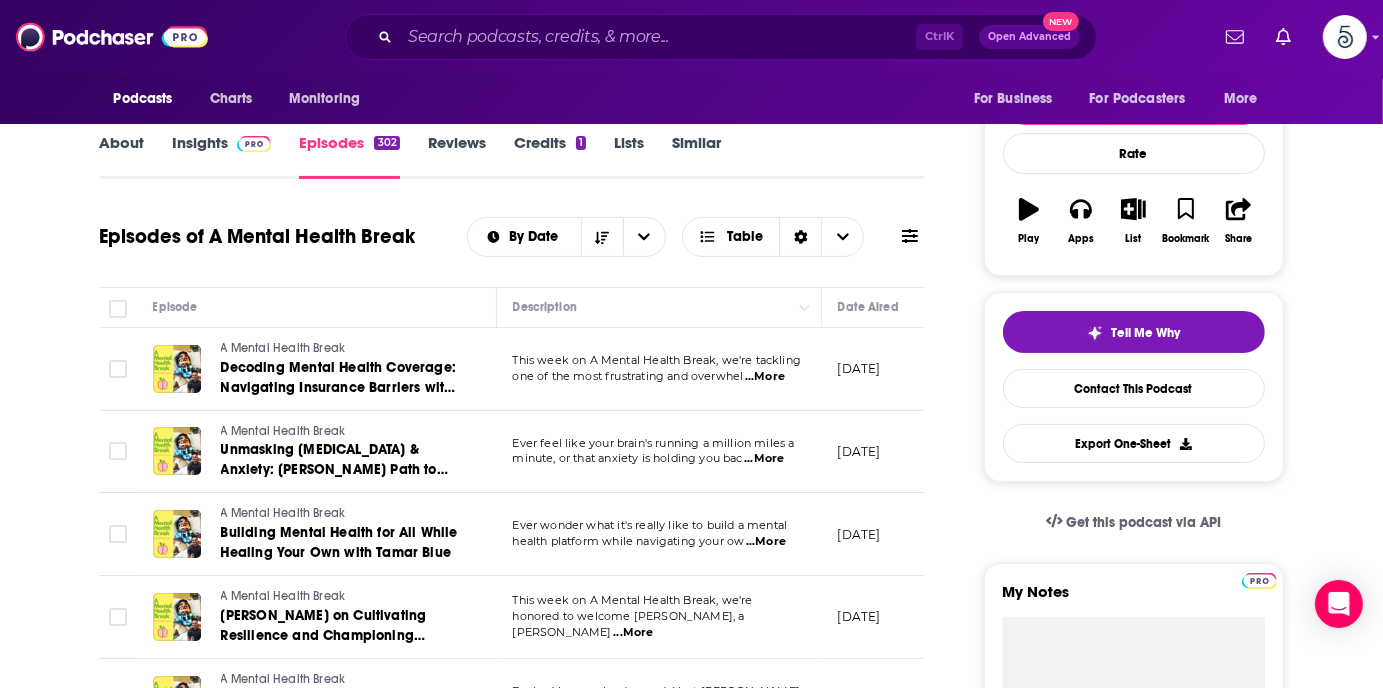 scroll, scrollTop: 0, scrollLeft: 0, axis: both 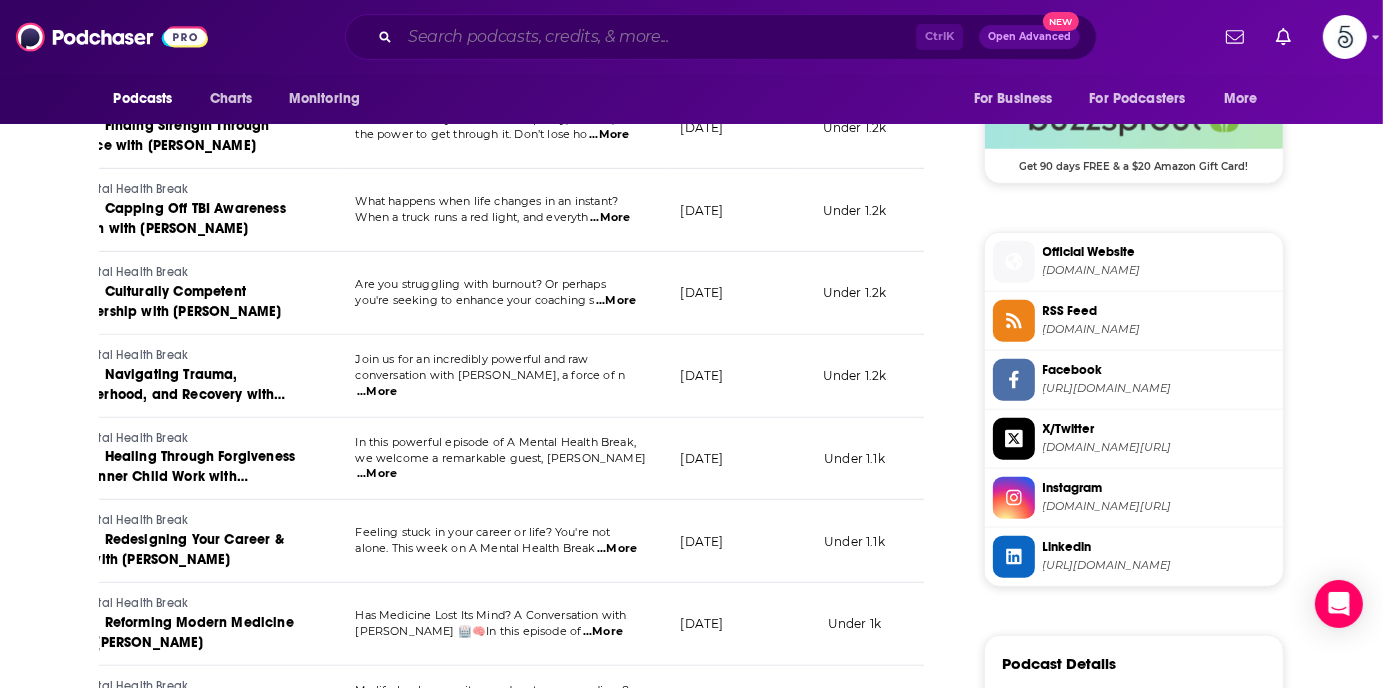 click at bounding box center (658, 37) 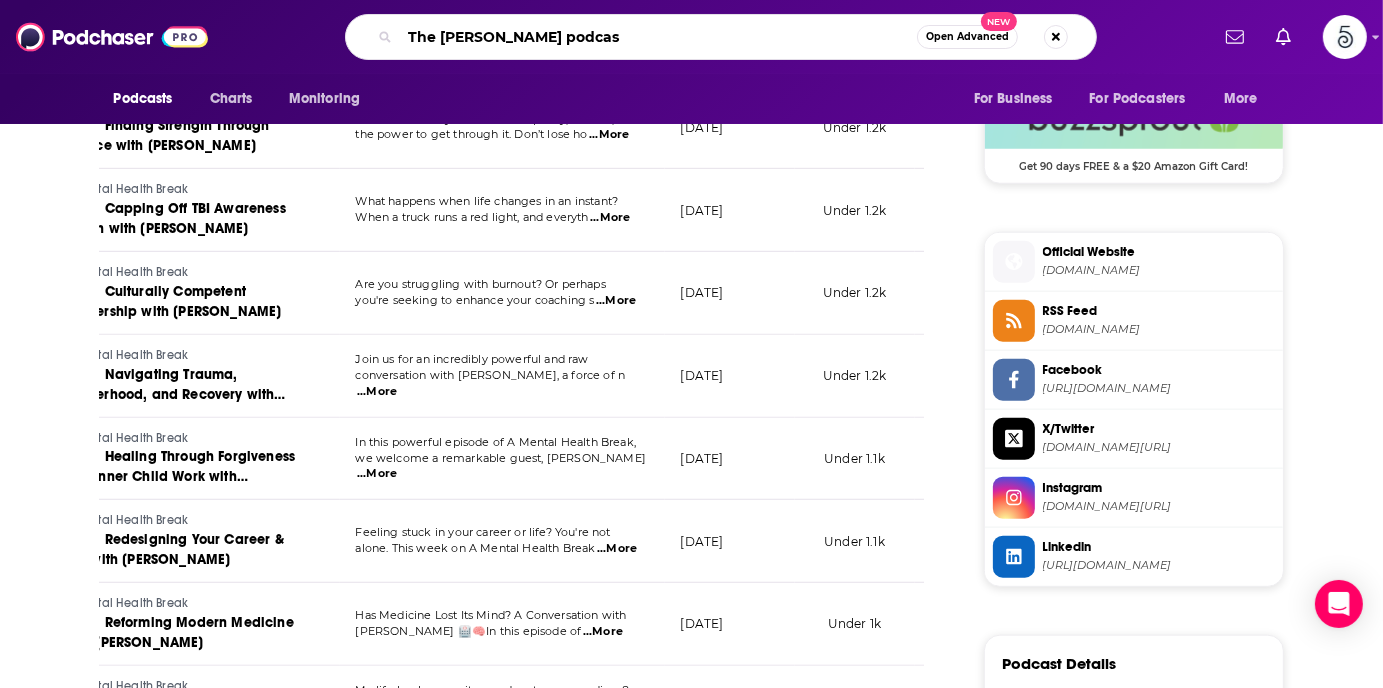 type on "The [PERSON_NAME] podcast" 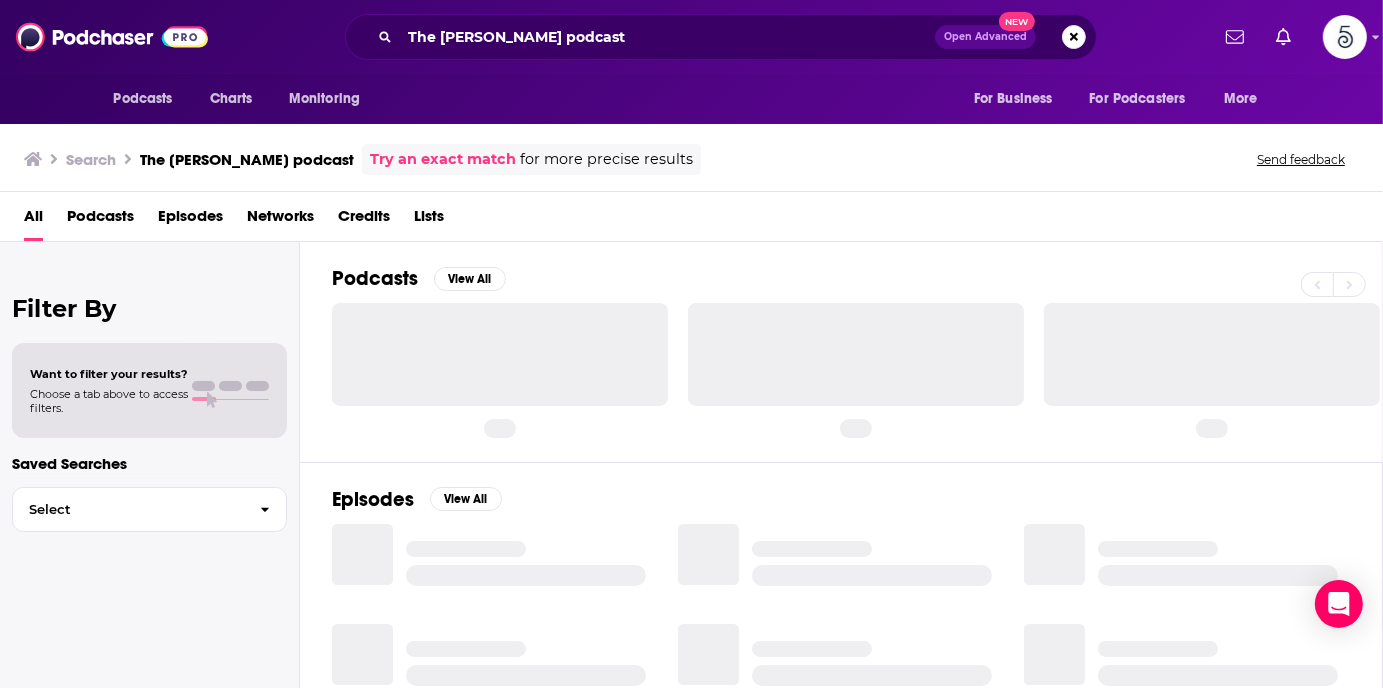 scroll, scrollTop: 0, scrollLeft: 0, axis: both 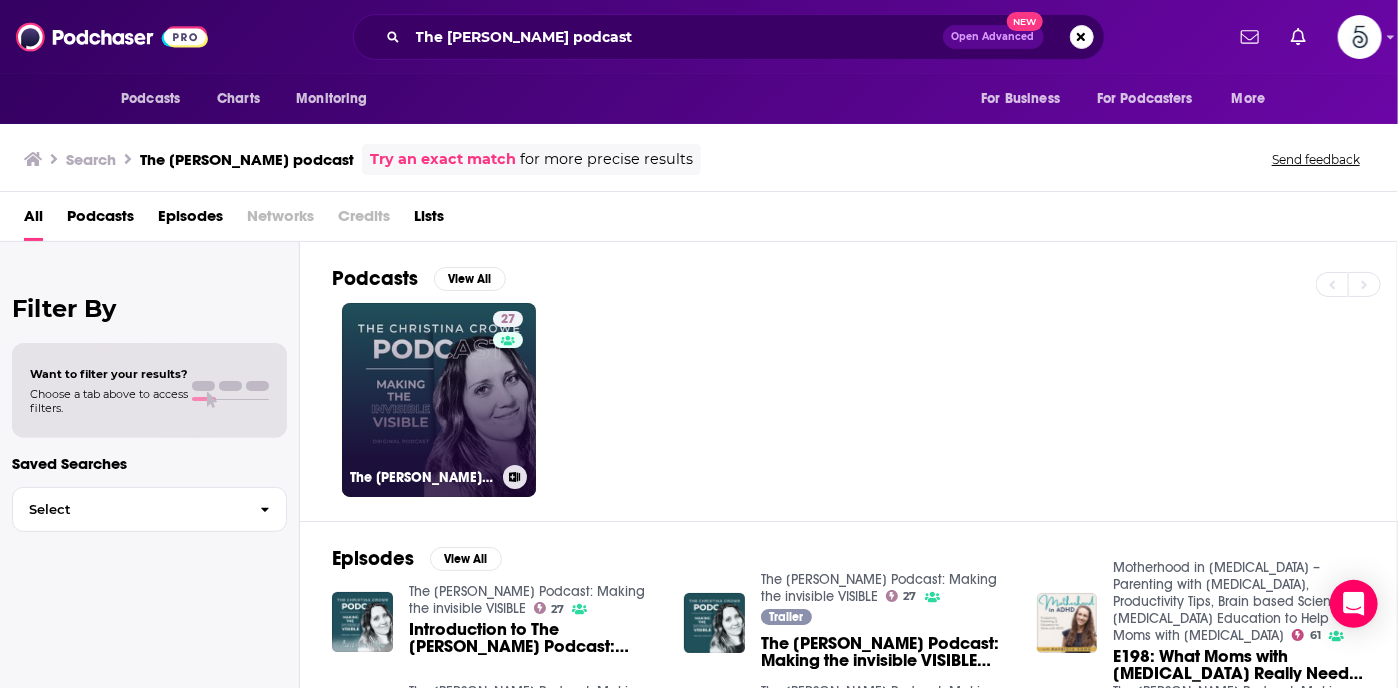 click on "27 The [PERSON_NAME] Podcast: Making the invisible VISIBLE" at bounding box center [439, 400] 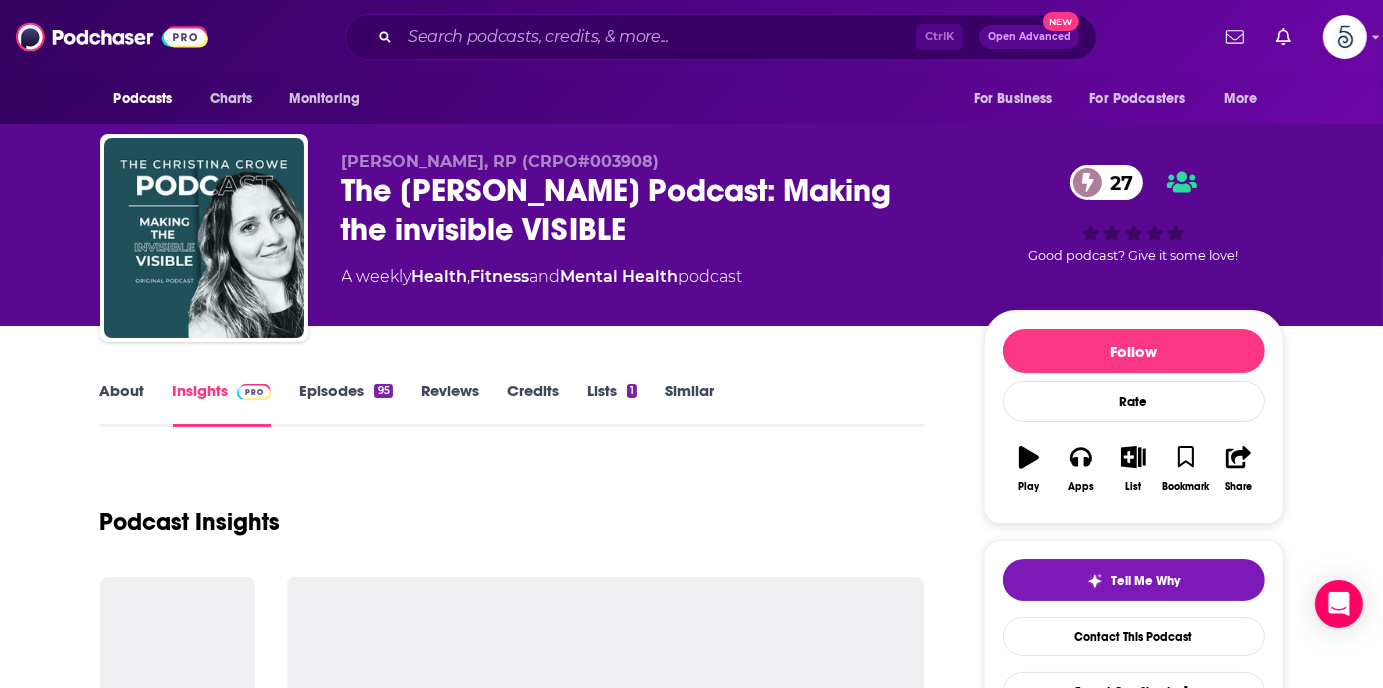 click on "Episodes 95" at bounding box center [345, 404] 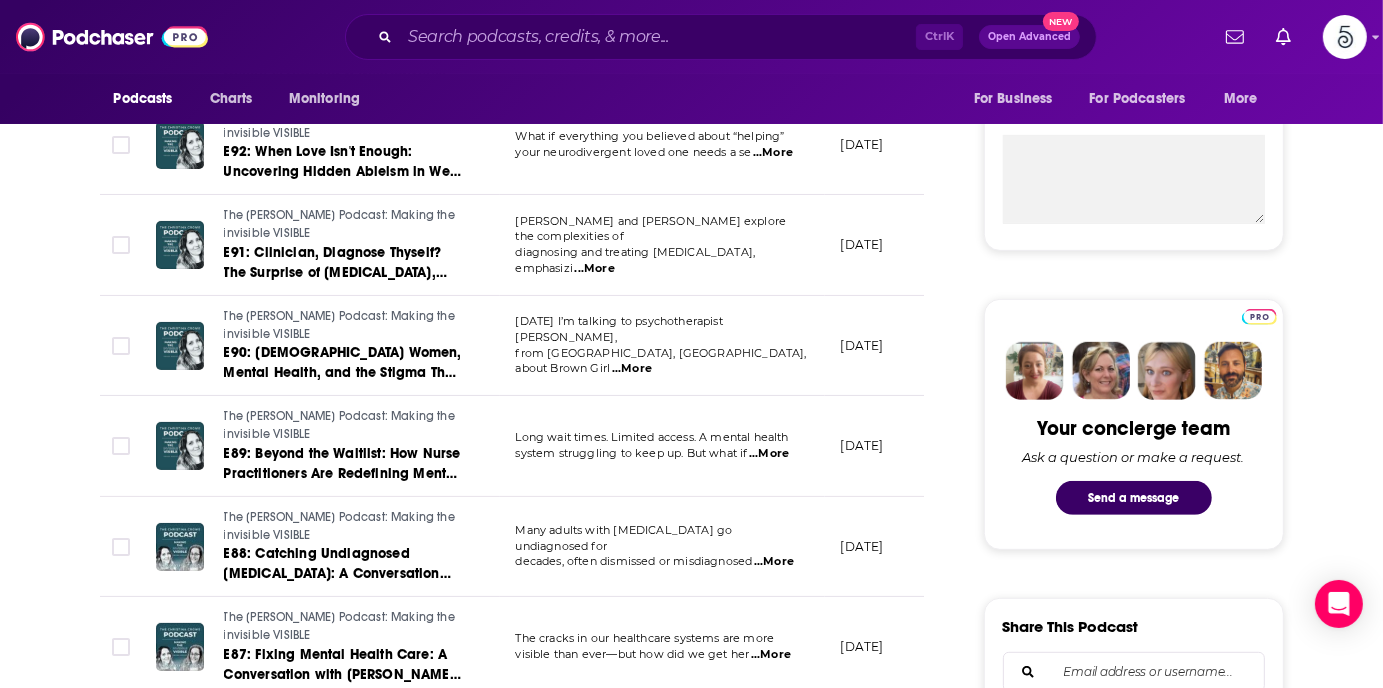 scroll, scrollTop: 754, scrollLeft: 0, axis: vertical 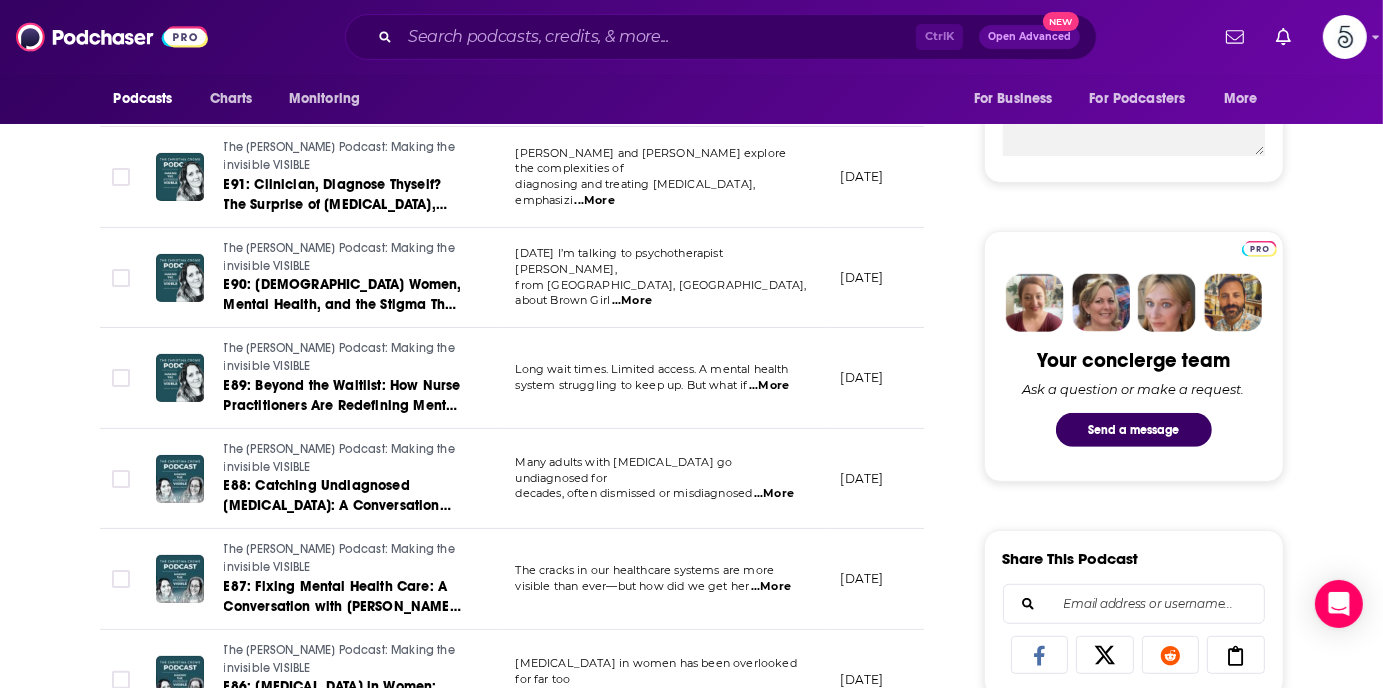 click on "The cracks in our healthcare systems are more visible than ever—but how did we get her  ...More" at bounding box center [662, 579] 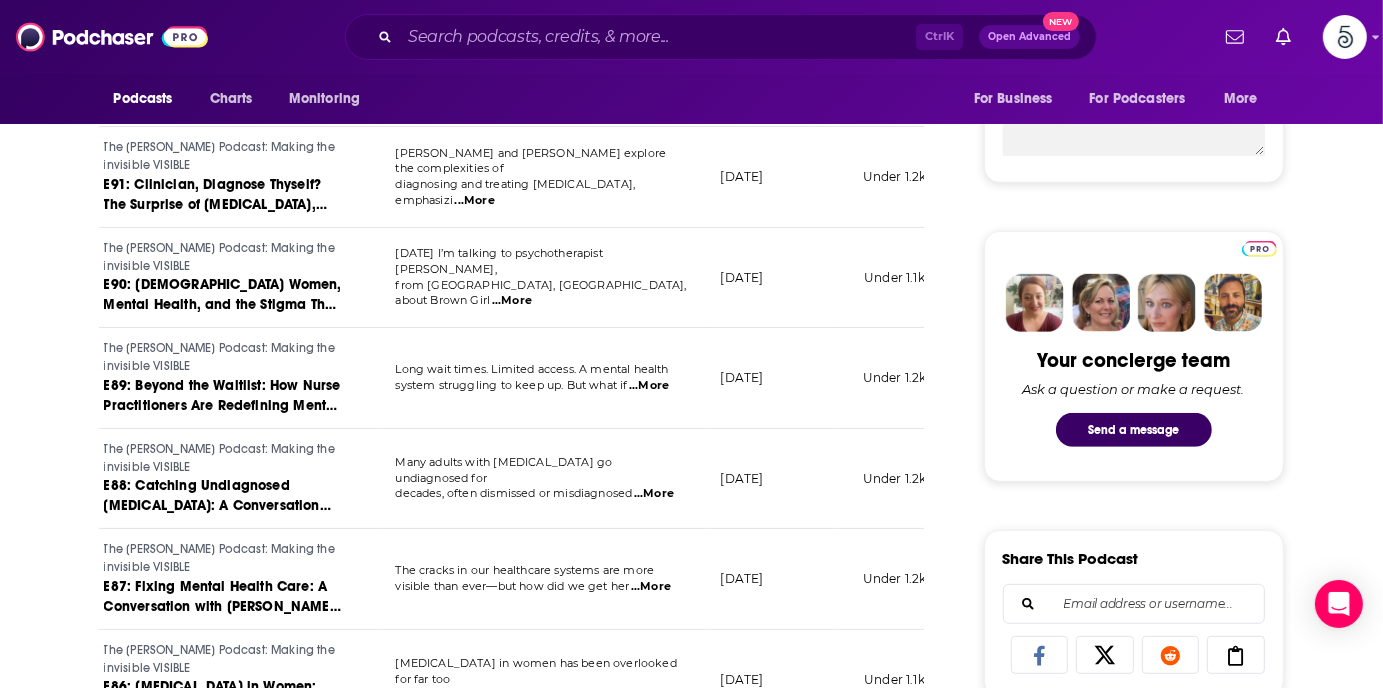 scroll, scrollTop: 0, scrollLeft: 160, axis: horizontal 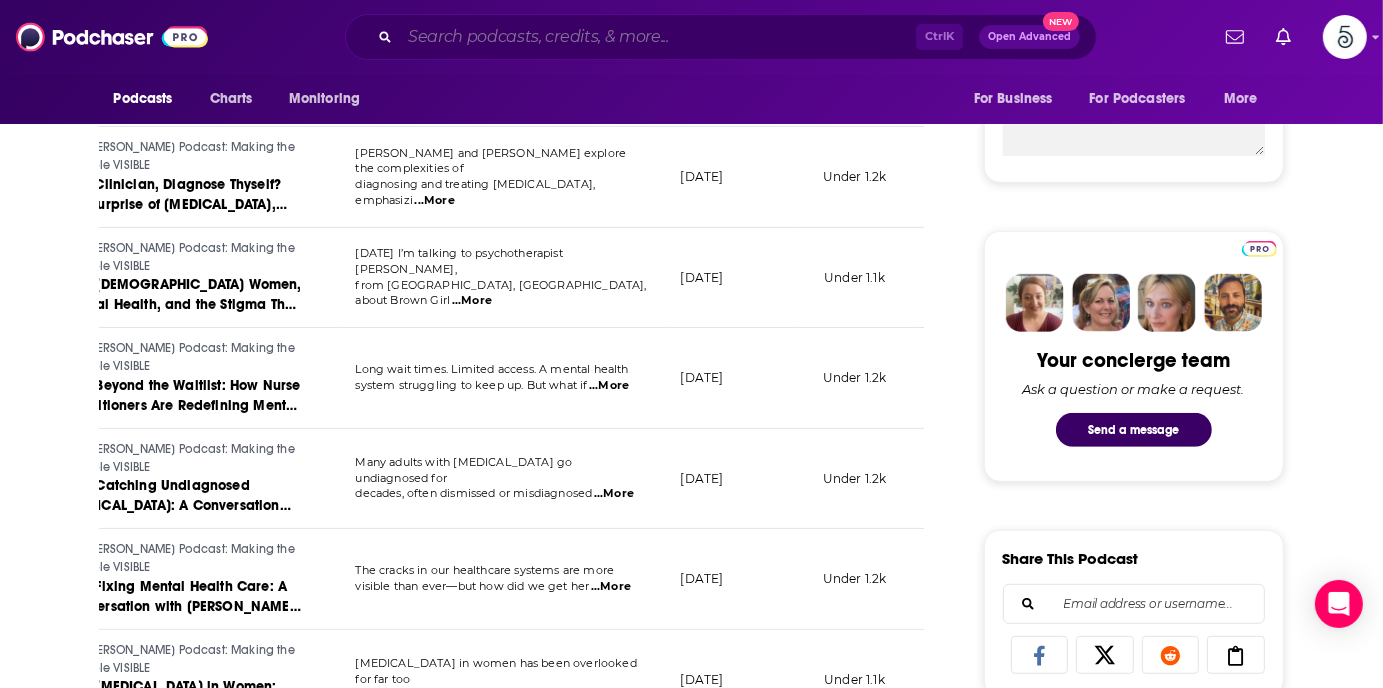 click at bounding box center (658, 37) 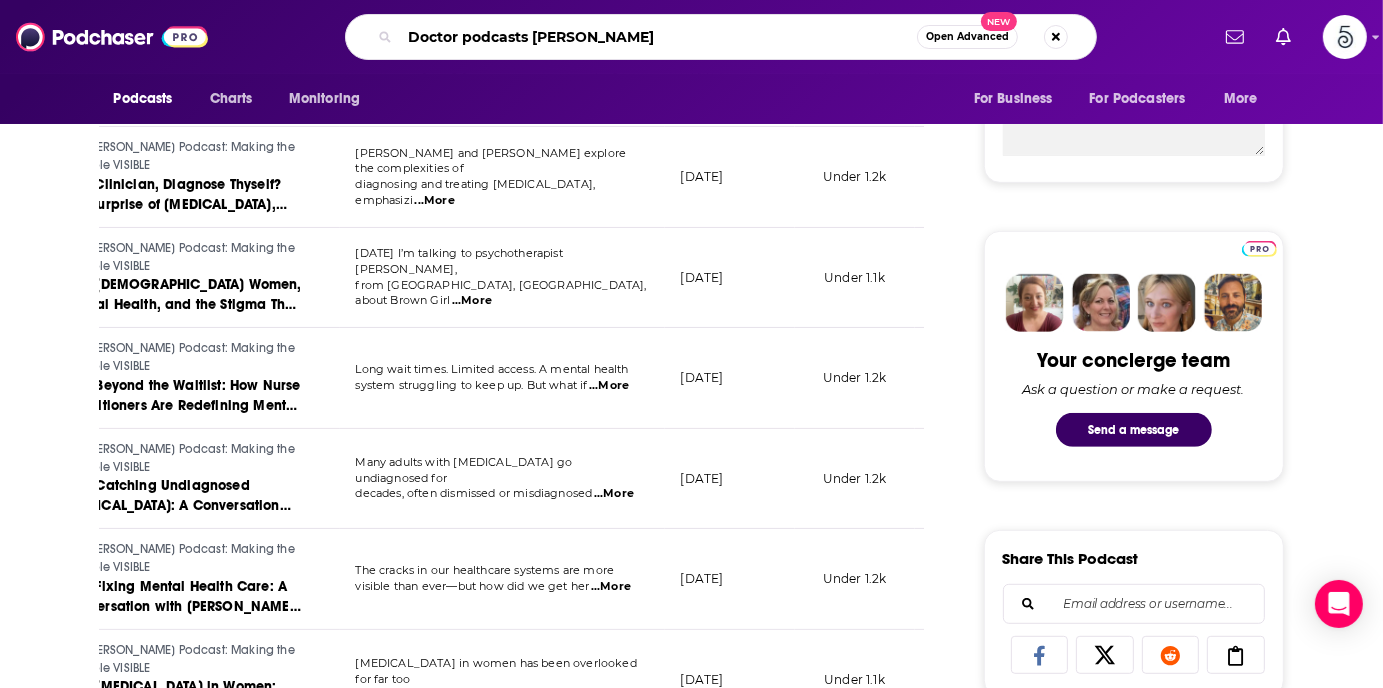 type on "Doctor podcasts [PERSON_NAME]" 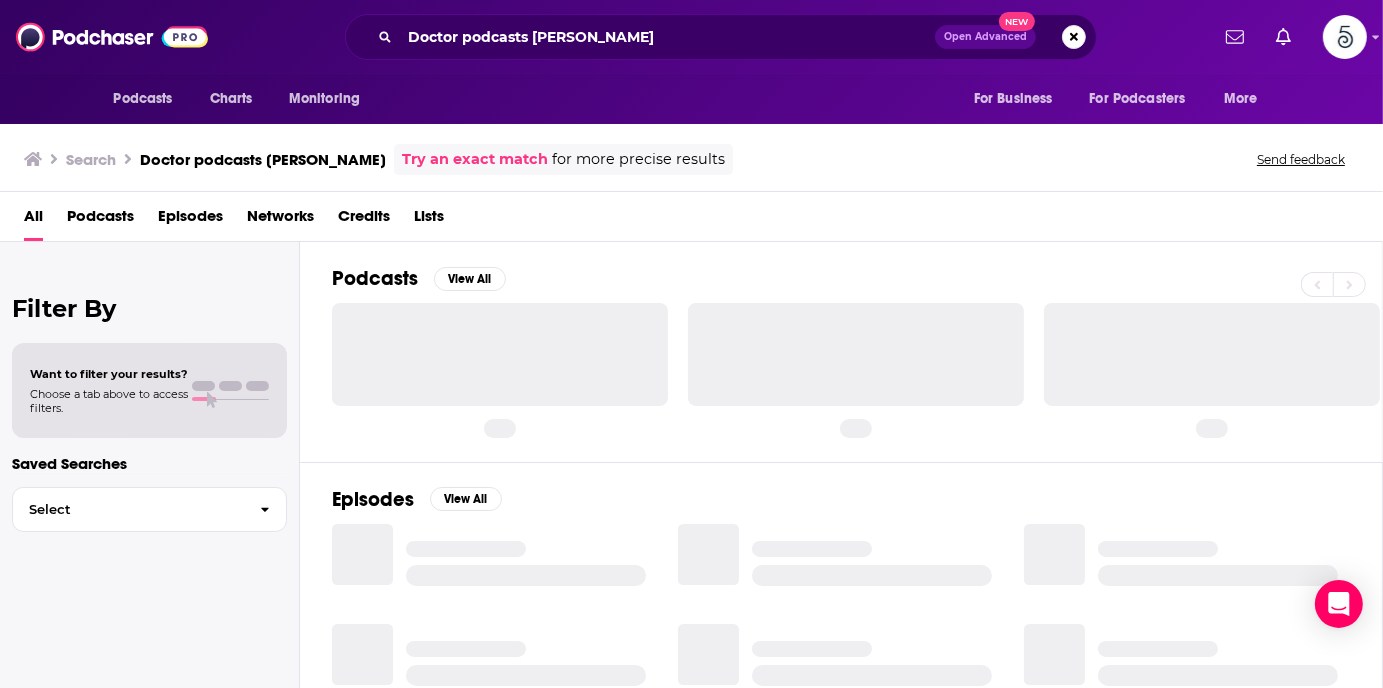 scroll, scrollTop: 0, scrollLeft: 0, axis: both 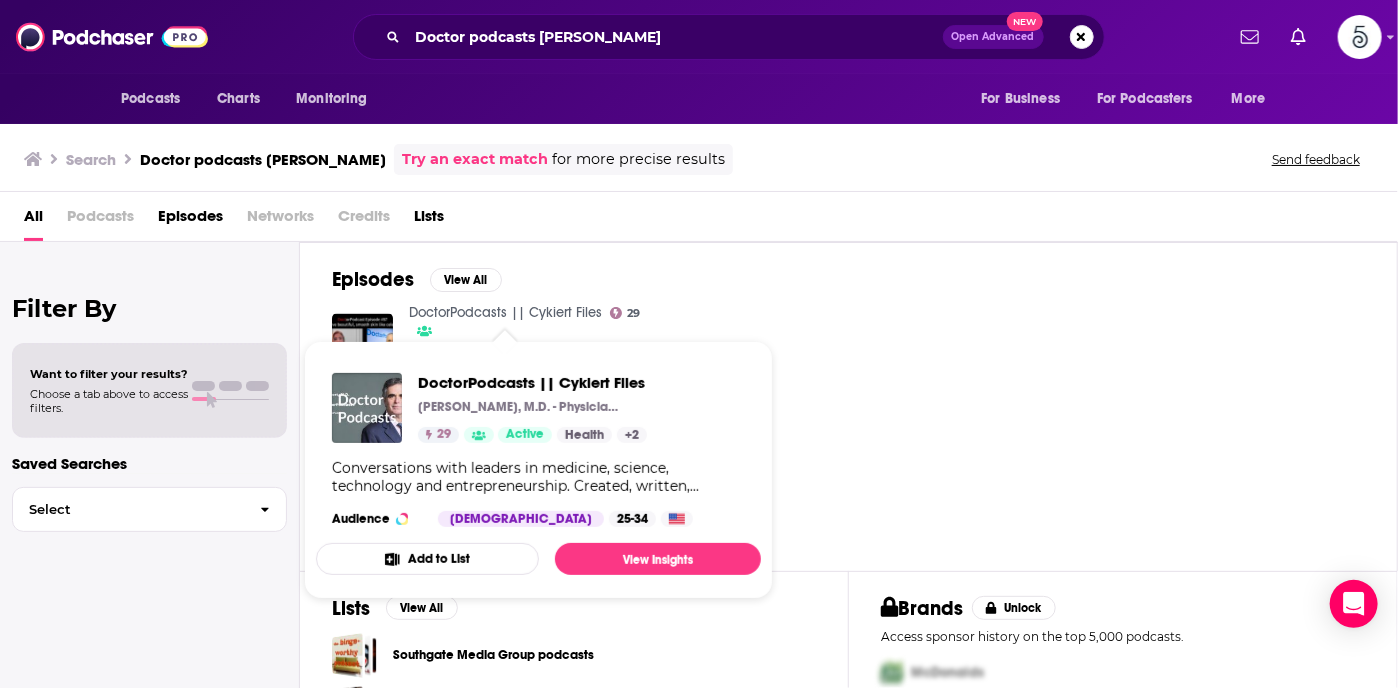 click on "DoctorPodcasts || Cykiert Files" at bounding box center (505, 312) 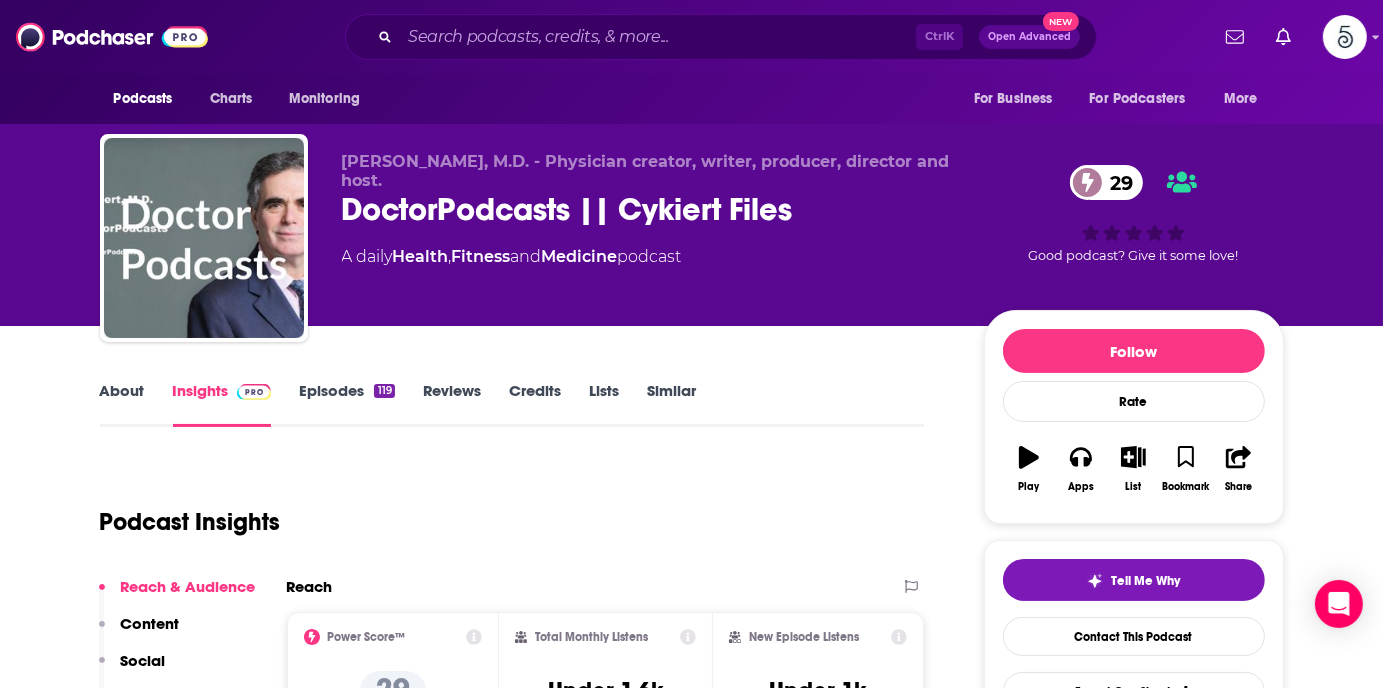 click on "Episodes 119" at bounding box center [346, 404] 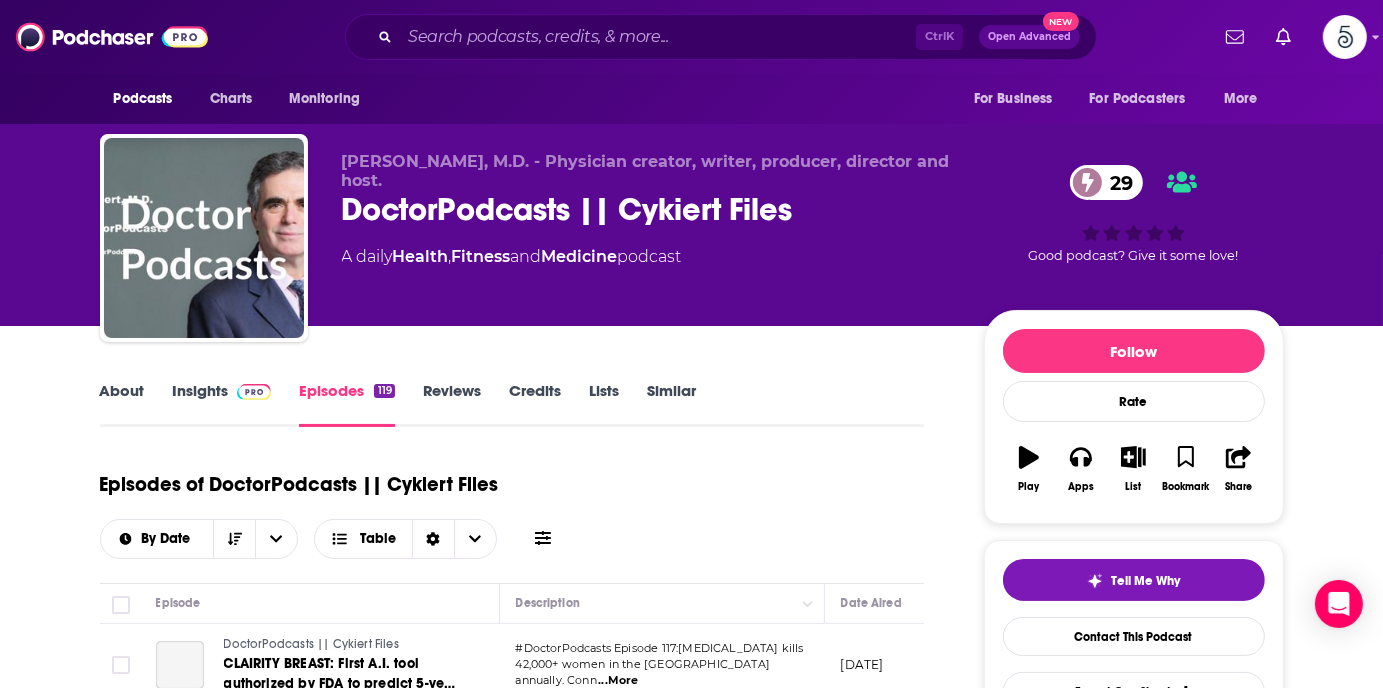 scroll, scrollTop: 340, scrollLeft: 0, axis: vertical 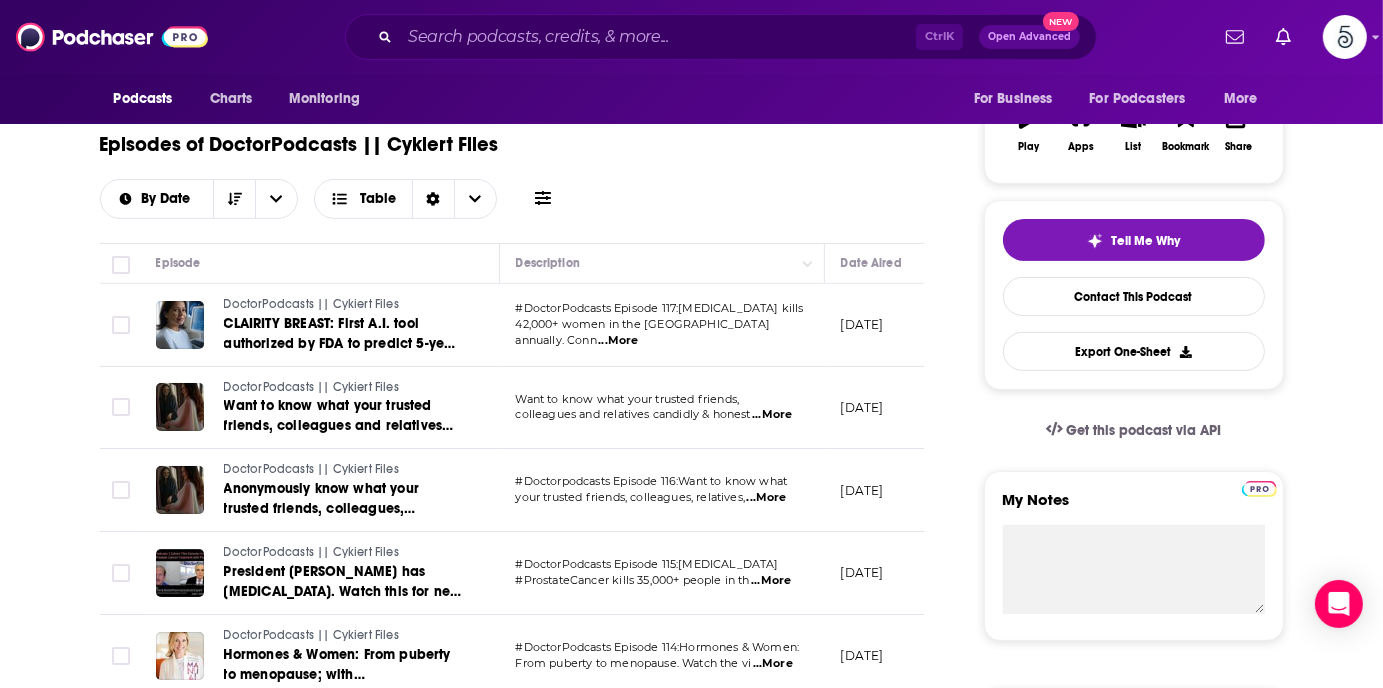 click on "42,000+ women in the [GEOGRAPHIC_DATA] annually. Conn  ...More" at bounding box center (662, 333) 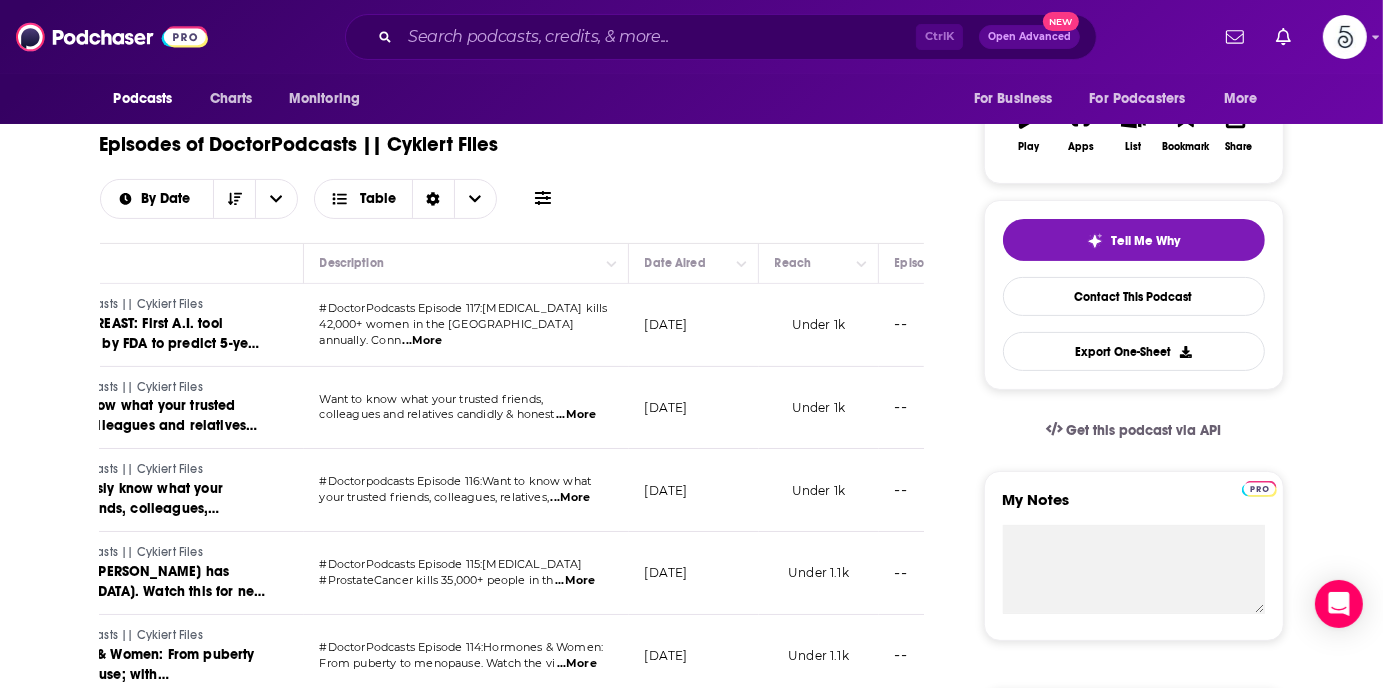 scroll, scrollTop: 0, scrollLeft: 200, axis: horizontal 